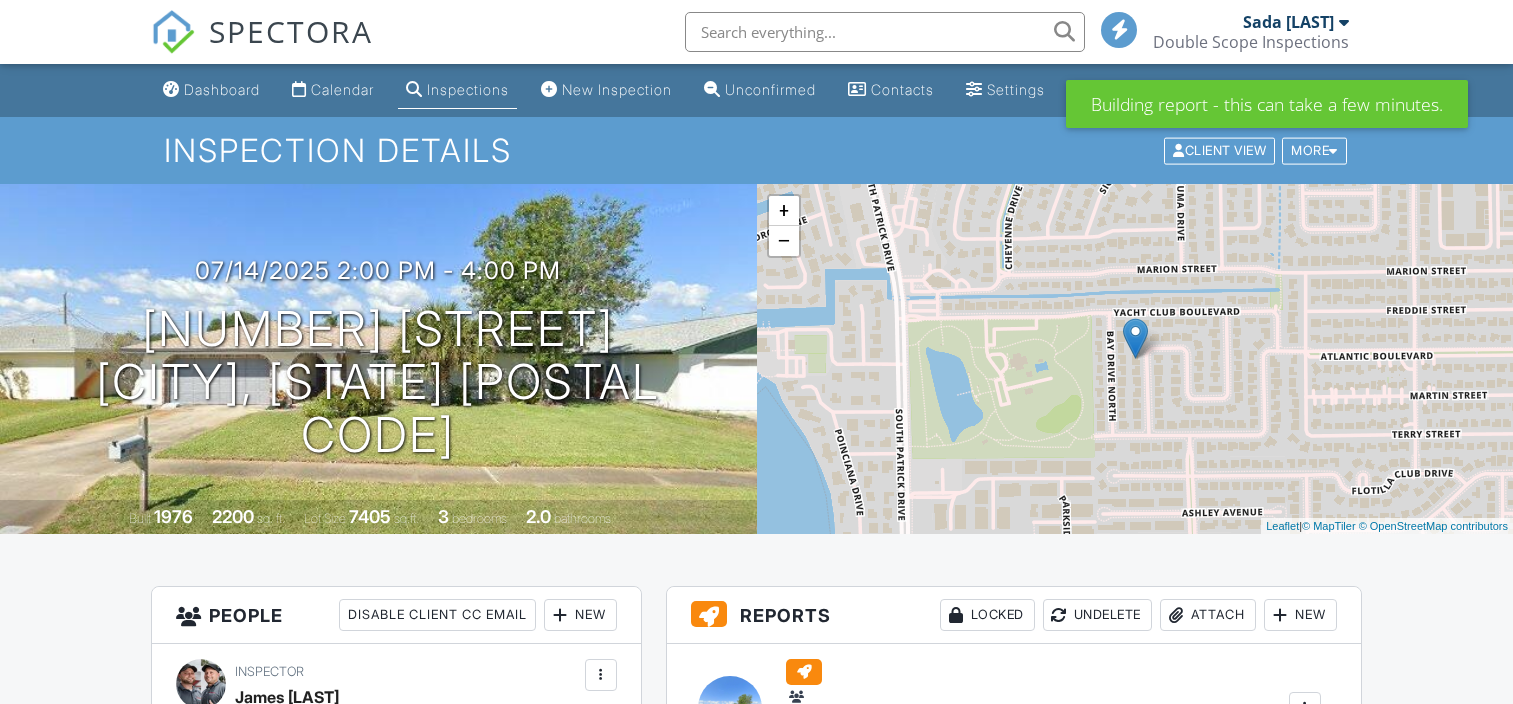 scroll, scrollTop: 0, scrollLeft: 0, axis: both 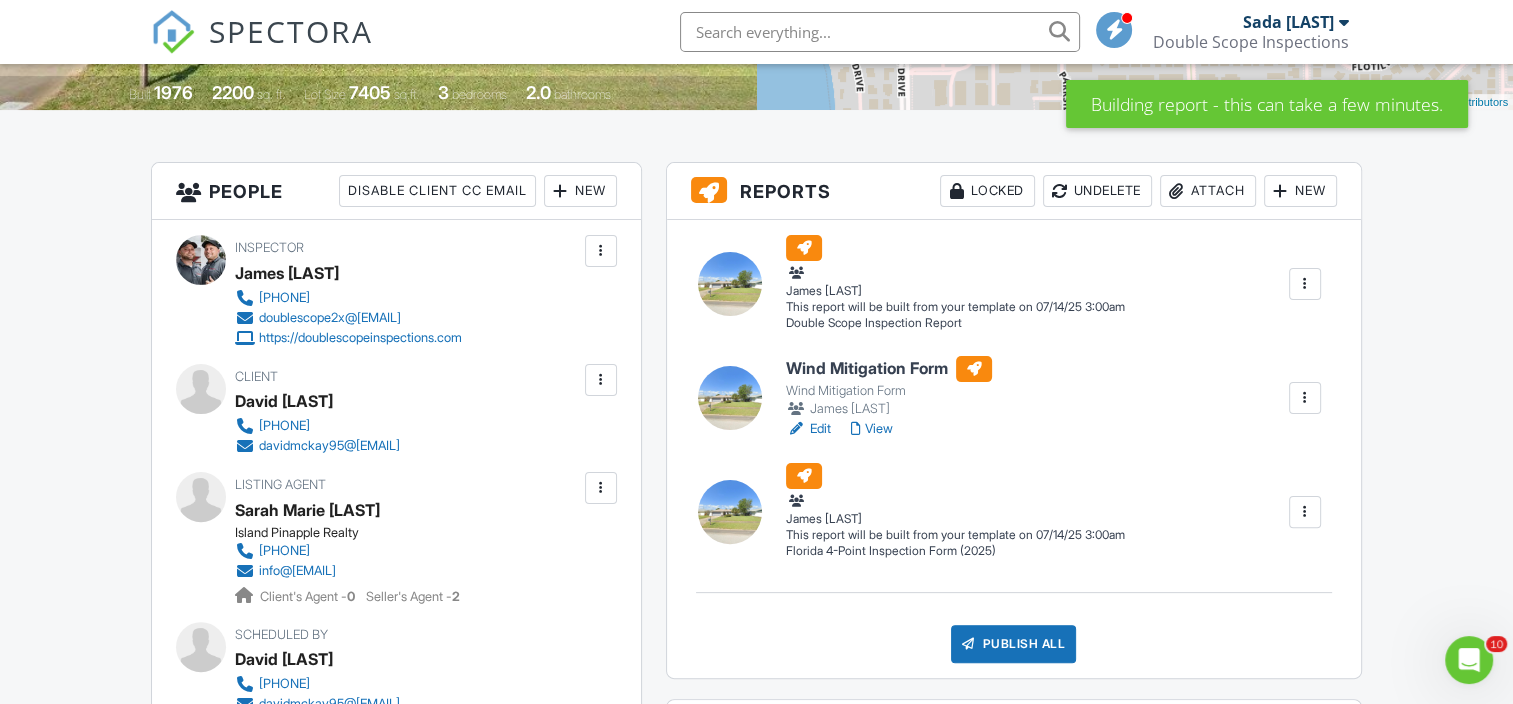 click on "Edit" at bounding box center [808, 429] 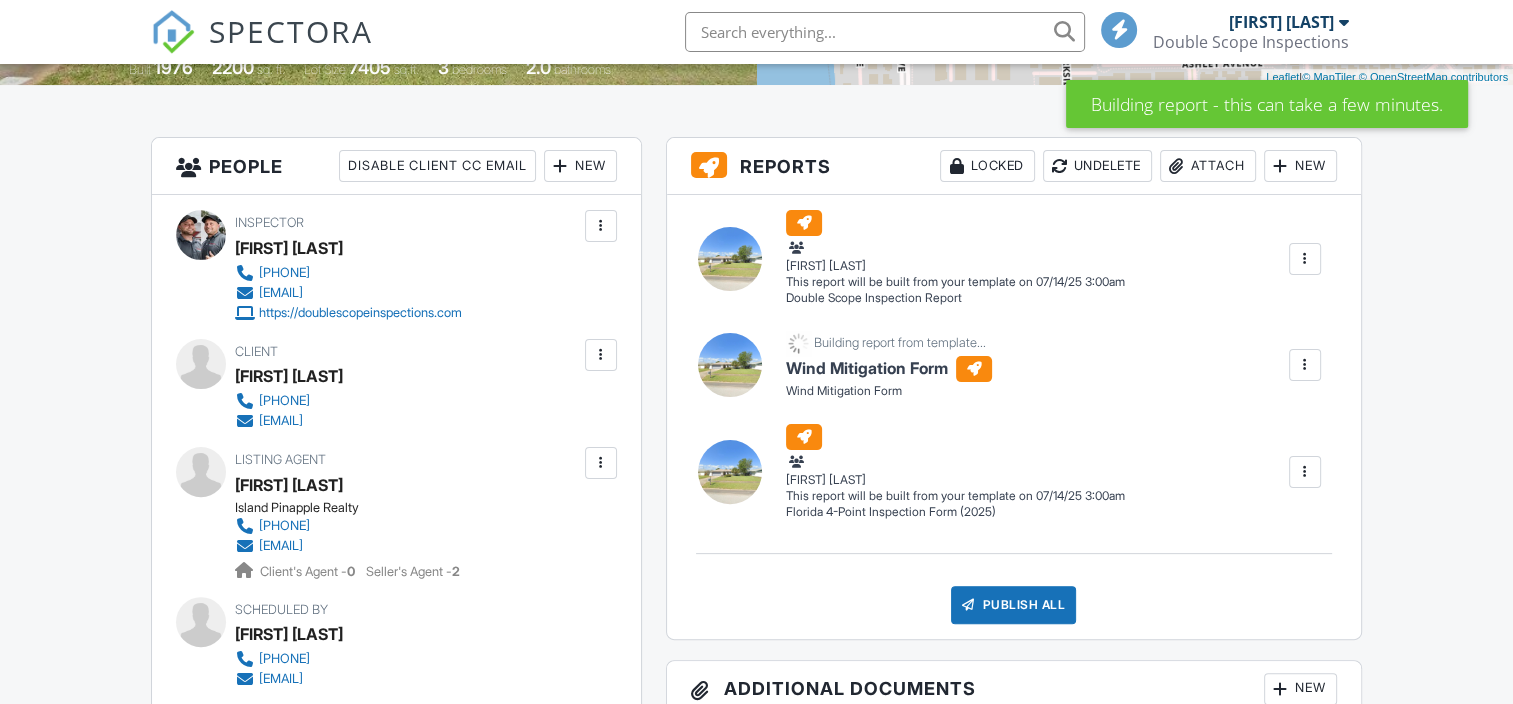 scroll, scrollTop: 449, scrollLeft: 0, axis: vertical 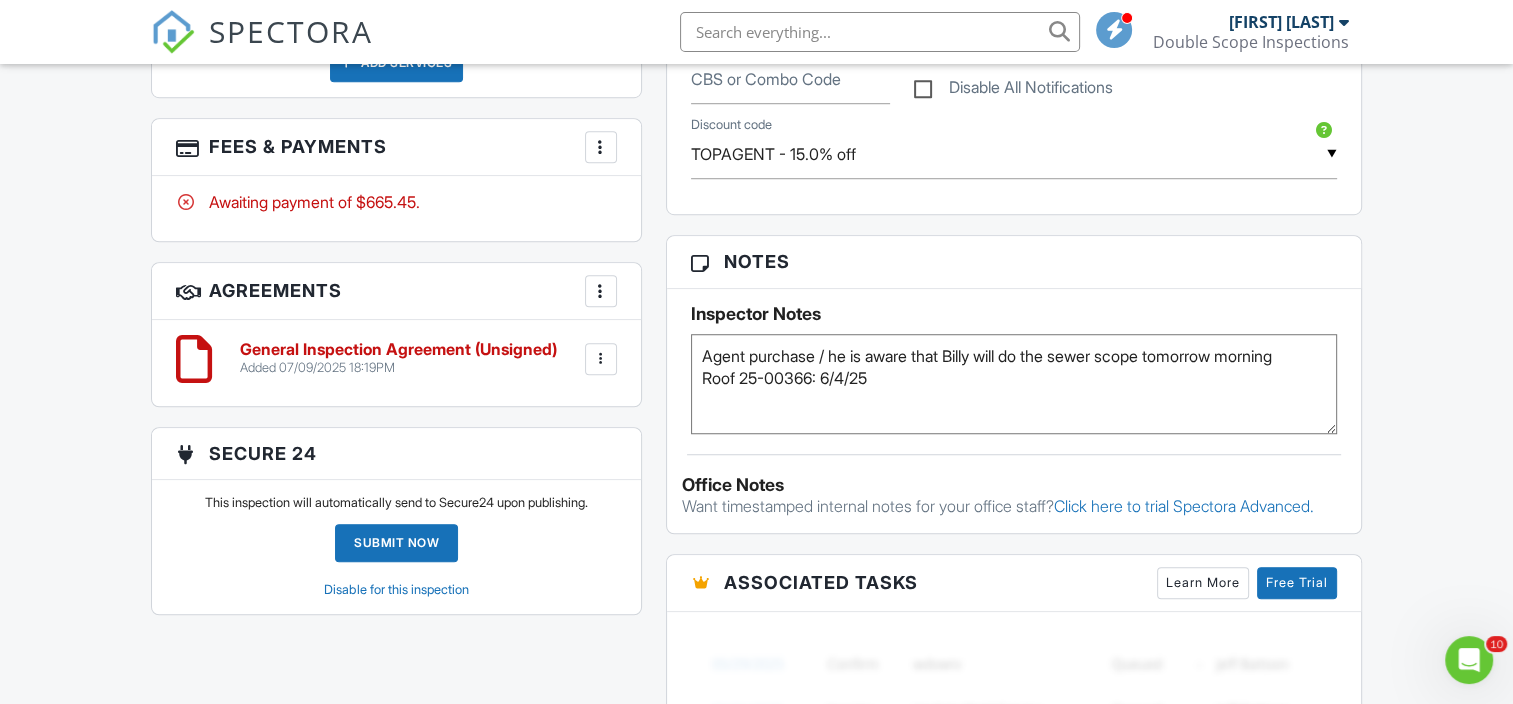 click on "Agent purchase / he is aware that Billy will do the sewer scope tomorrow morning
Roof 25-00366: 6/4/25" at bounding box center [1014, 384] 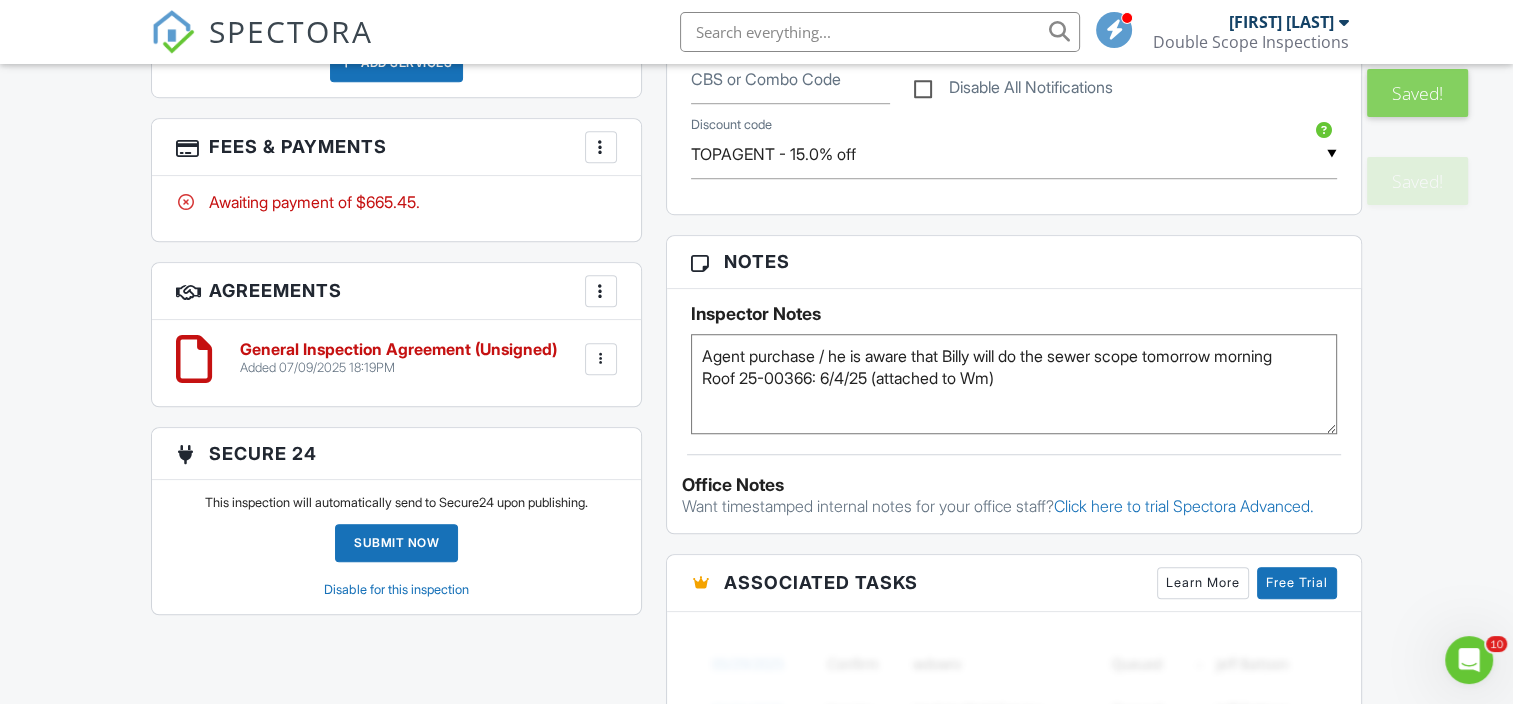 type on "Agent purchase / he is aware that Billy will do the sewer scope tomorrow morning
Roof 25-00366: 6/4/25 (attached to Wm)" 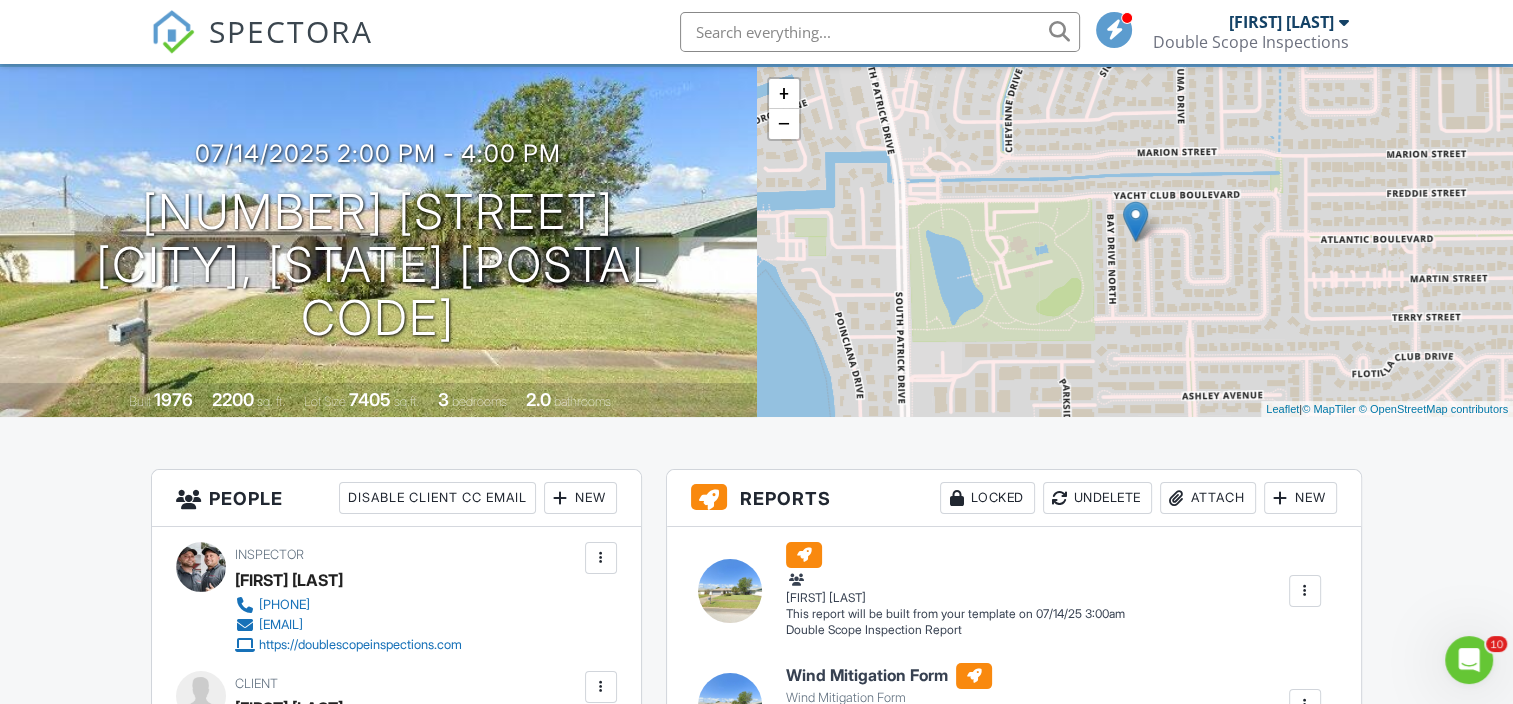 scroll, scrollTop: 0, scrollLeft: 0, axis: both 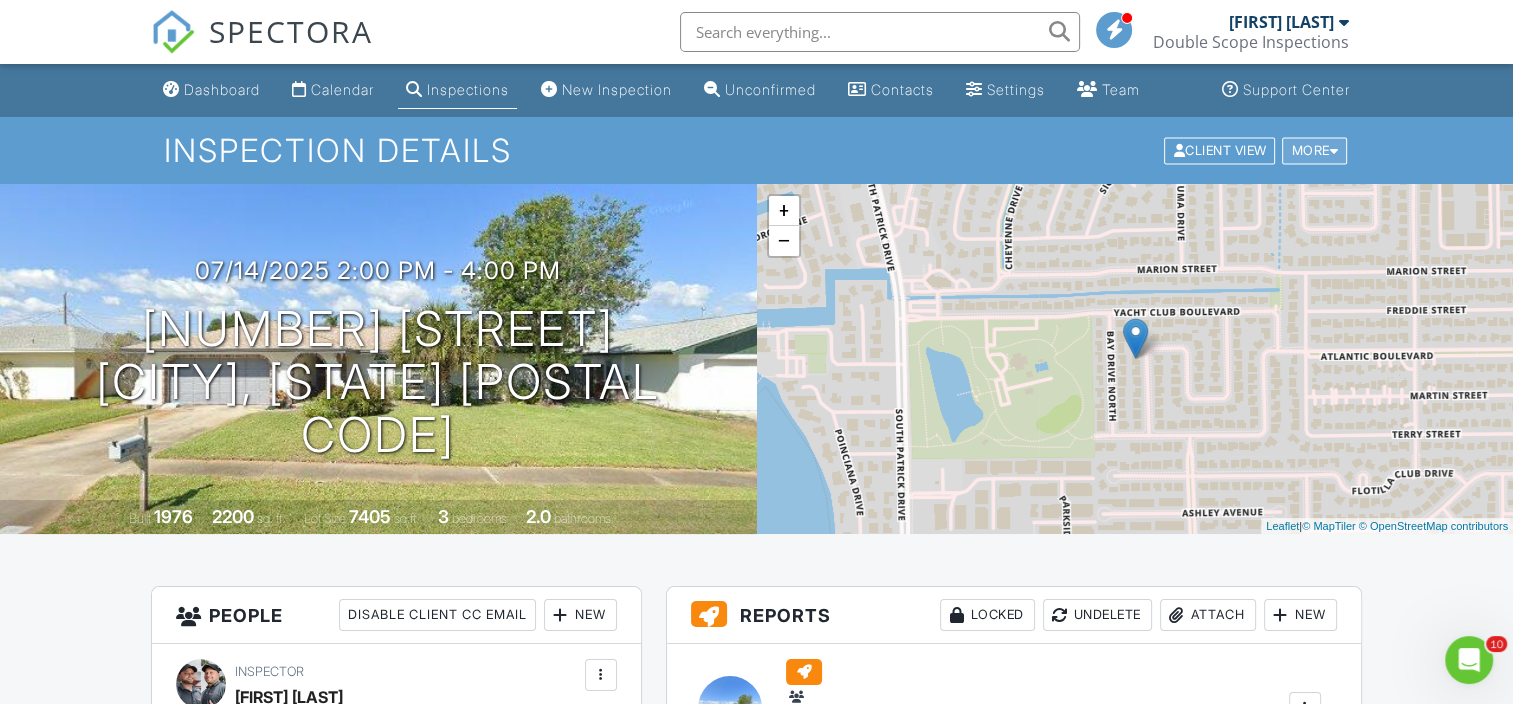 click on "More" at bounding box center [1314, 150] 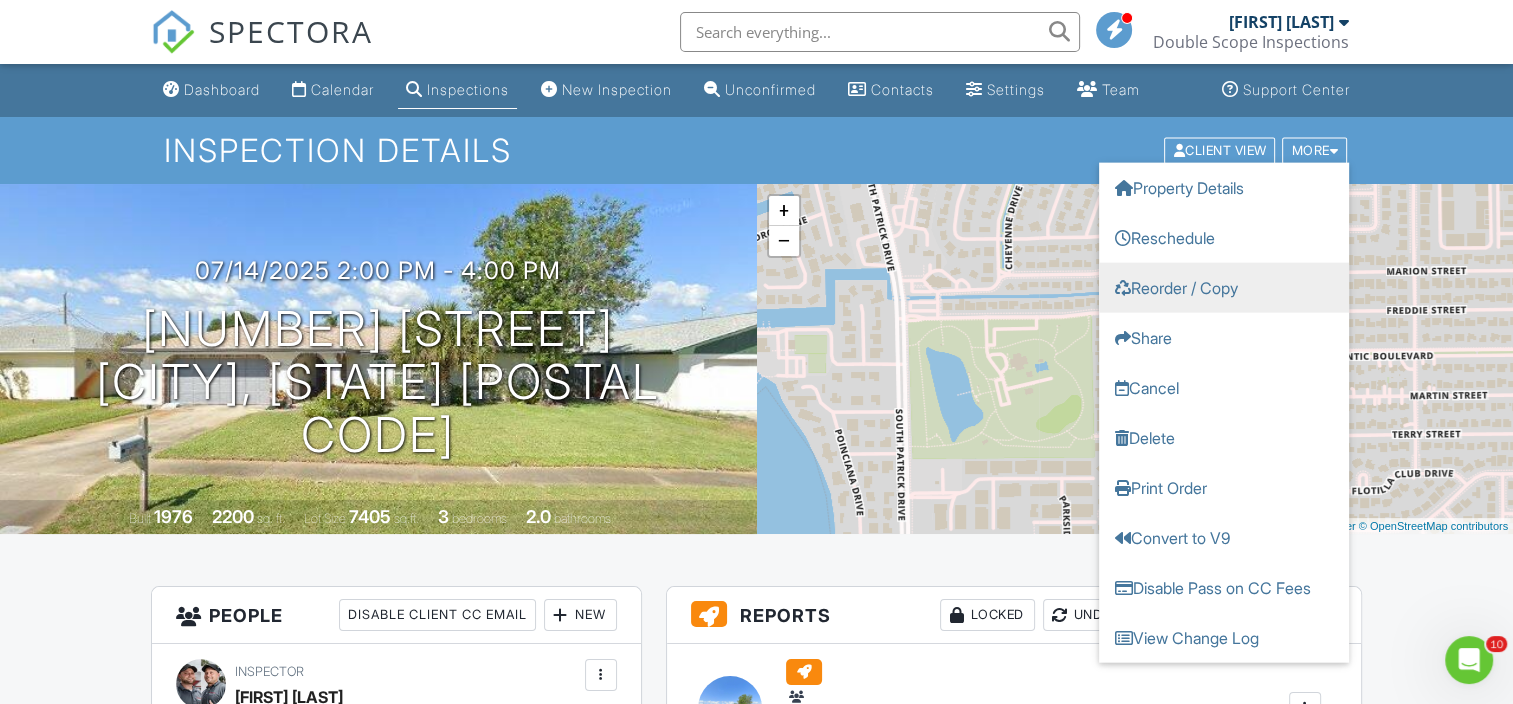 click on "Reorder / Copy" at bounding box center (1224, 287) 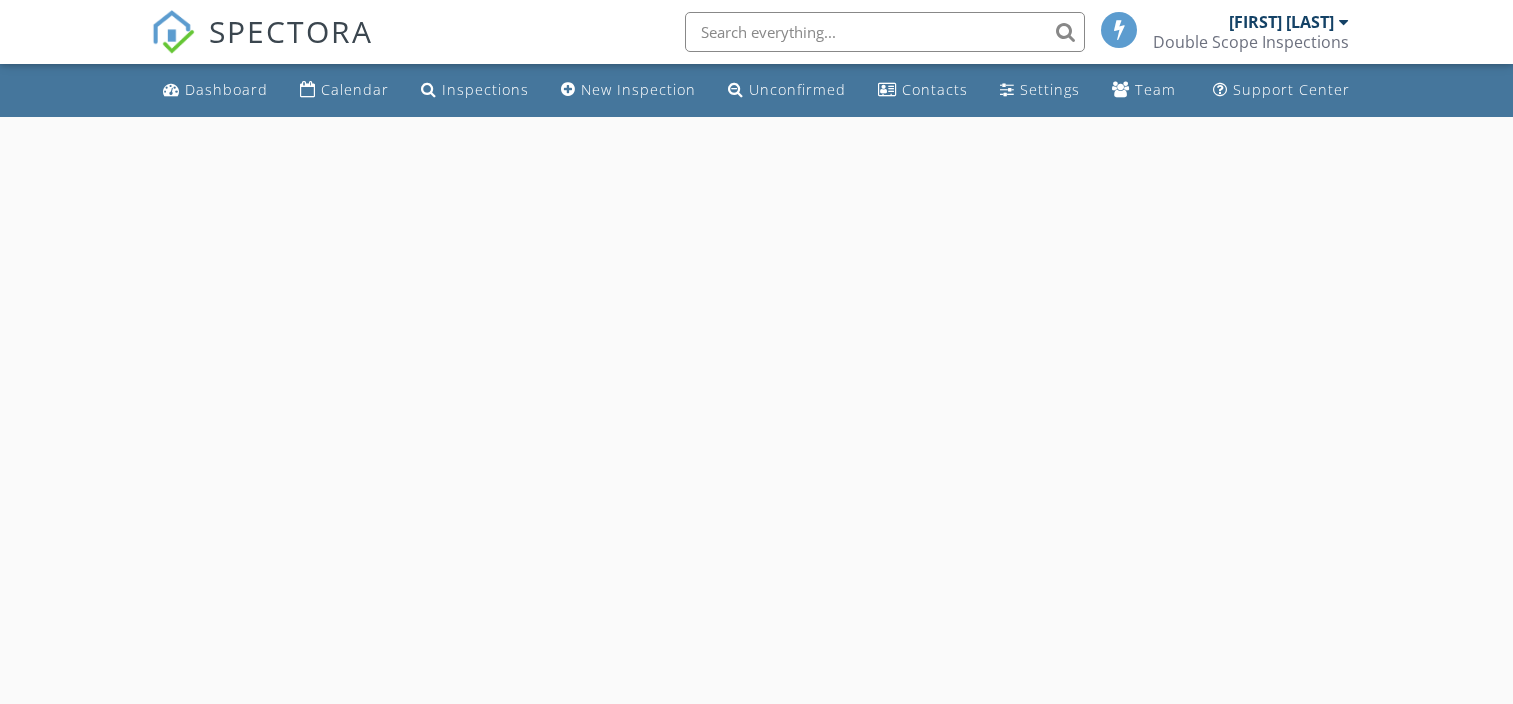 scroll, scrollTop: 0, scrollLeft: 0, axis: both 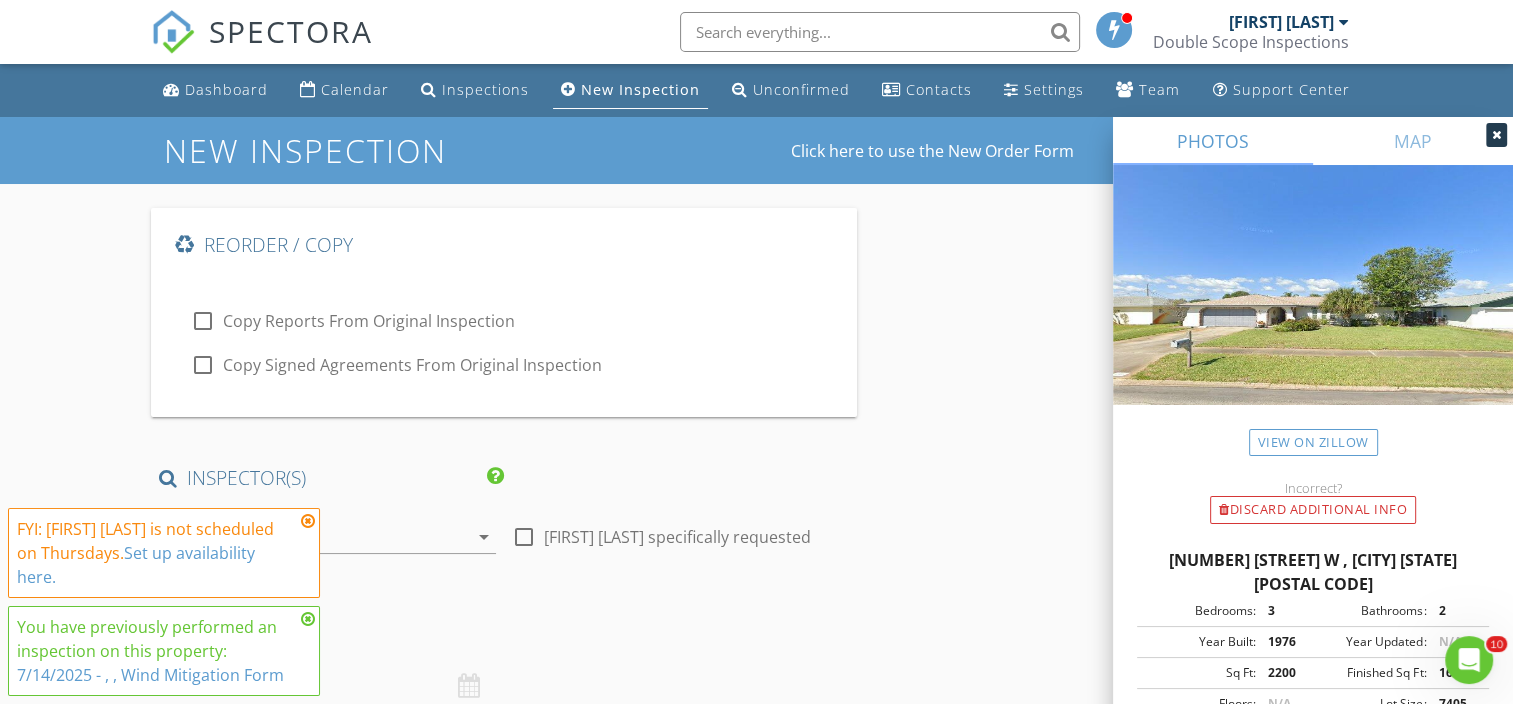 click on "Mark [LAST]" at bounding box center (313, 537) 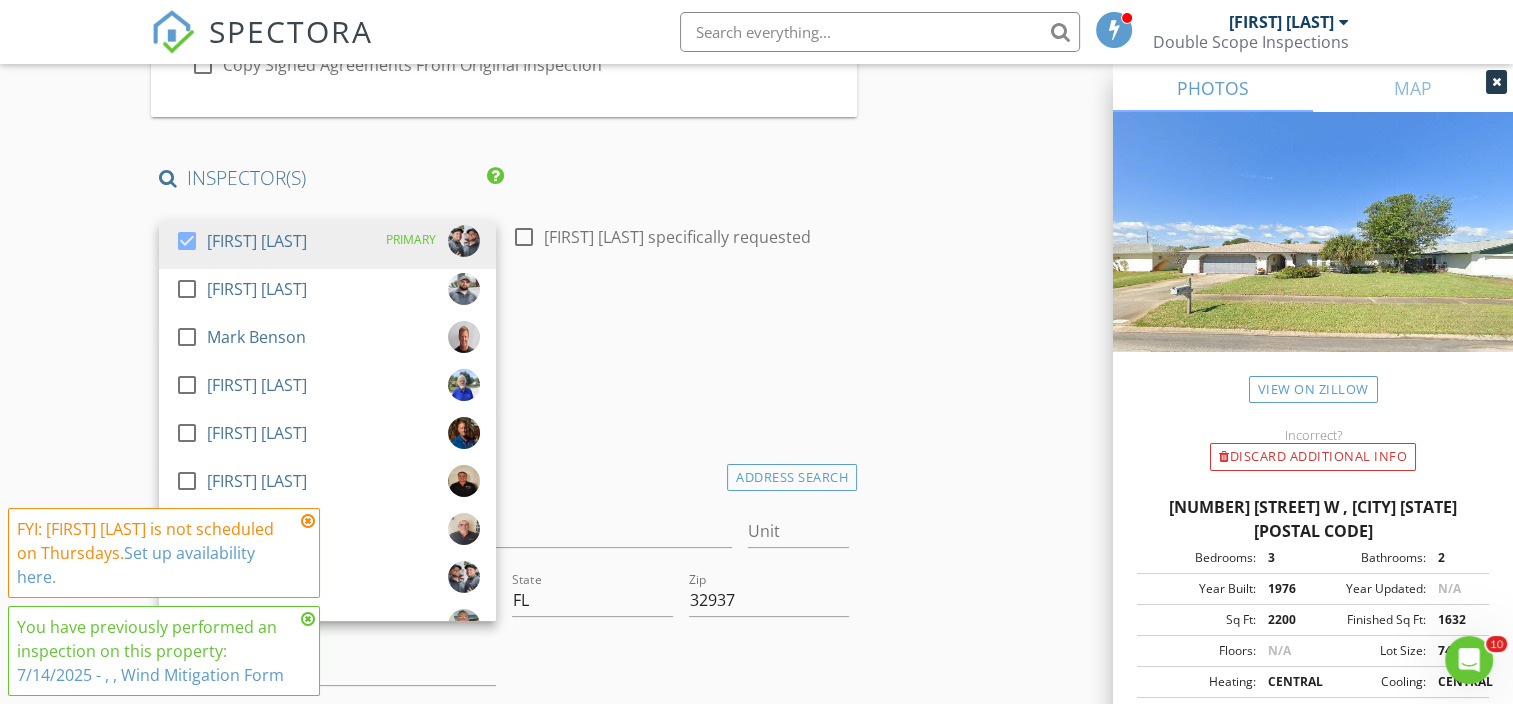 scroll, scrollTop: 302, scrollLeft: 0, axis: vertical 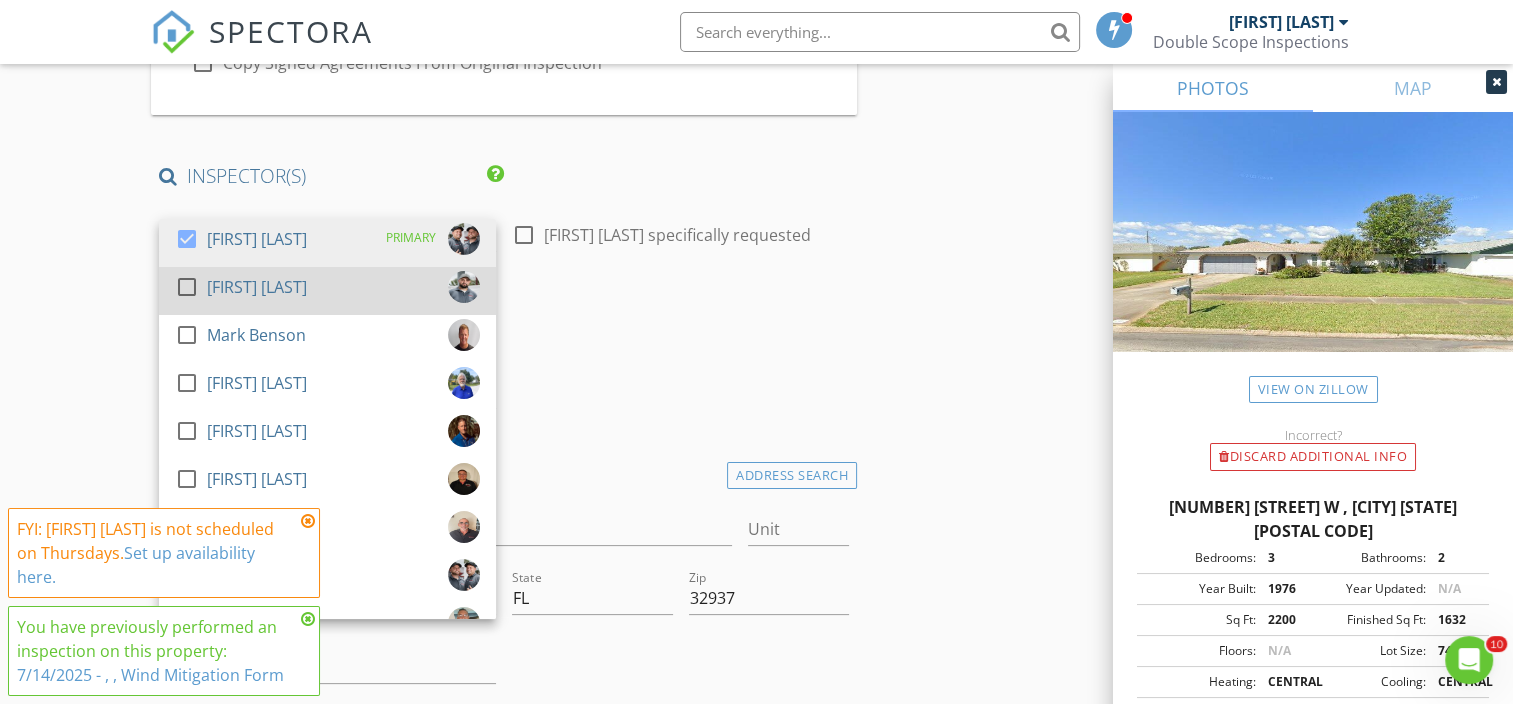 click on "William [LAST]" at bounding box center [257, 239] 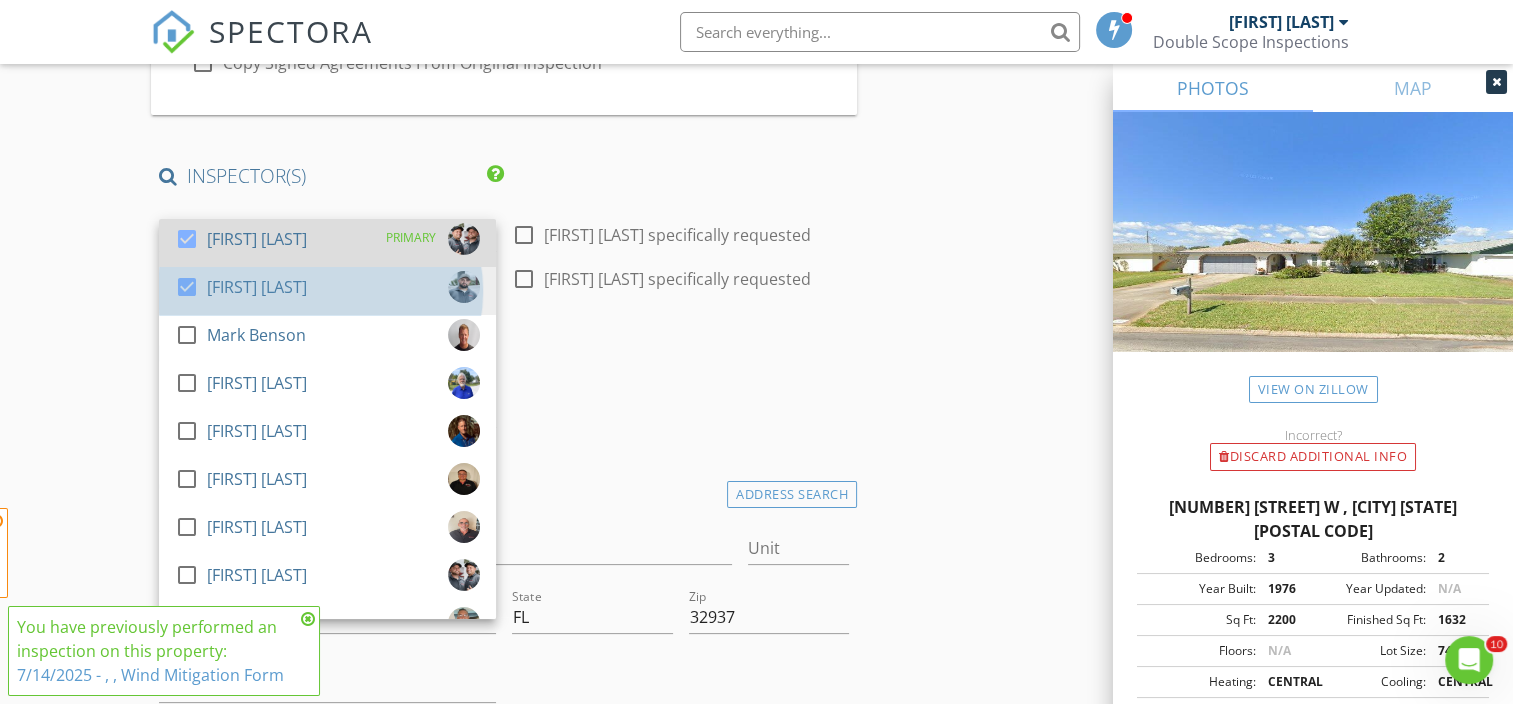 click on "check_box   Mark Watson   PRIMARY" at bounding box center (327, 243) 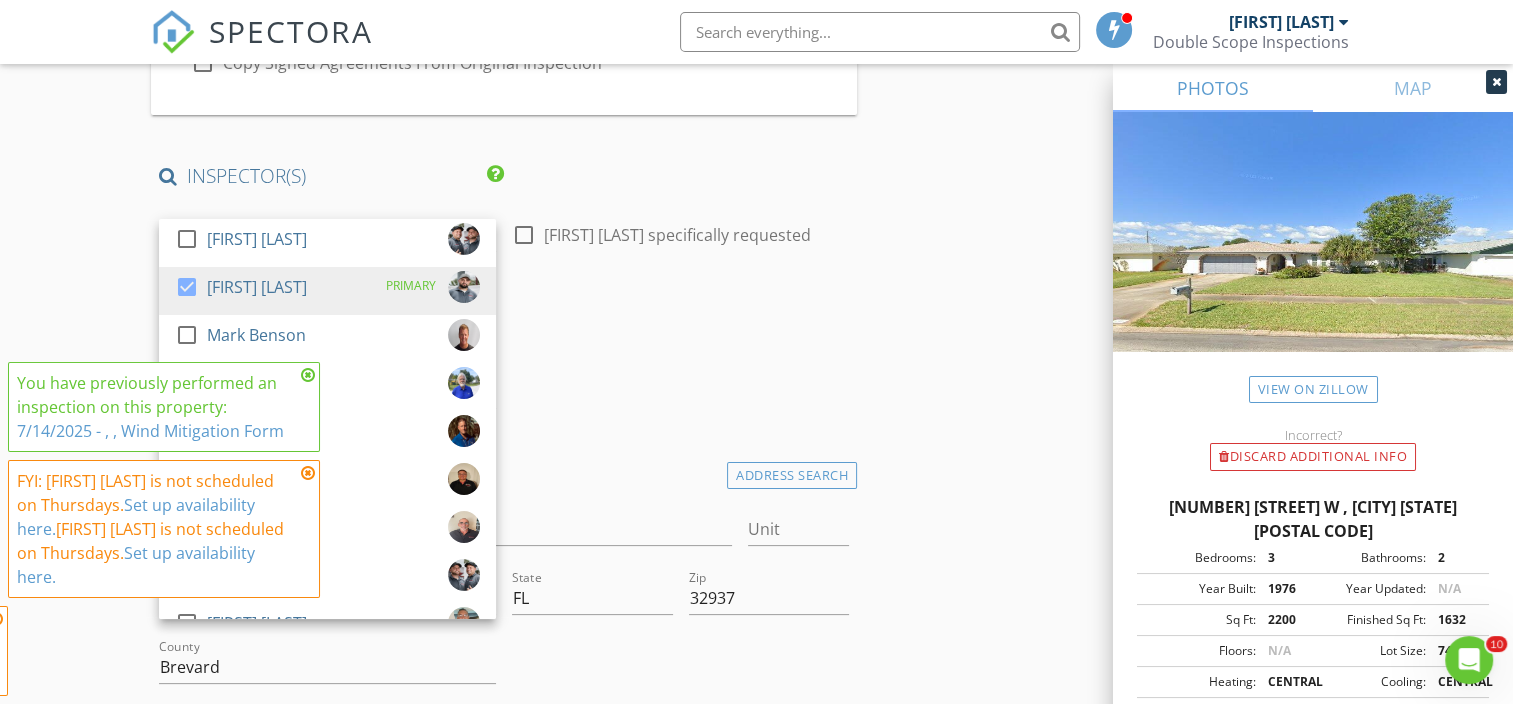 click on "Date/Time
07/10/2025 12:00 AM" at bounding box center [504, 364] 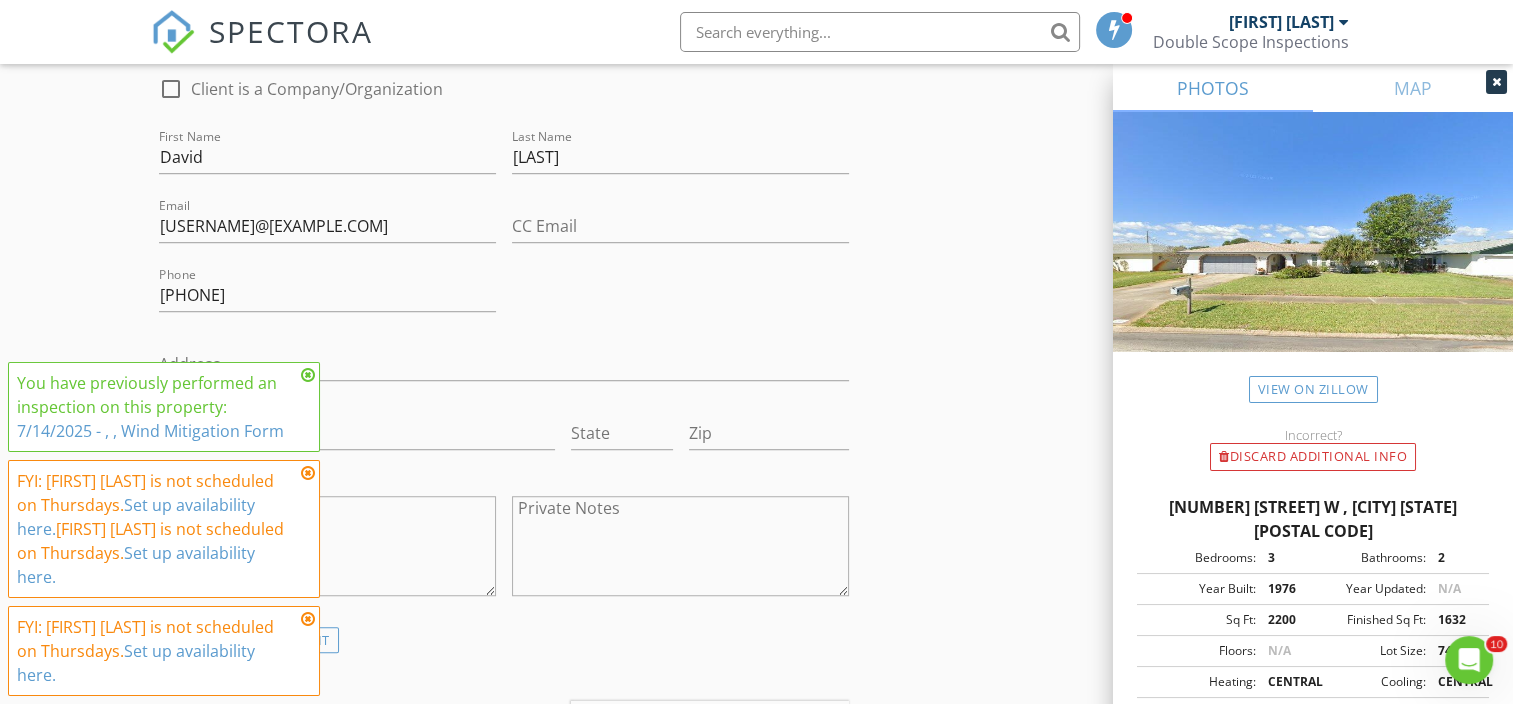 scroll, scrollTop: 1290, scrollLeft: 0, axis: vertical 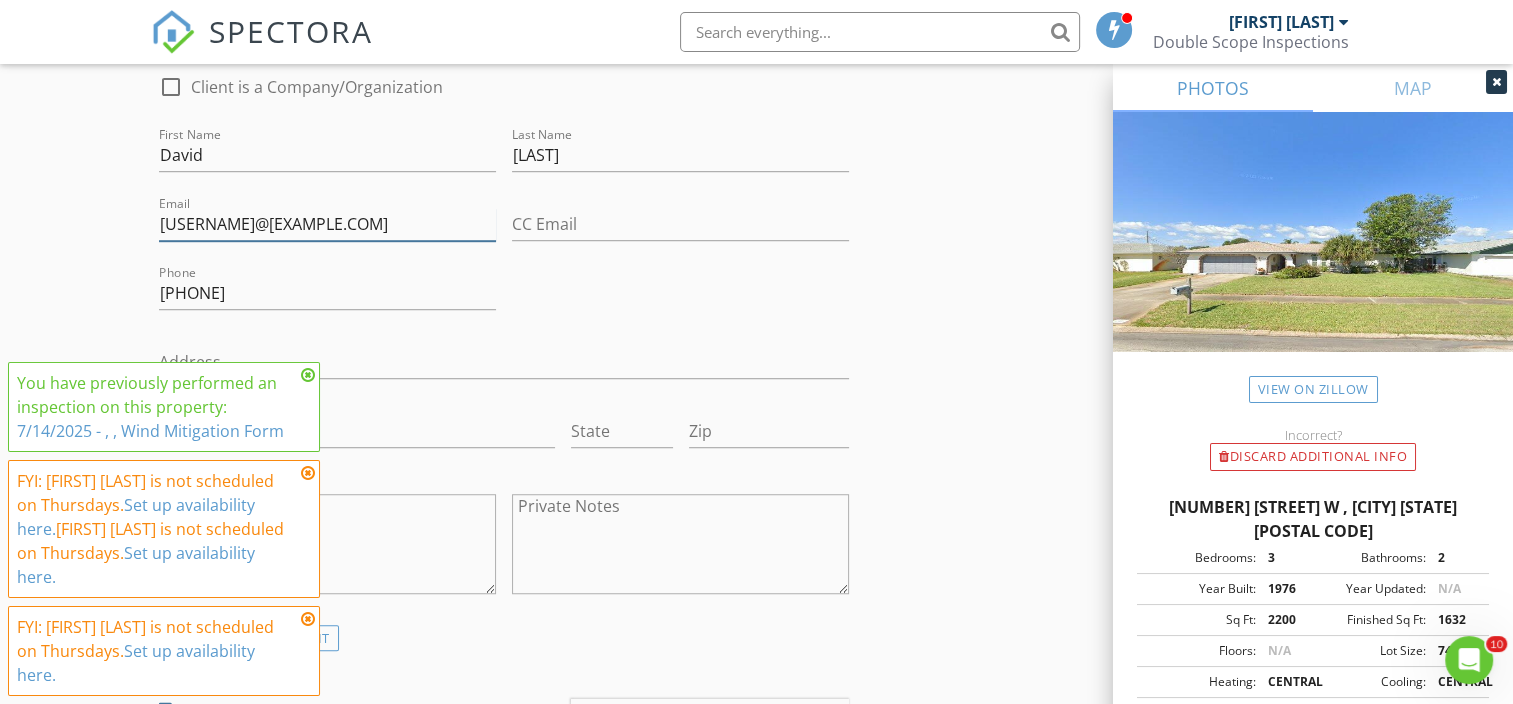 click on "[EMAIL]" at bounding box center [327, 224] 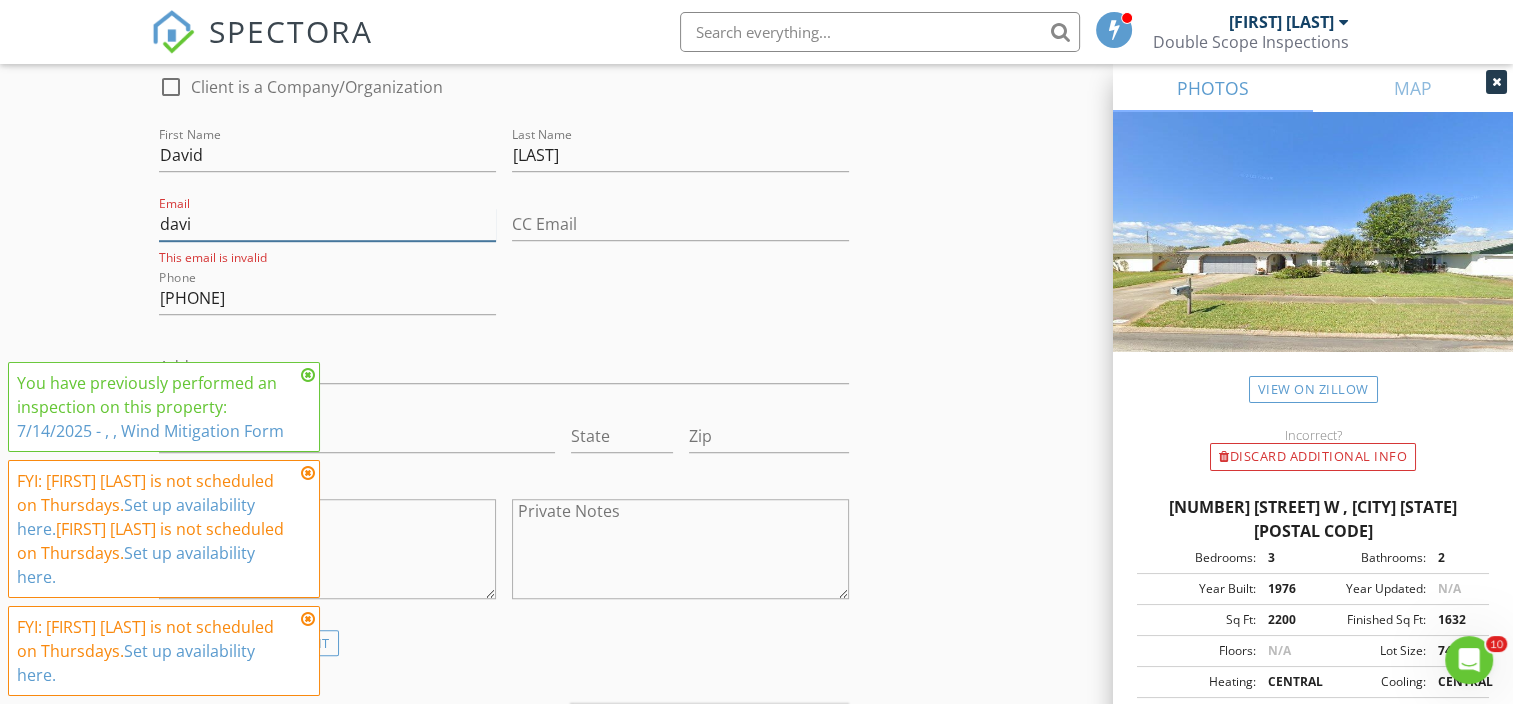 type on "dav" 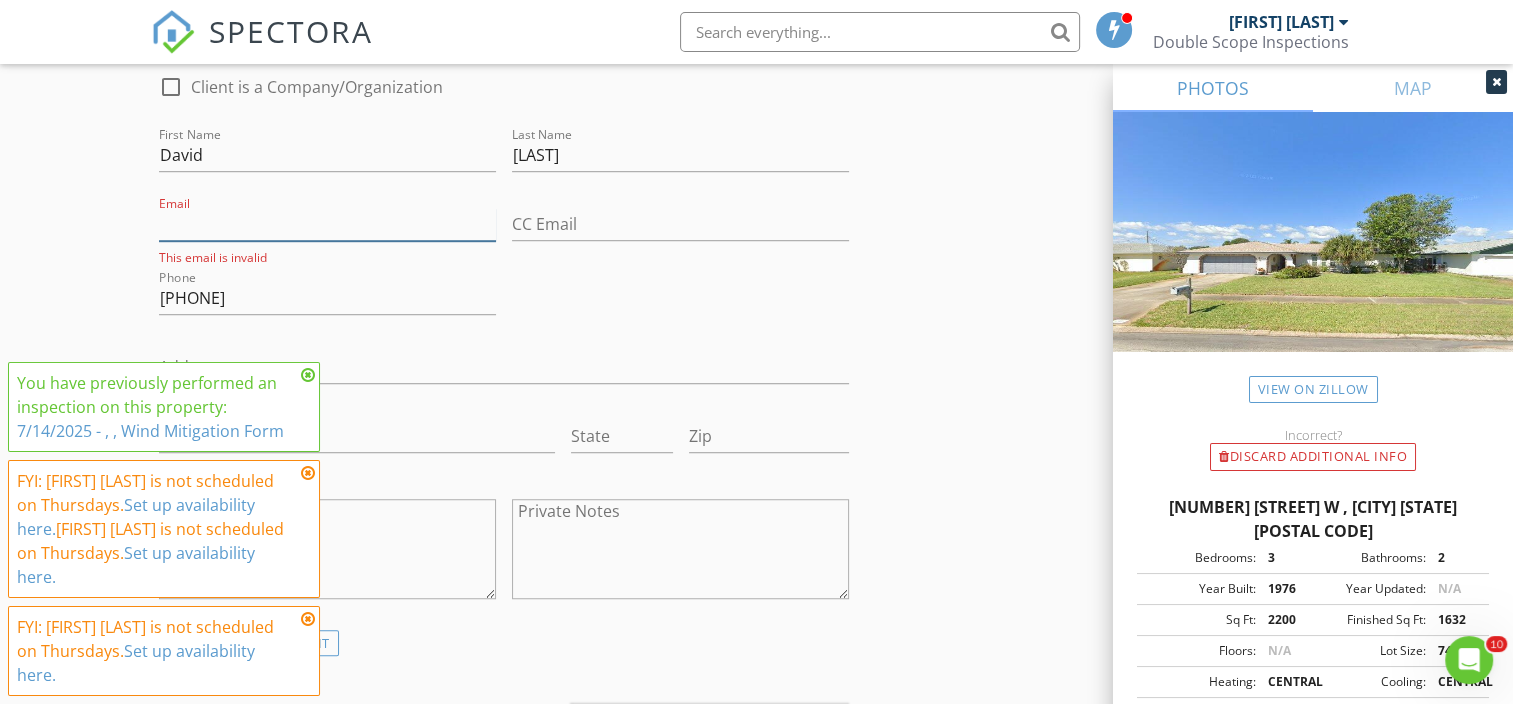 type 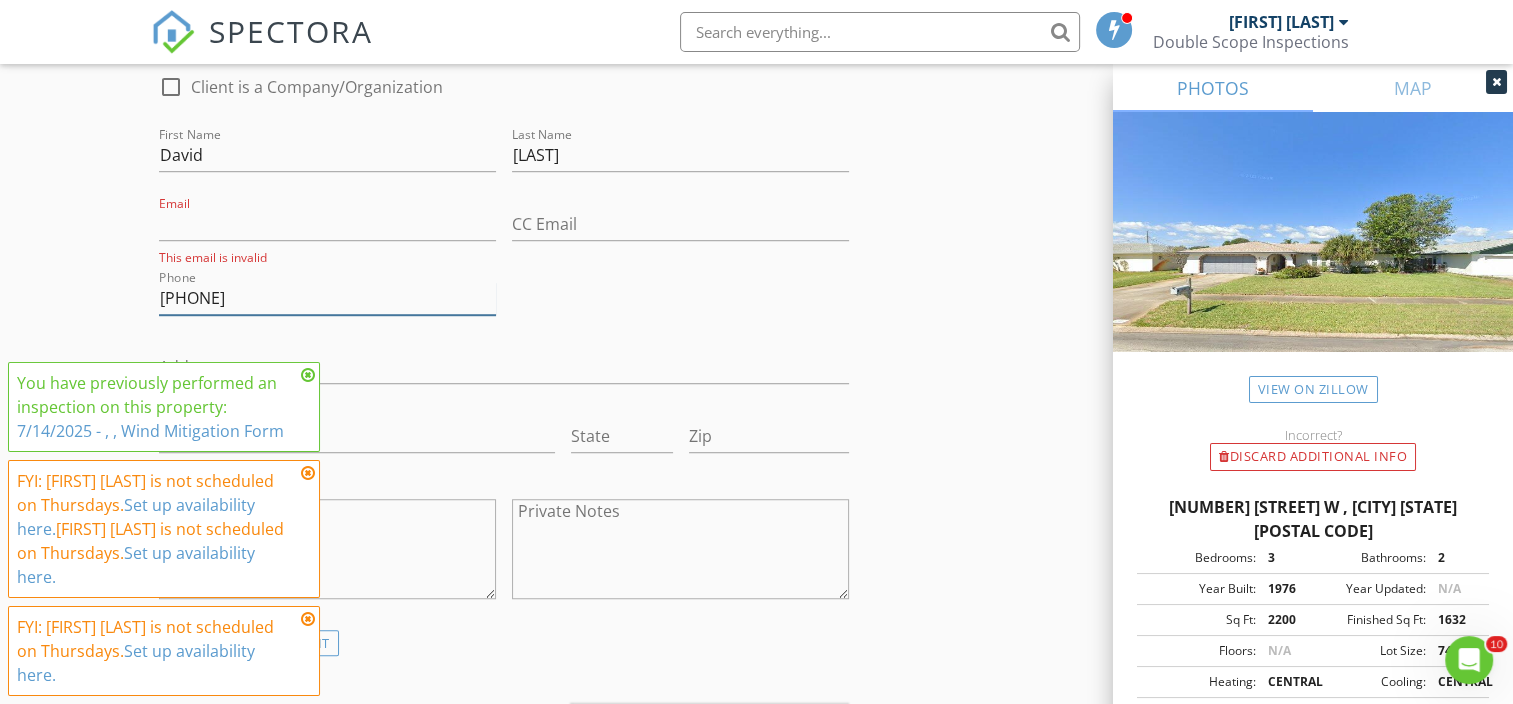 click on "[PHONE]" at bounding box center [327, 298] 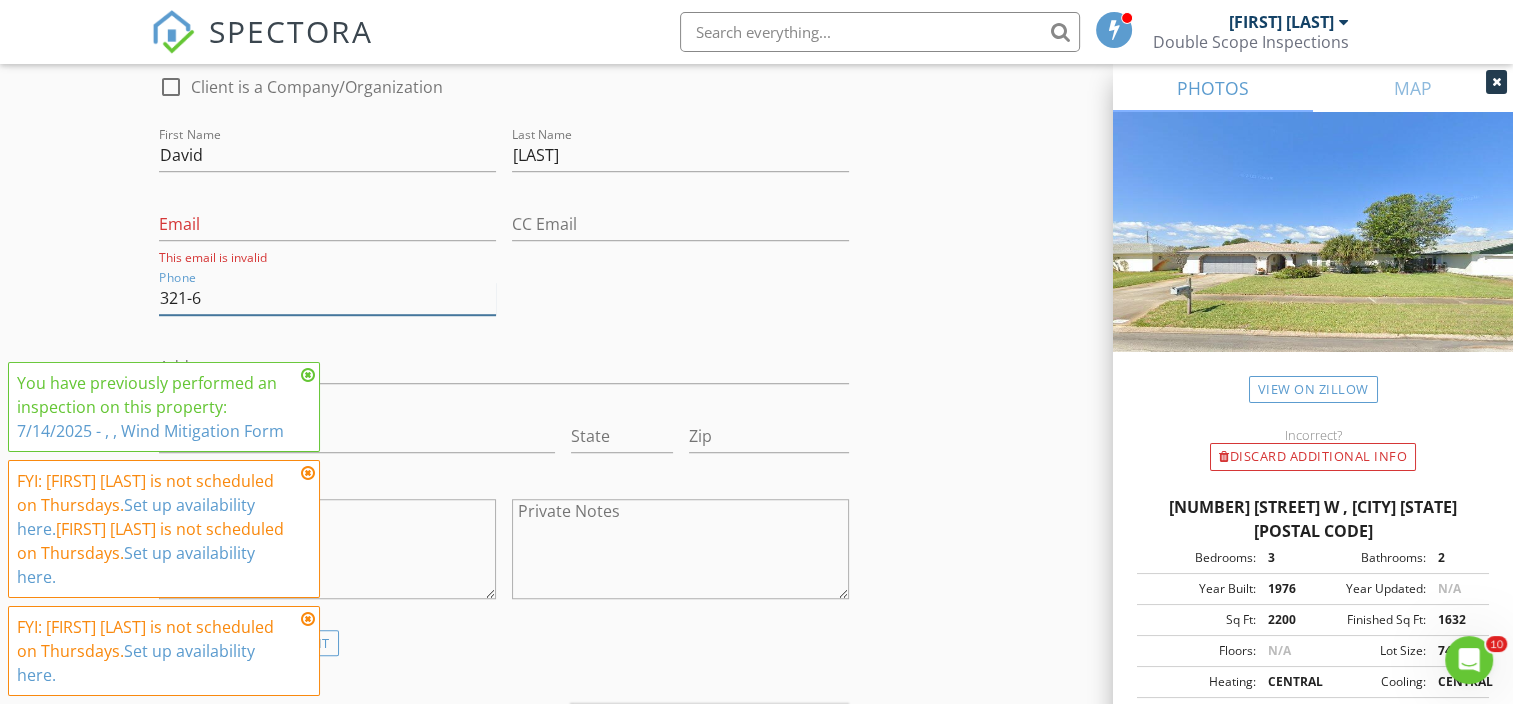 type on "321" 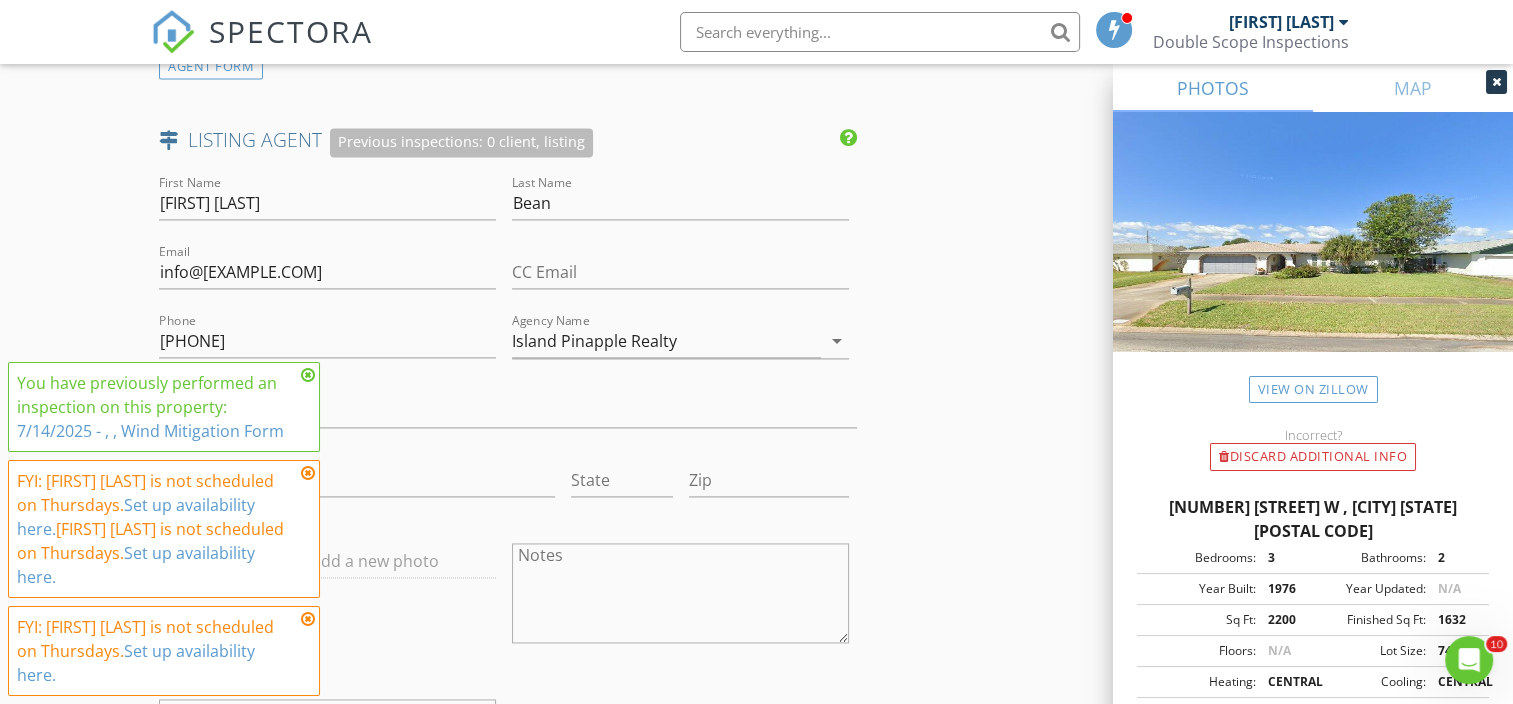 scroll, scrollTop: 2880, scrollLeft: 0, axis: vertical 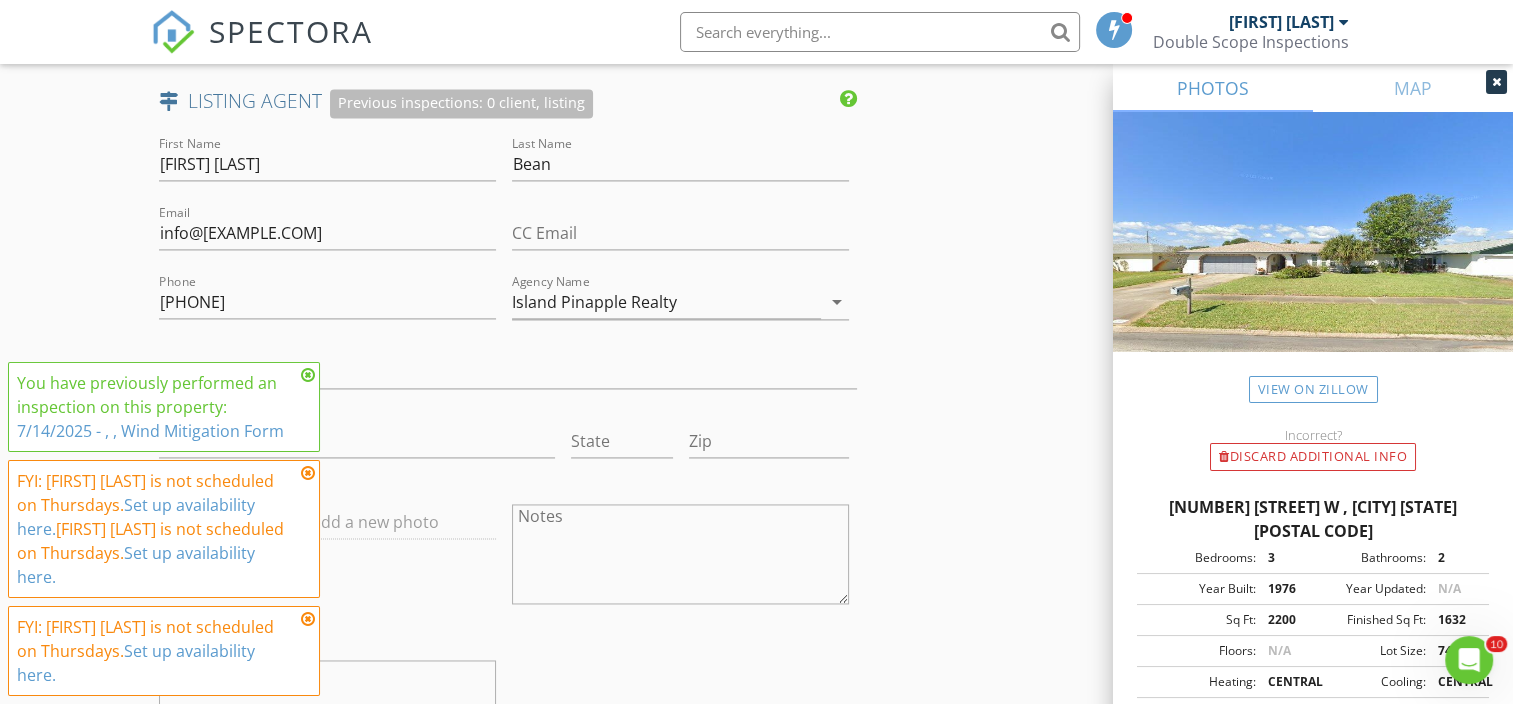 type 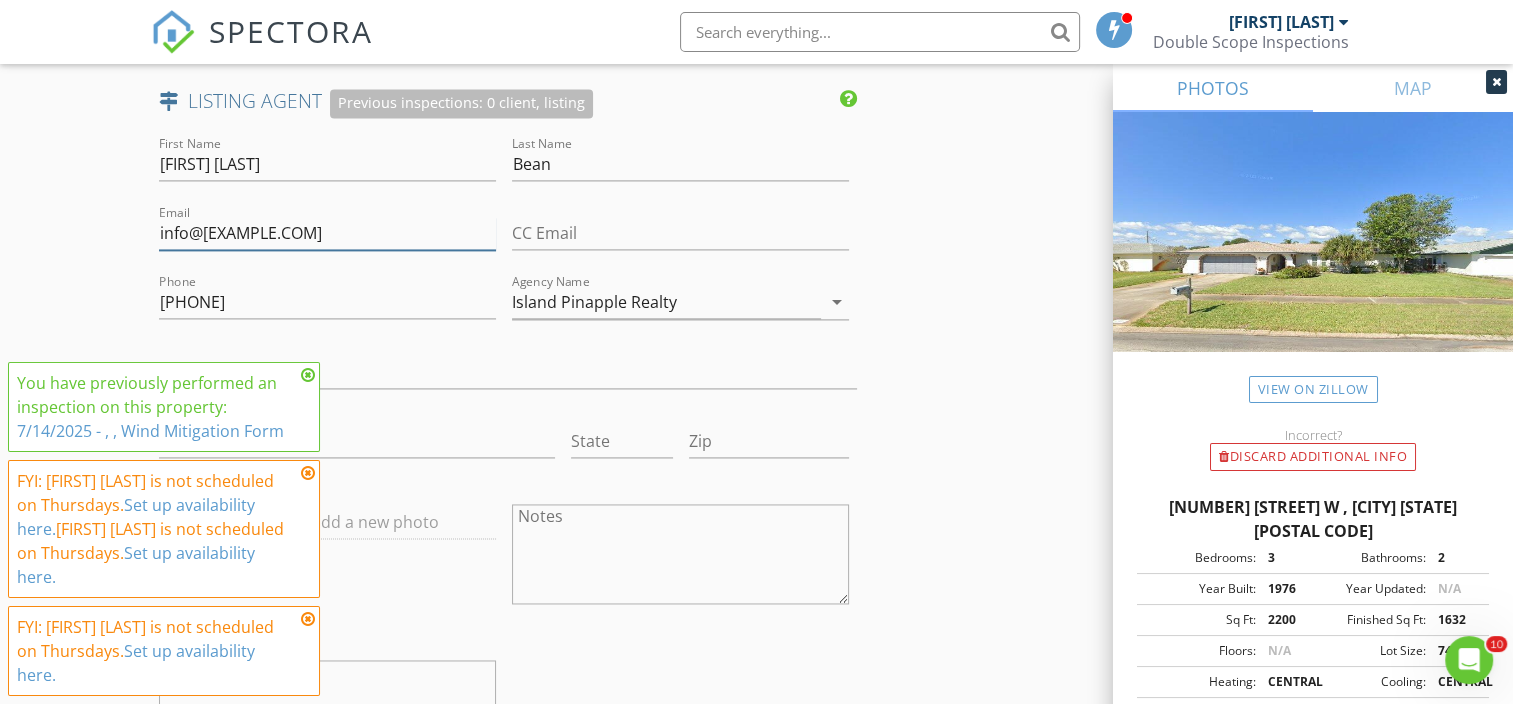 click on "[EMAIL]" at bounding box center [327, 233] 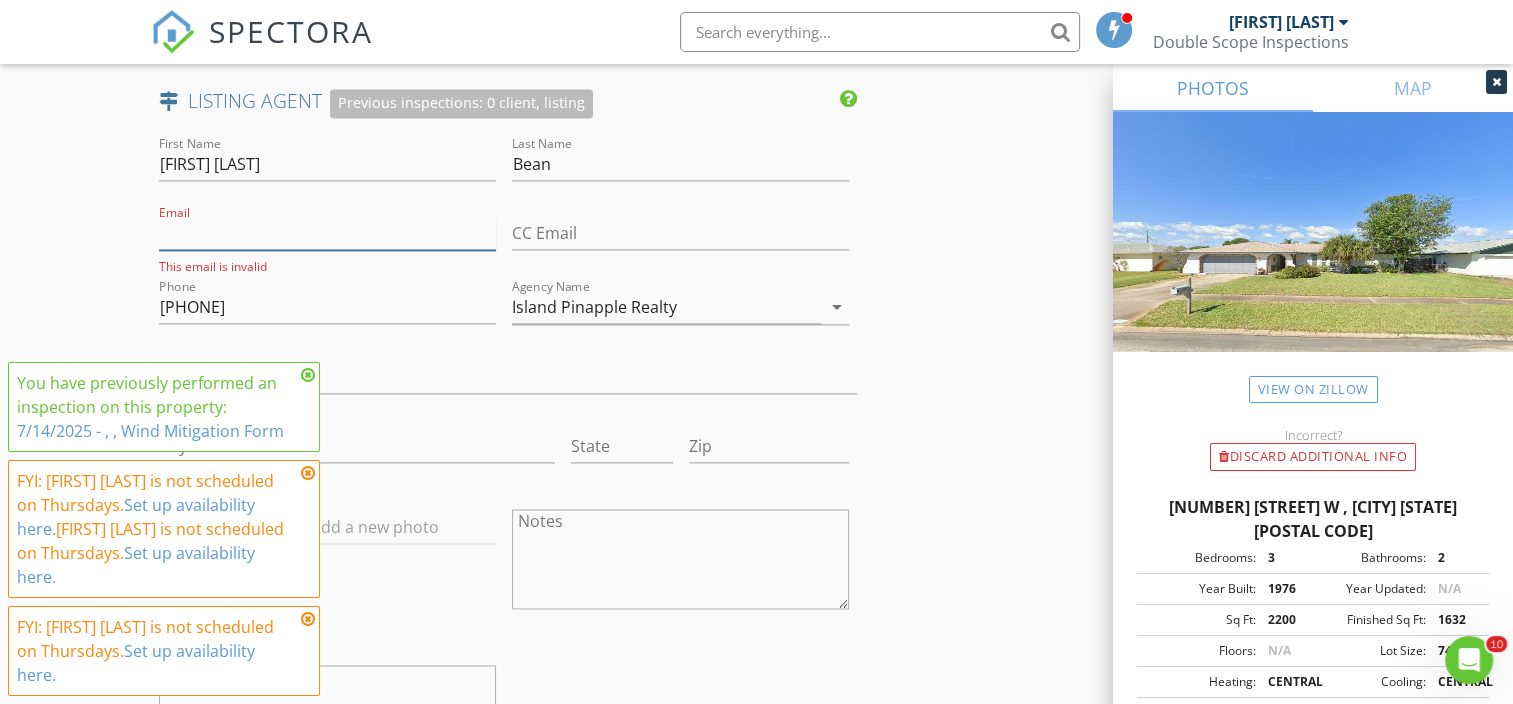type 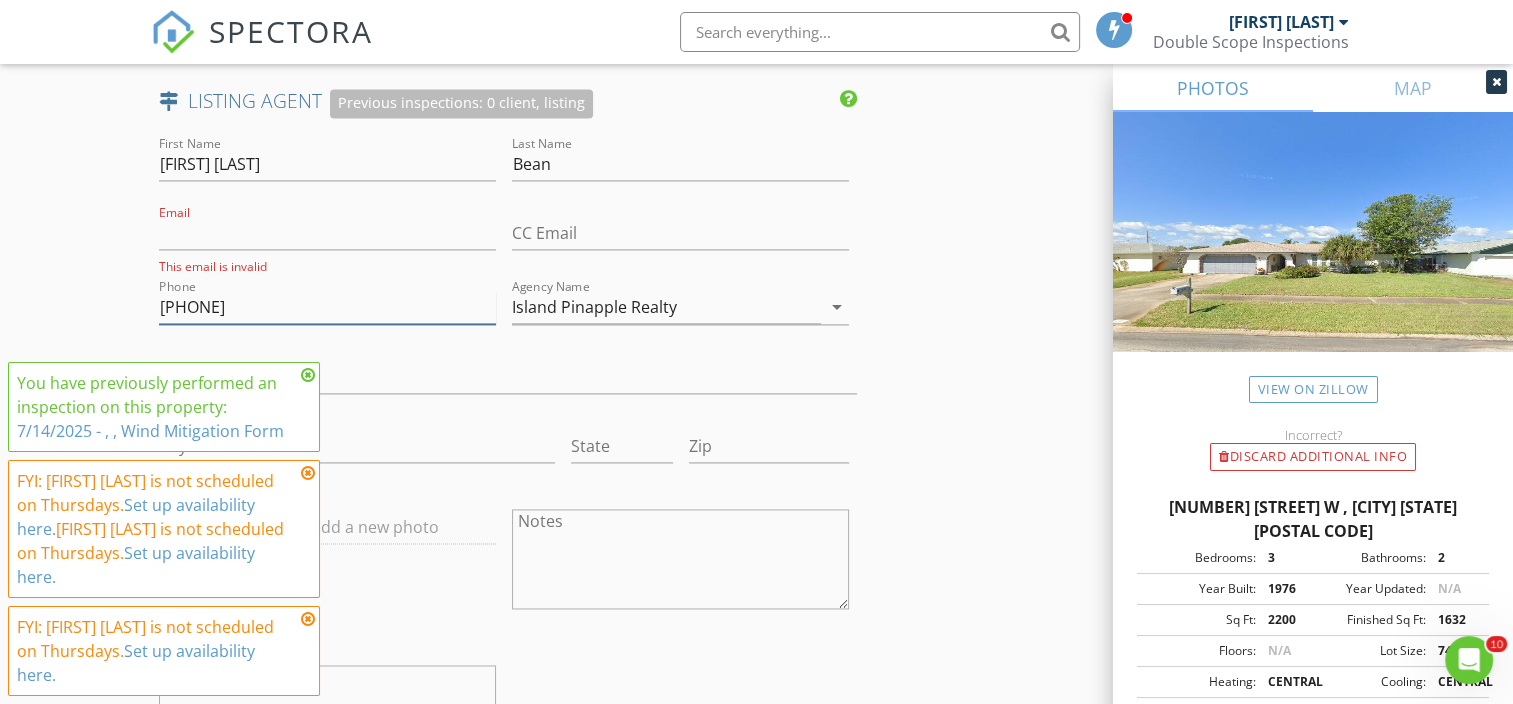 click on "[PHONE]" at bounding box center [327, 307] 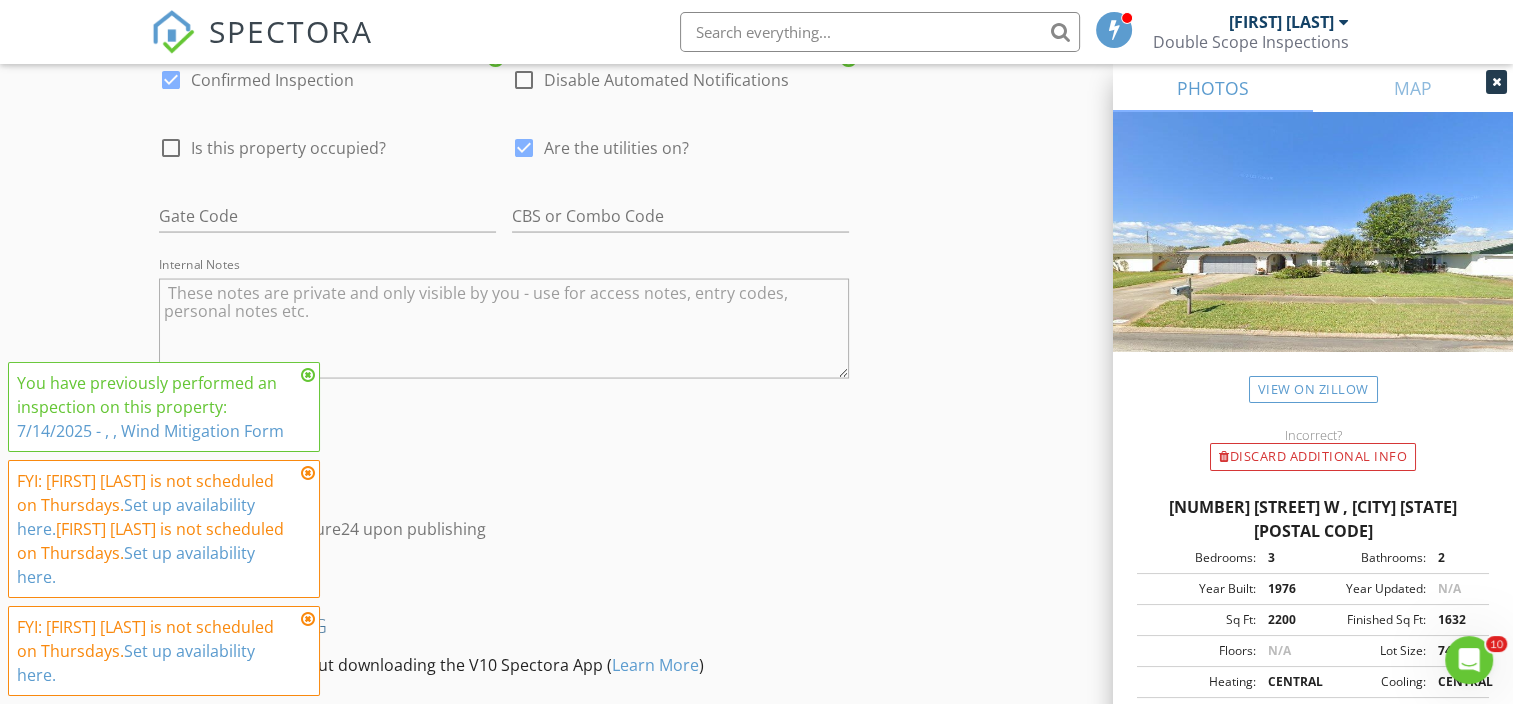 scroll, scrollTop: 3853, scrollLeft: 0, axis: vertical 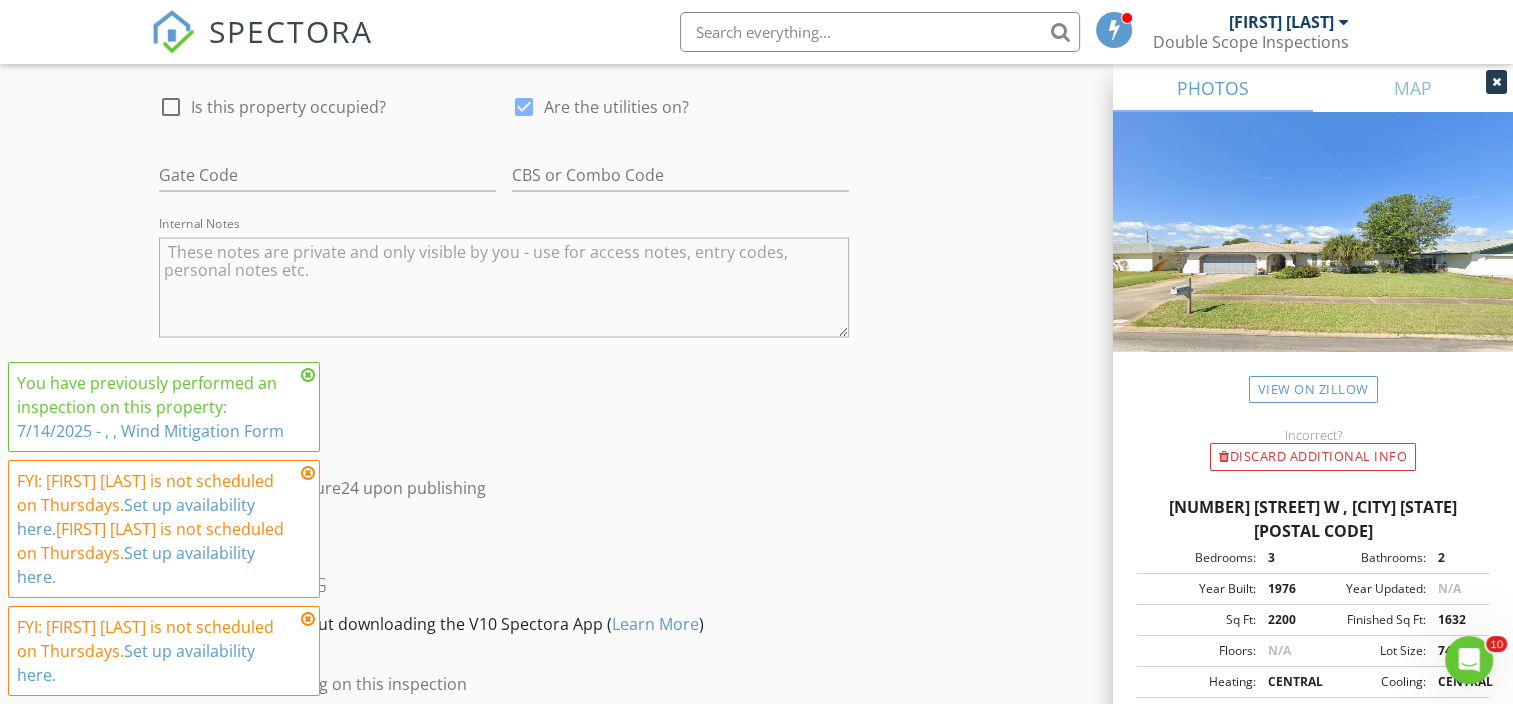 type 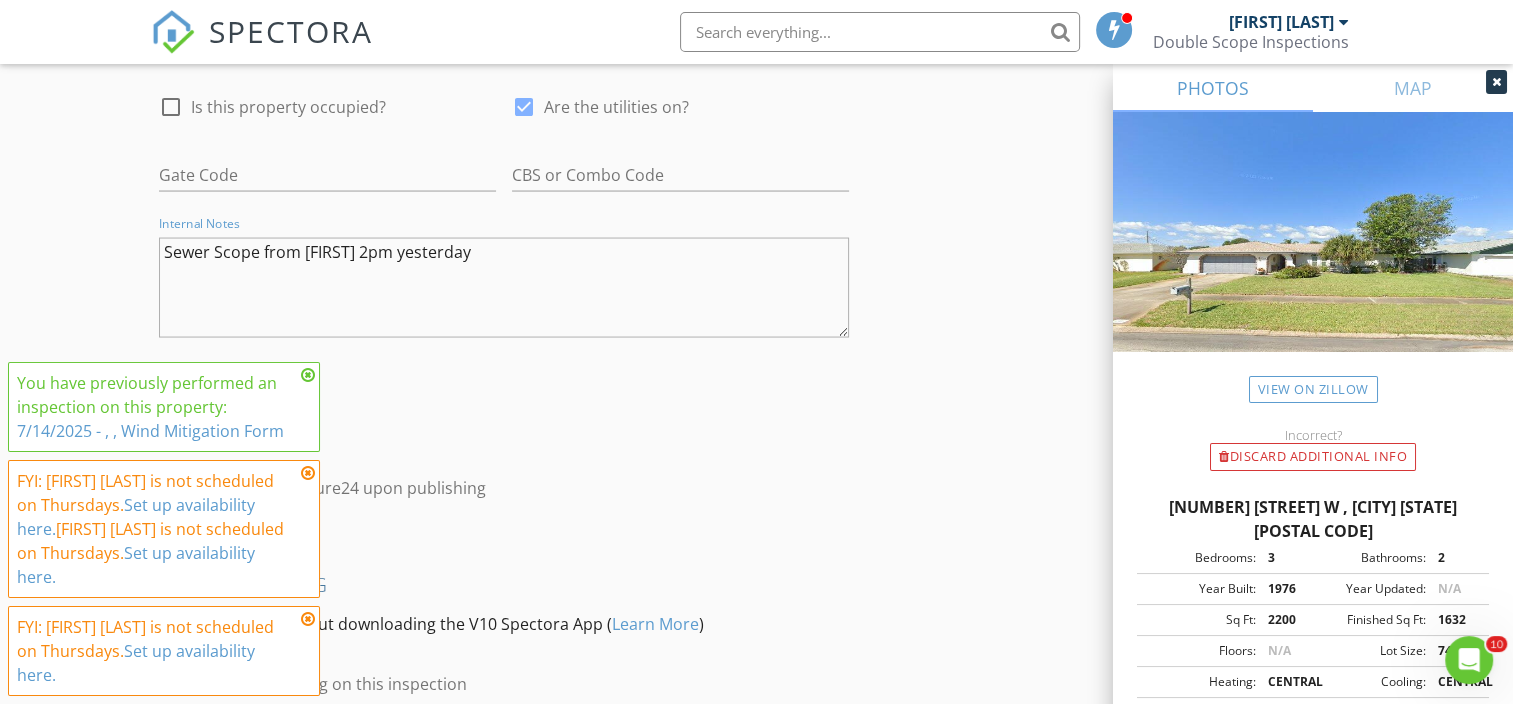 scroll, scrollTop: 4024, scrollLeft: 0, axis: vertical 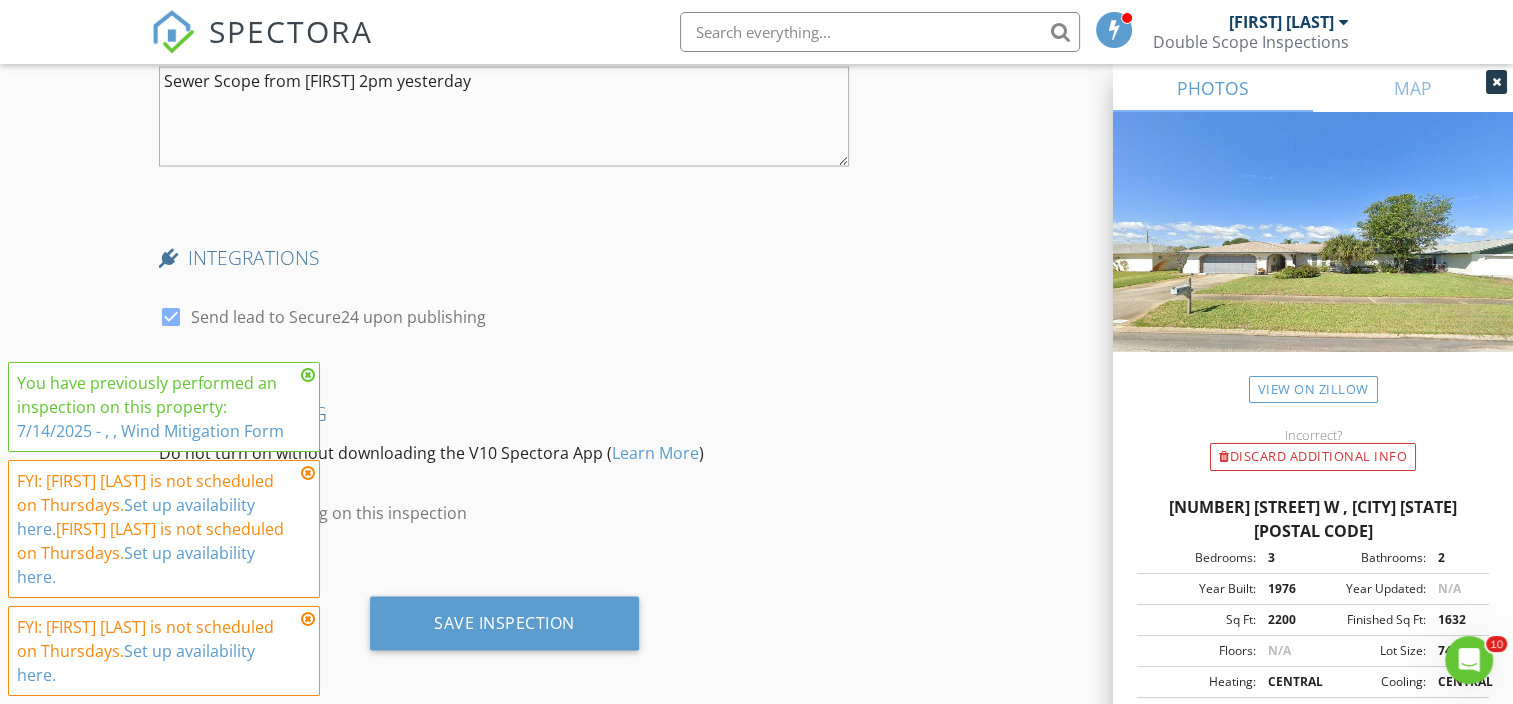 click on "Sewer Scope from james 2pm yesterday" at bounding box center [504, 117] 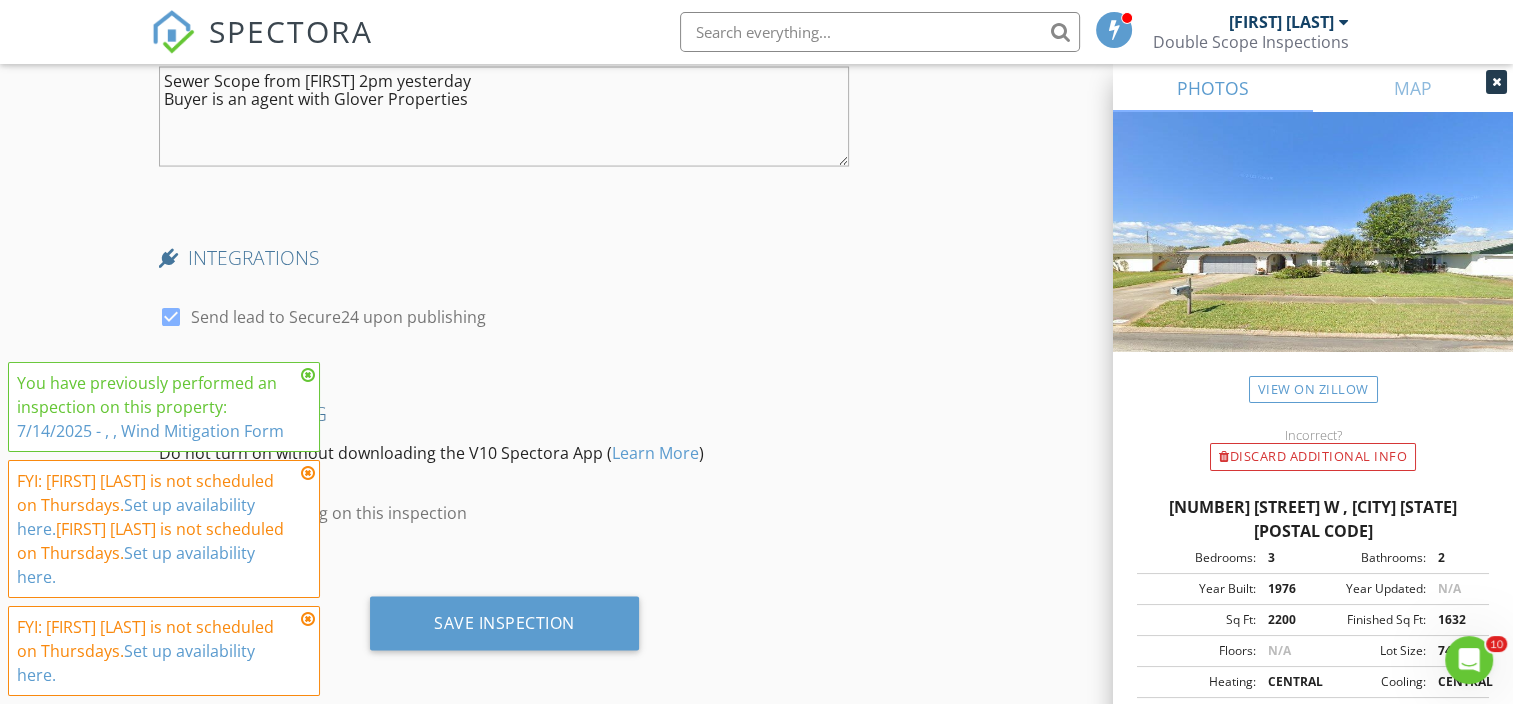 paste on "25-00366" 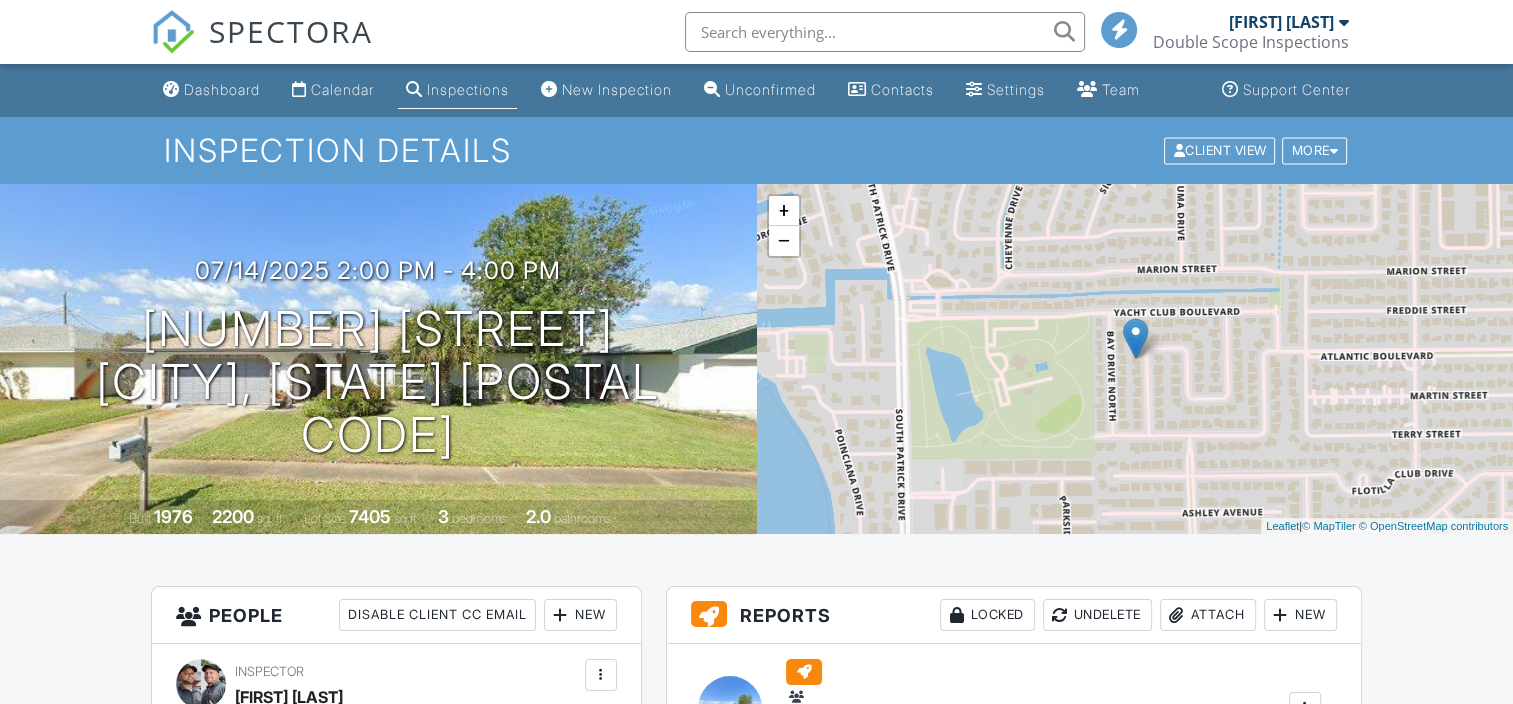 scroll, scrollTop: 242, scrollLeft: 0, axis: vertical 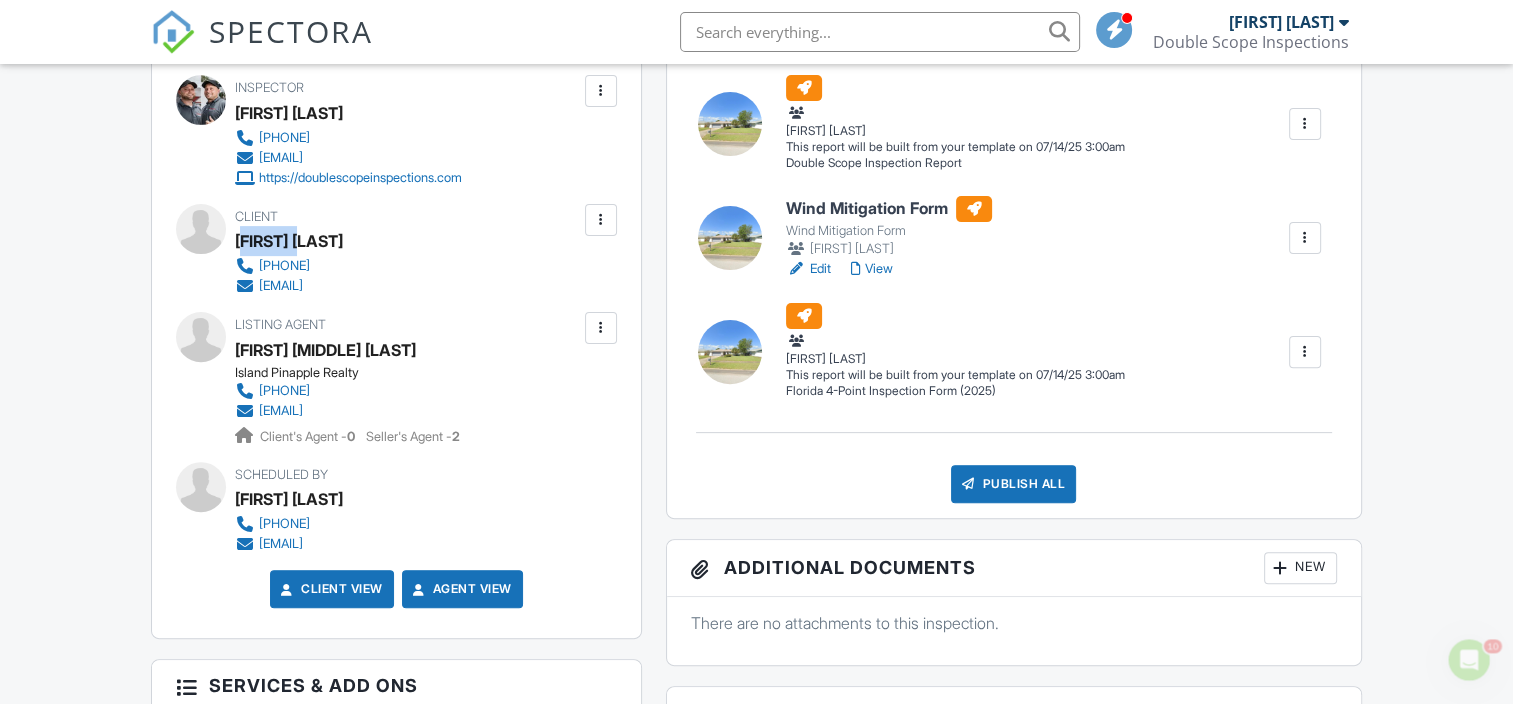 drag, startPoint x: 244, startPoint y: 235, endPoint x: 312, endPoint y: 242, distance: 68.359344 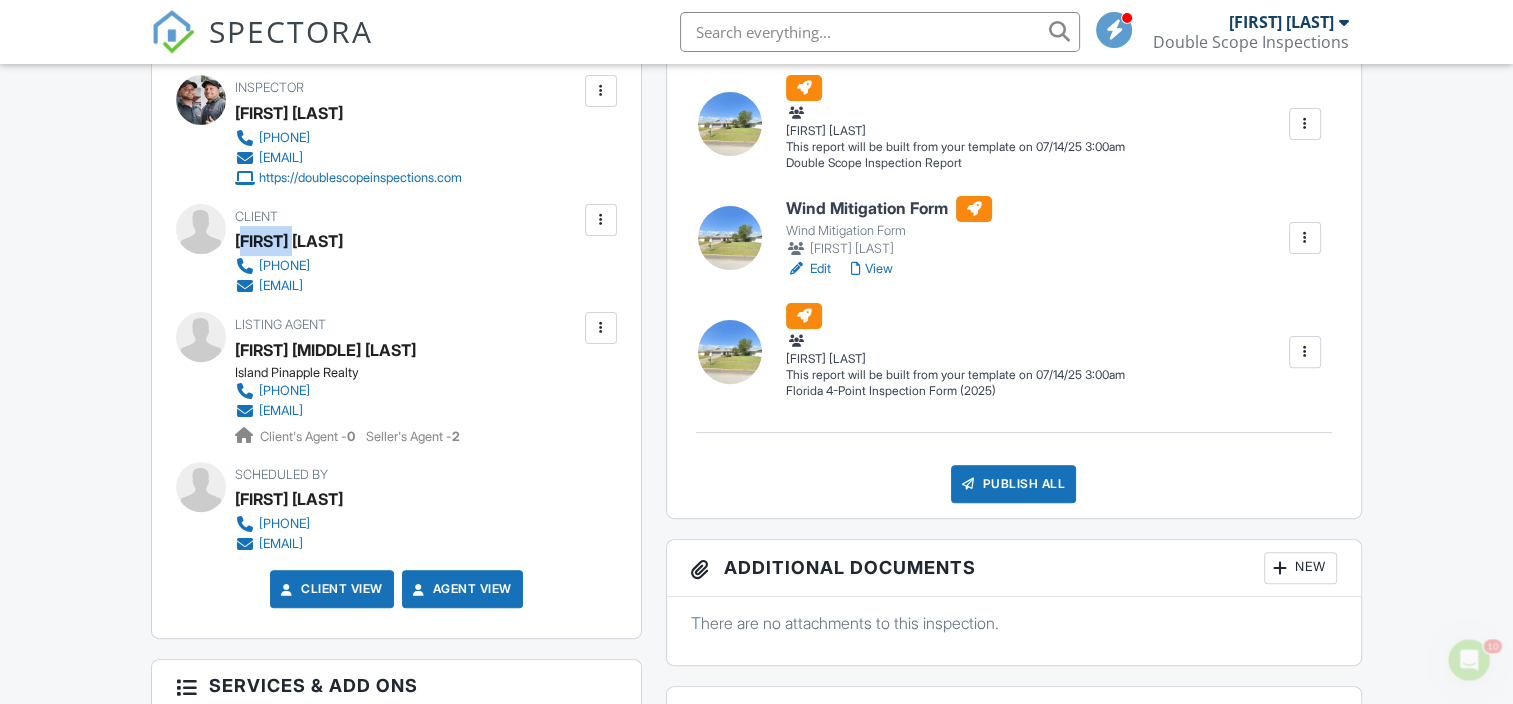drag, startPoint x: 312, startPoint y: 242, endPoint x: 248, endPoint y: 236, distance: 64.28063 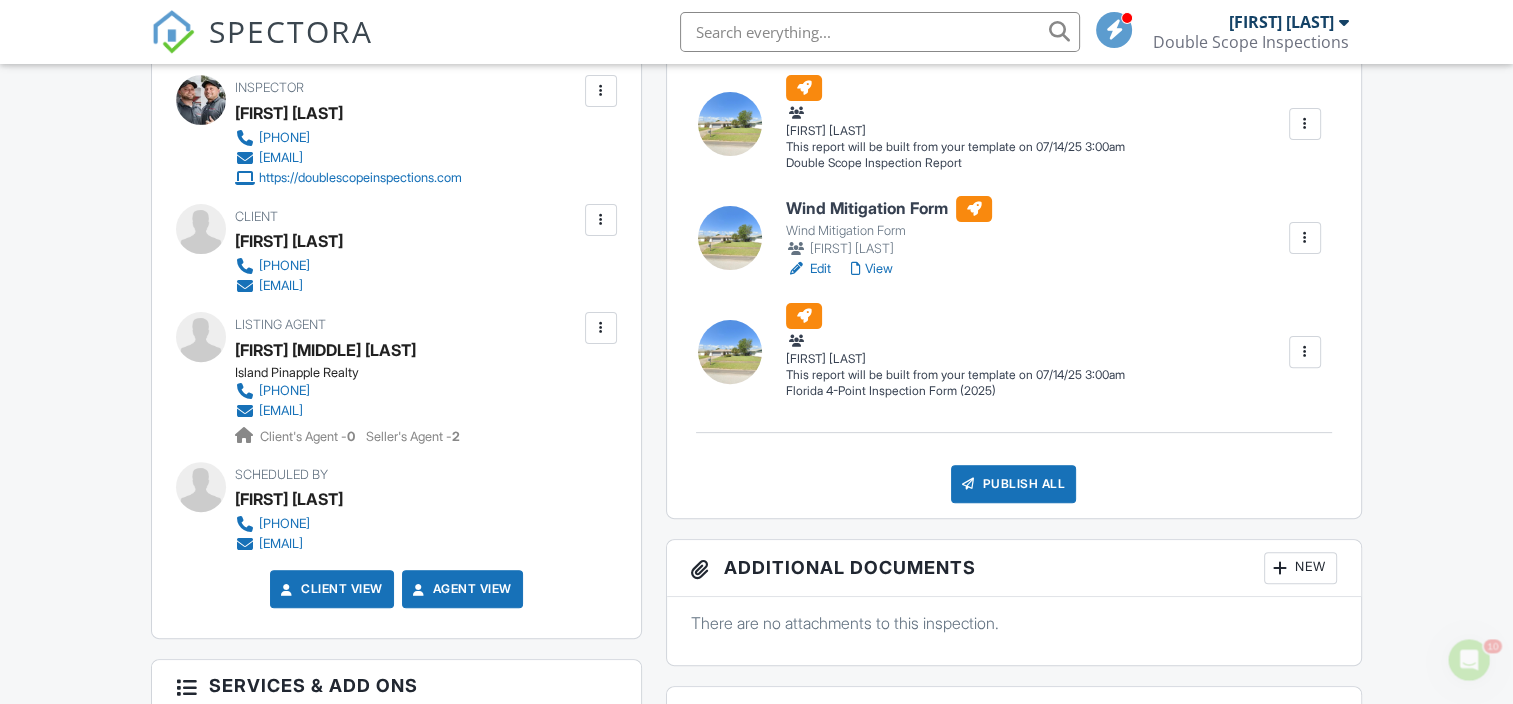 drag, startPoint x: 238, startPoint y: 235, endPoint x: 472, endPoint y: 287, distance: 239.70816 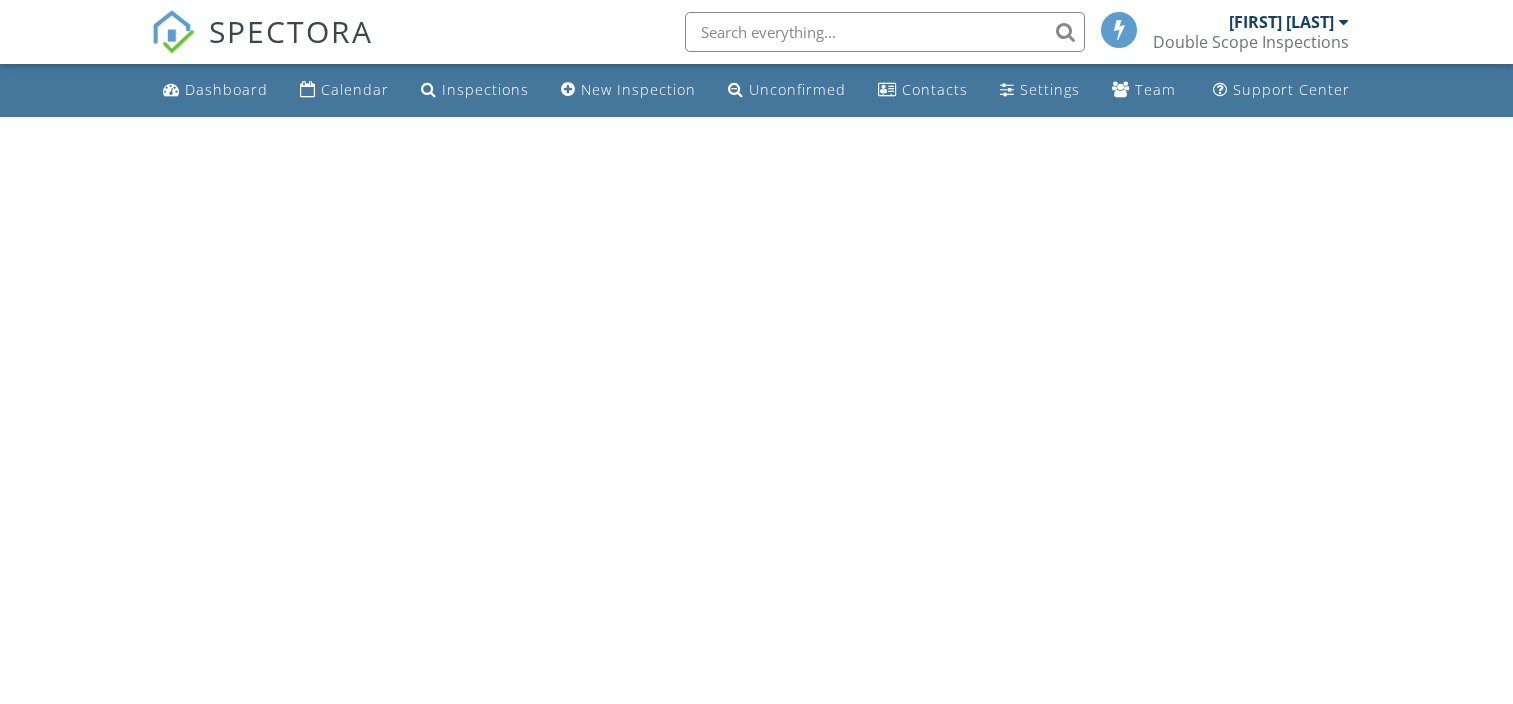 scroll, scrollTop: 0, scrollLeft: 0, axis: both 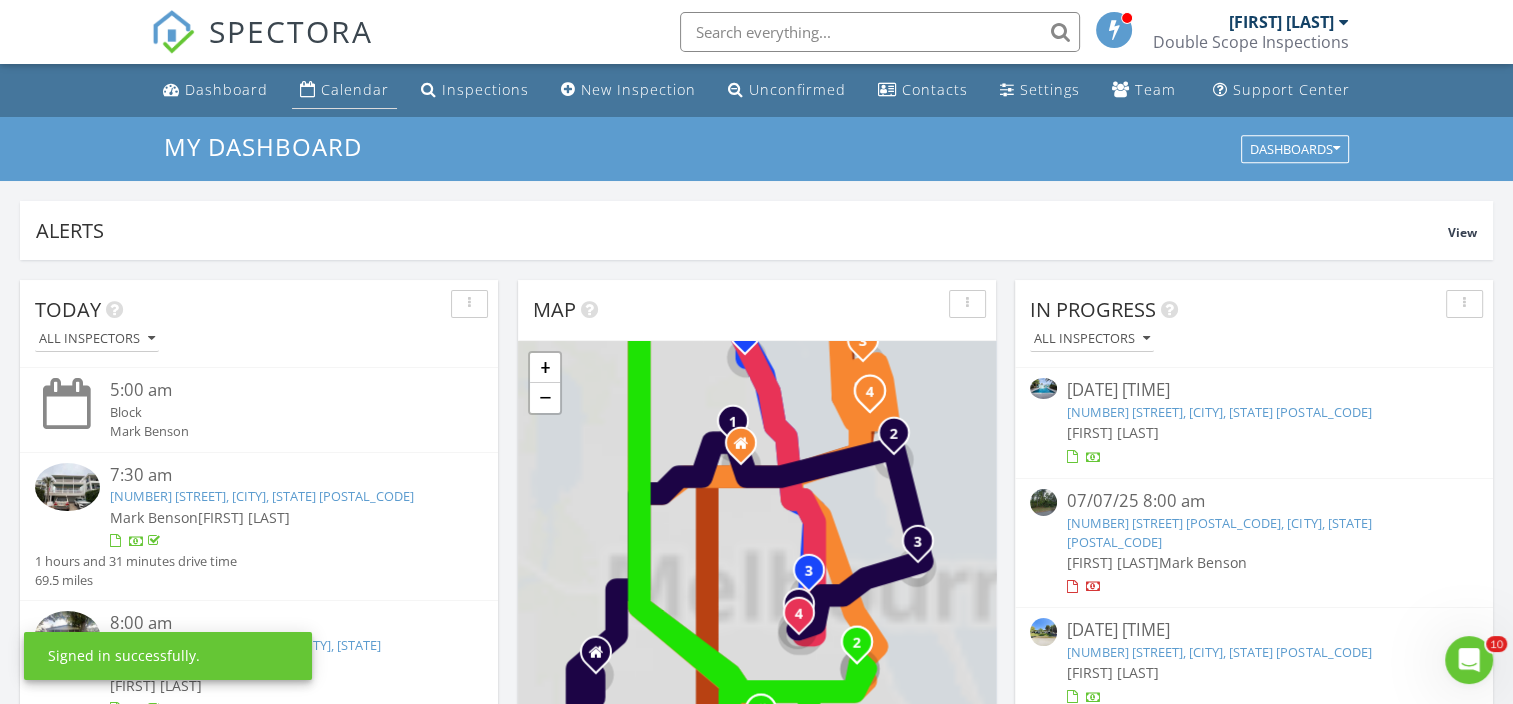 click on "Calendar" at bounding box center (355, 89) 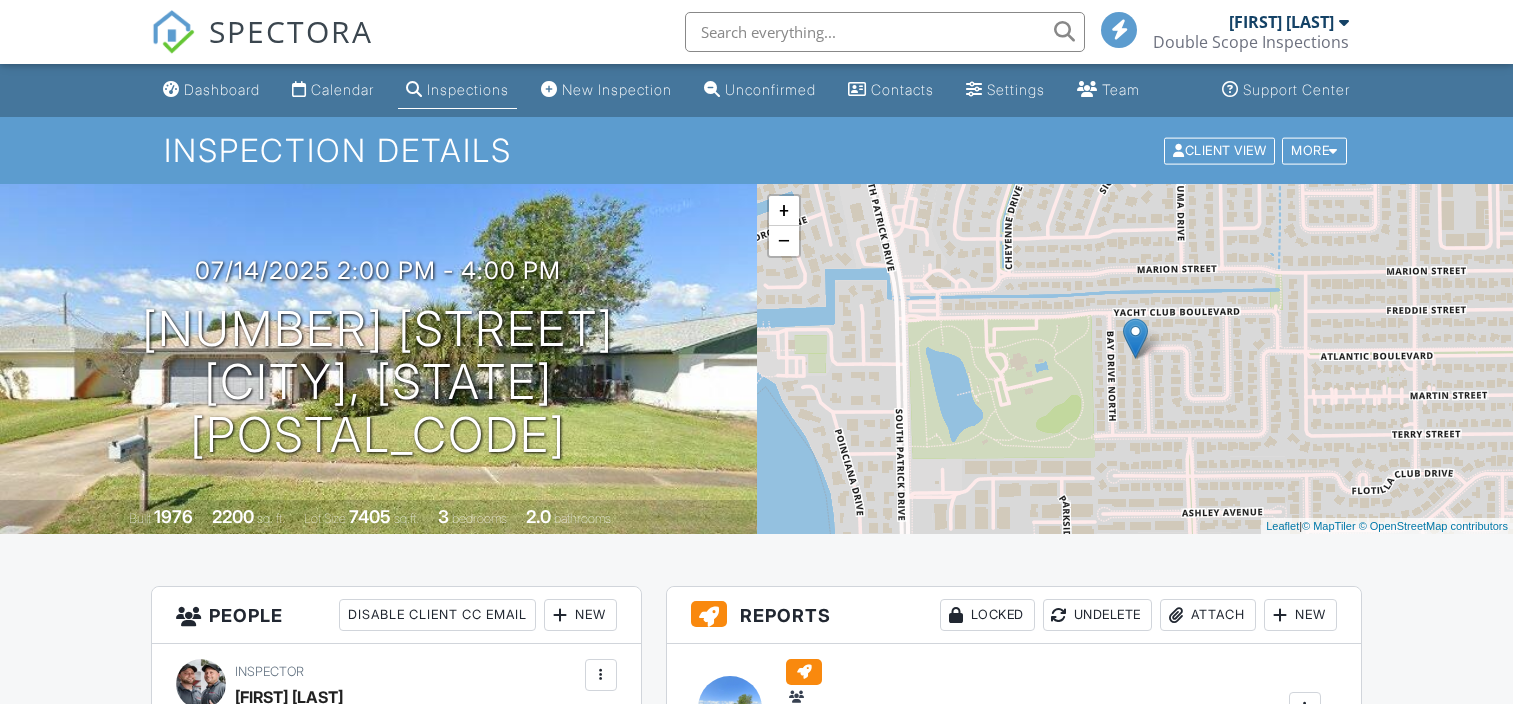 scroll, scrollTop: 0, scrollLeft: 0, axis: both 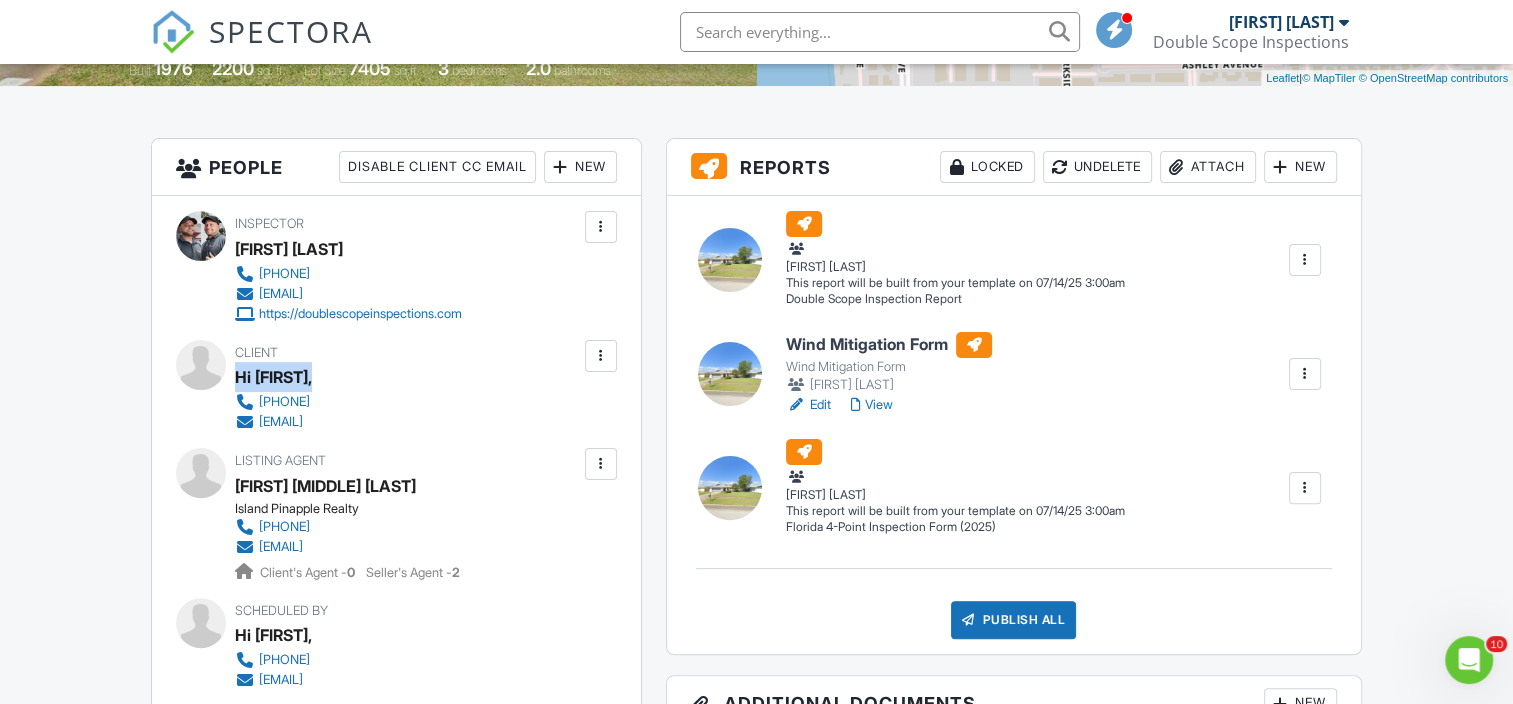drag, startPoint x: 237, startPoint y: 364, endPoint x: 374, endPoint y: 383, distance: 138.31125 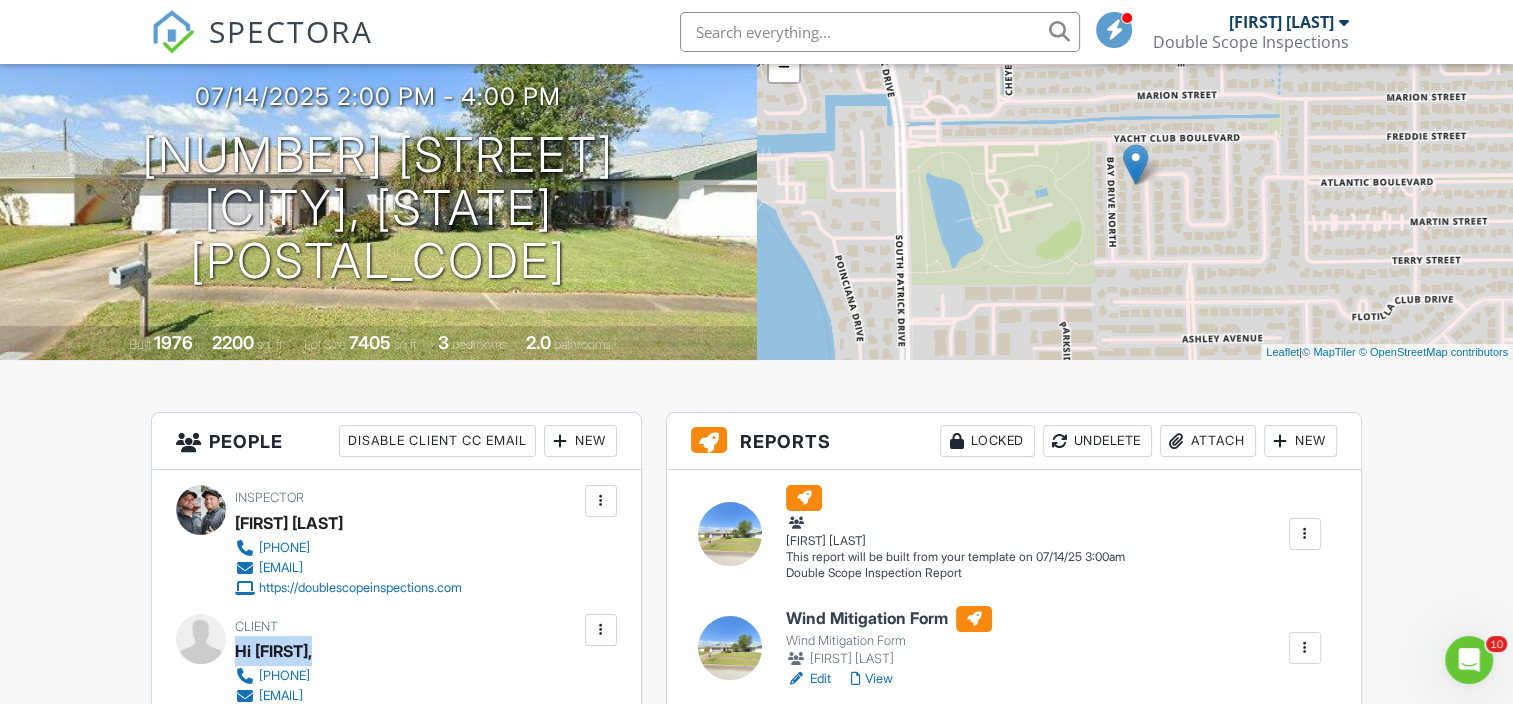 scroll, scrollTop: 0, scrollLeft: 0, axis: both 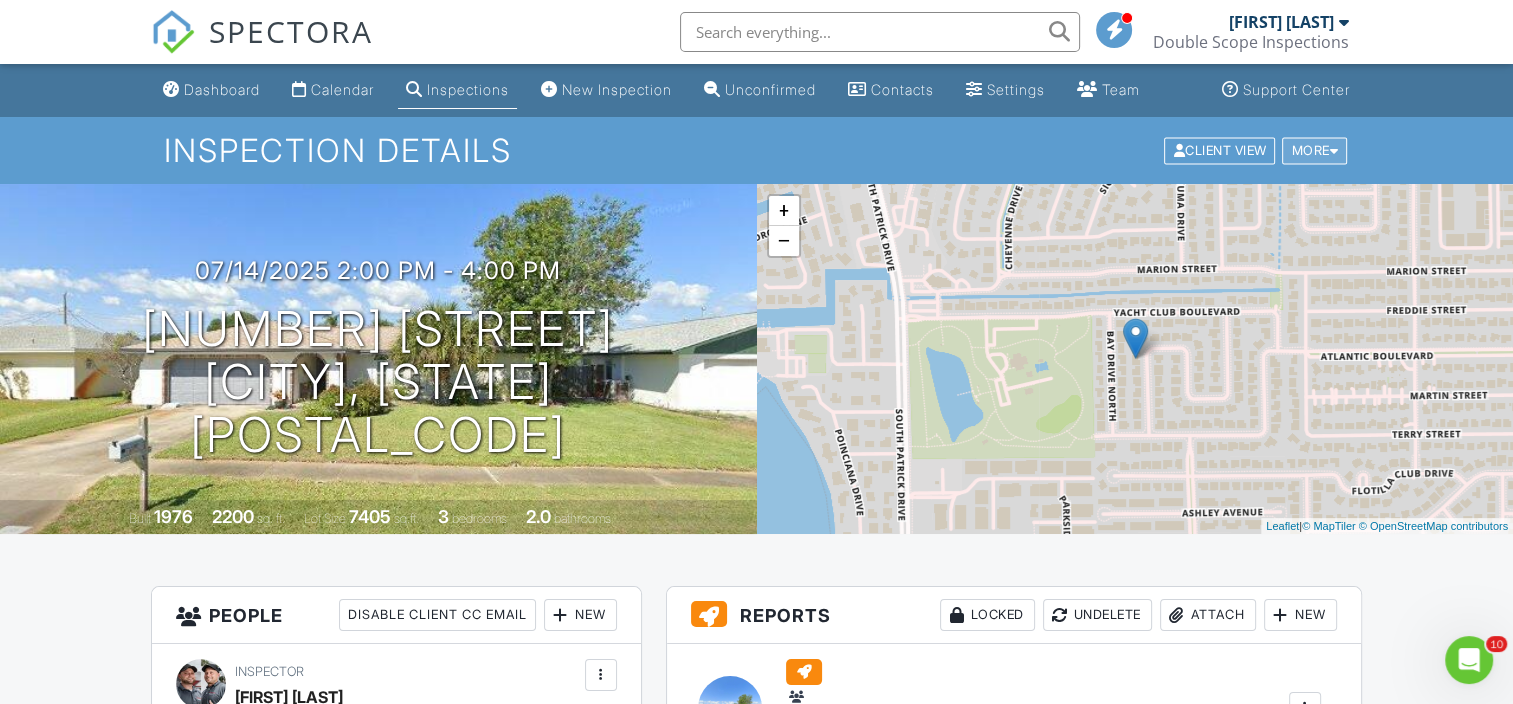 click on "More" at bounding box center (1314, 150) 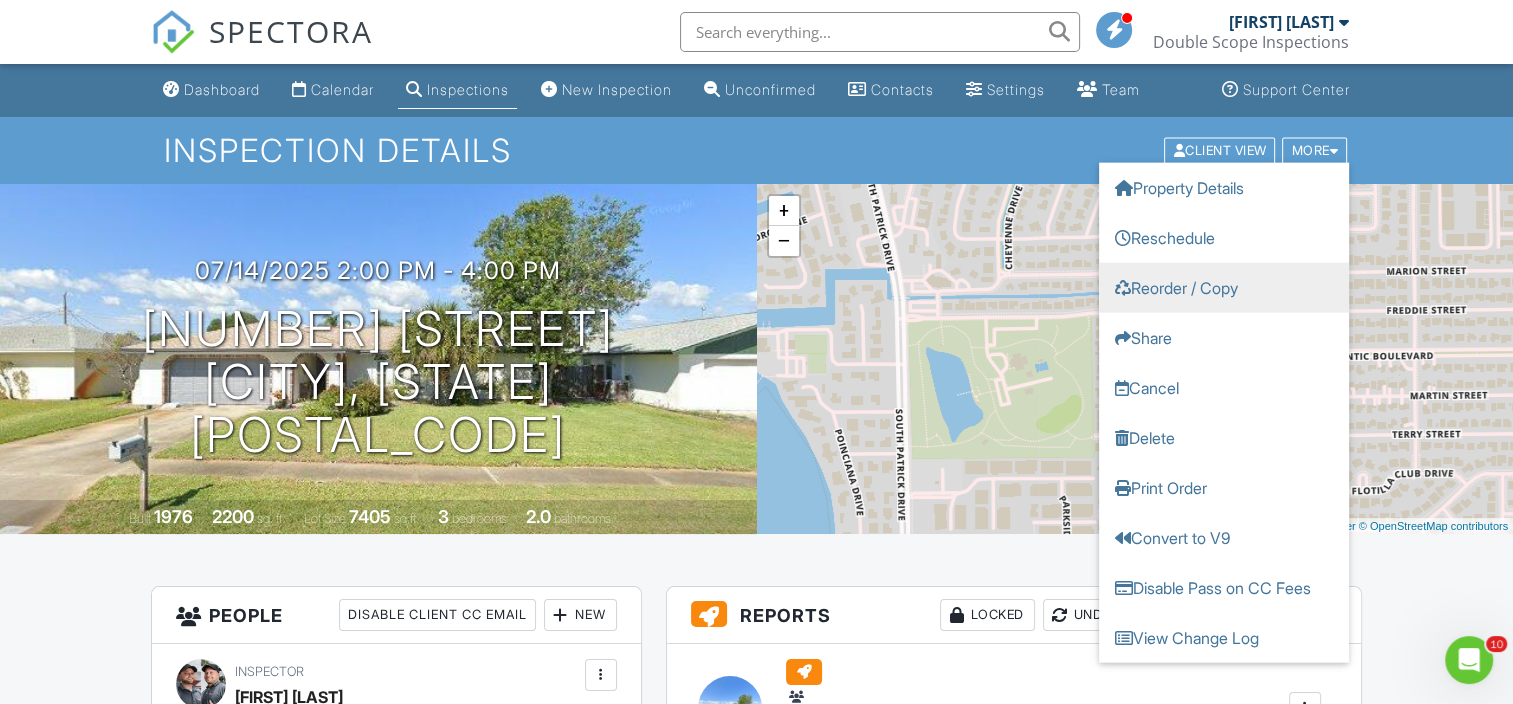 click on "Reorder / Copy" at bounding box center [1224, 287] 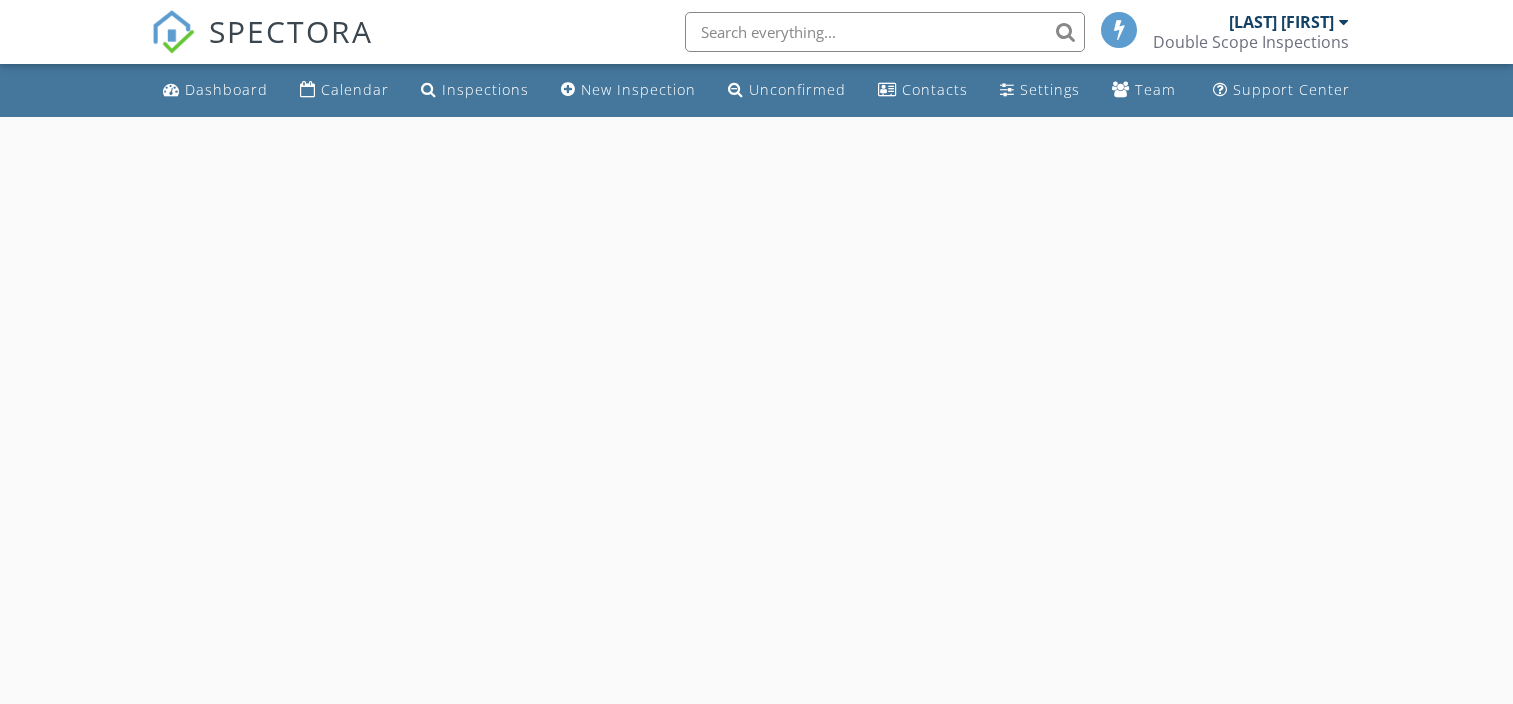 scroll, scrollTop: 0, scrollLeft: 0, axis: both 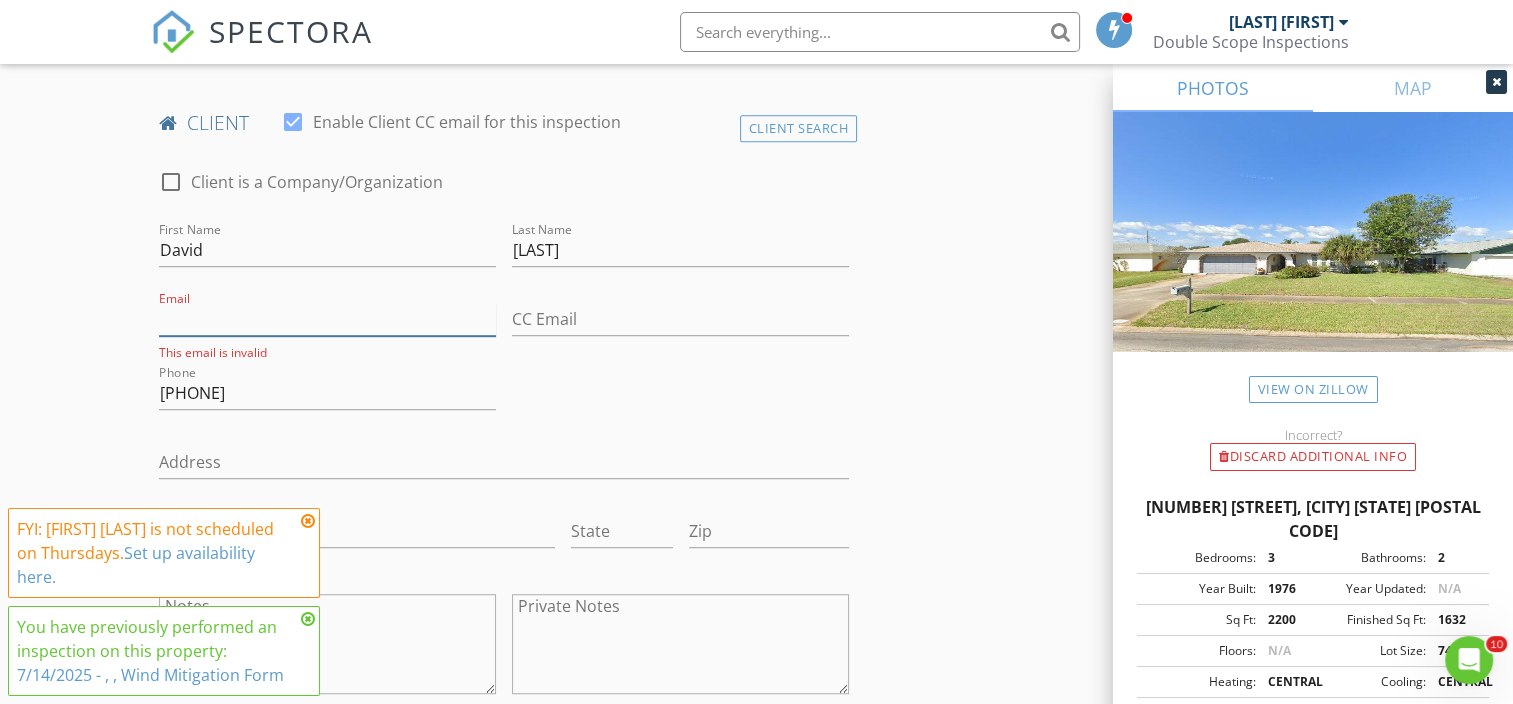 type 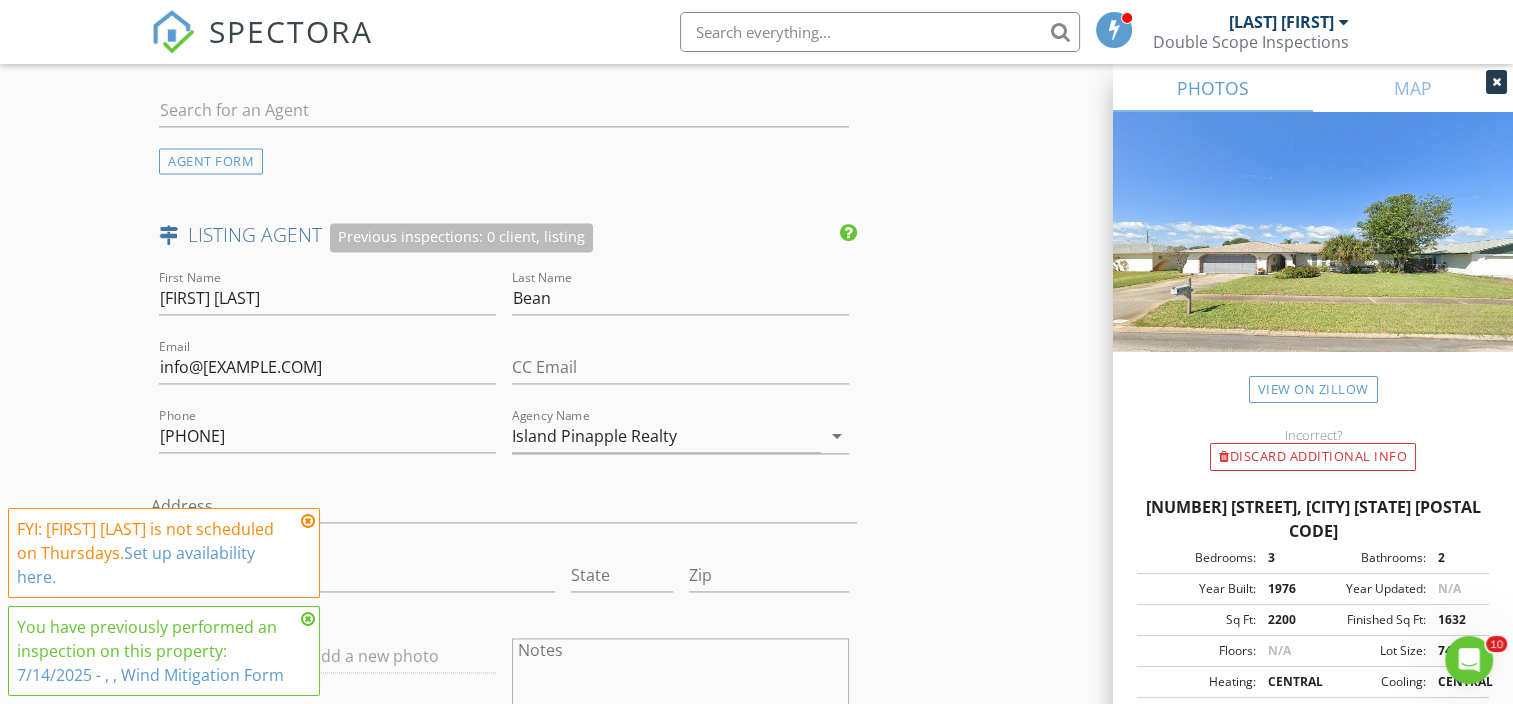 scroll, scrollTop: 2784, scrollLeft: 0, axis: vertical 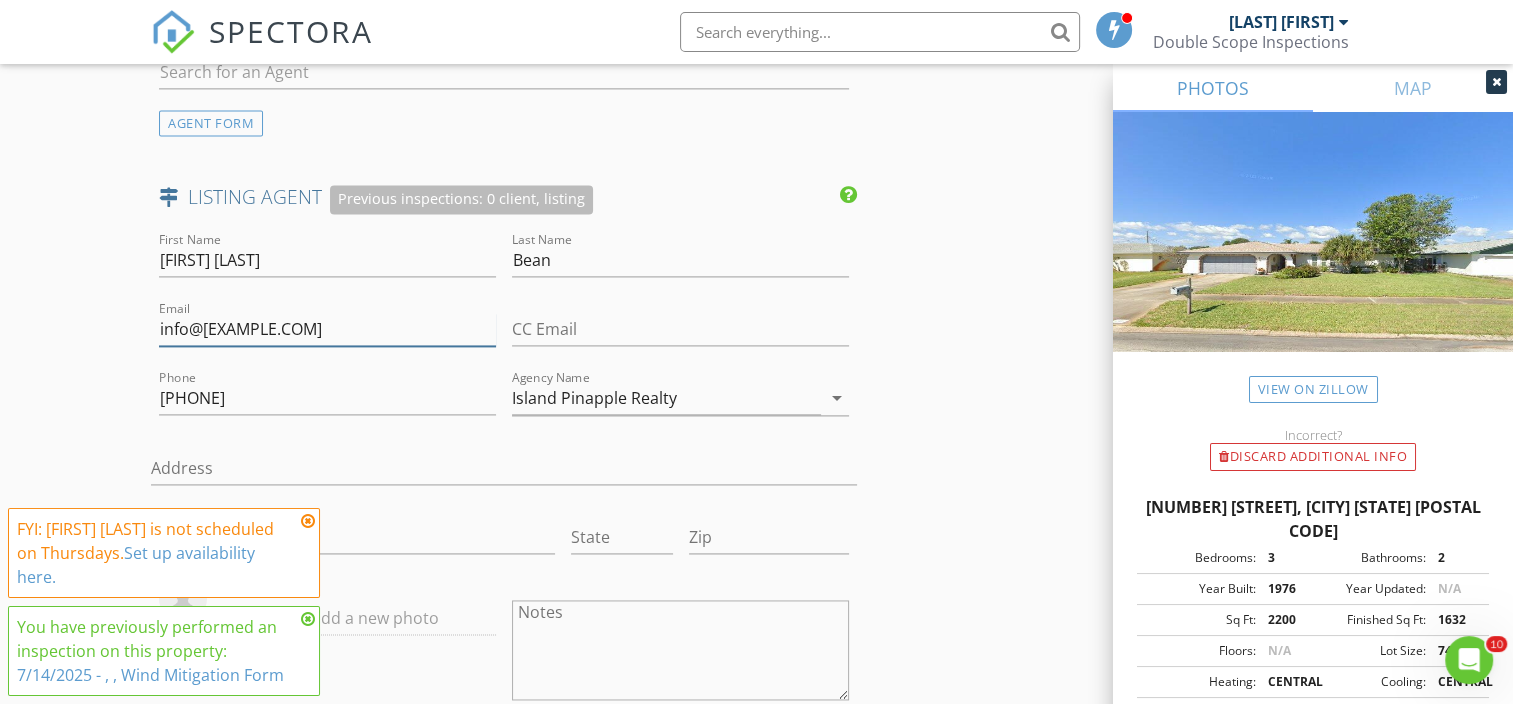 click on "info@[EXAMPLE.COM]" at bounding box center [327, 329] 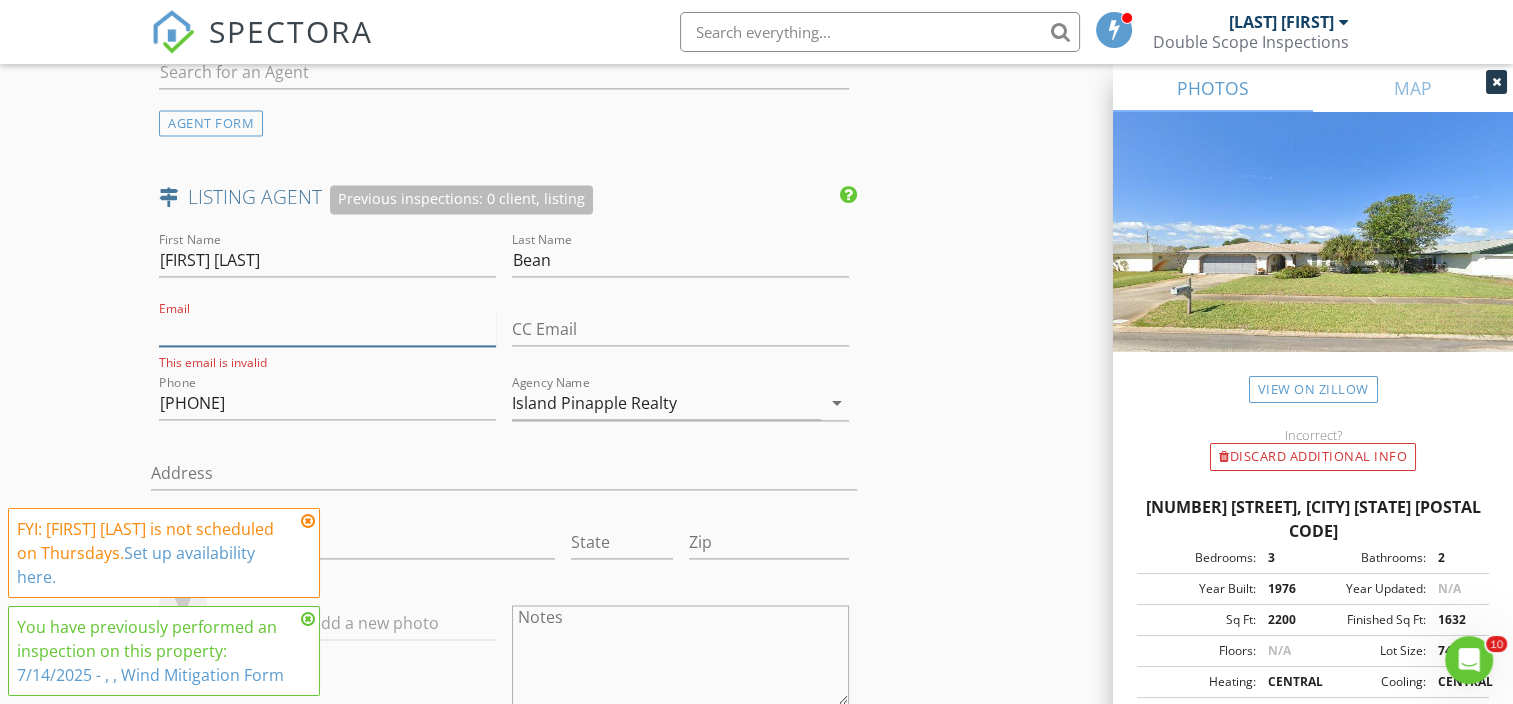 type 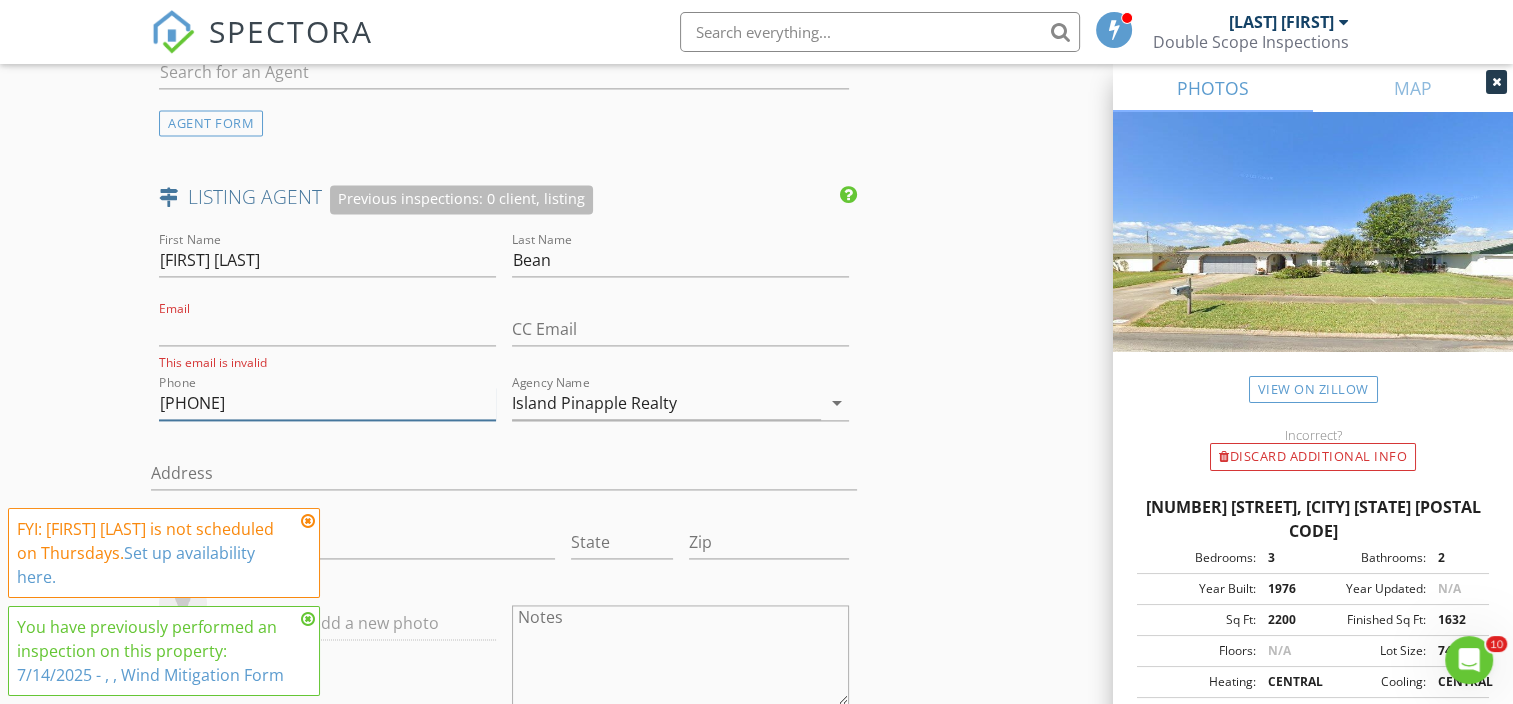 click on "[PHONE]" at bounding box center [327, 403] 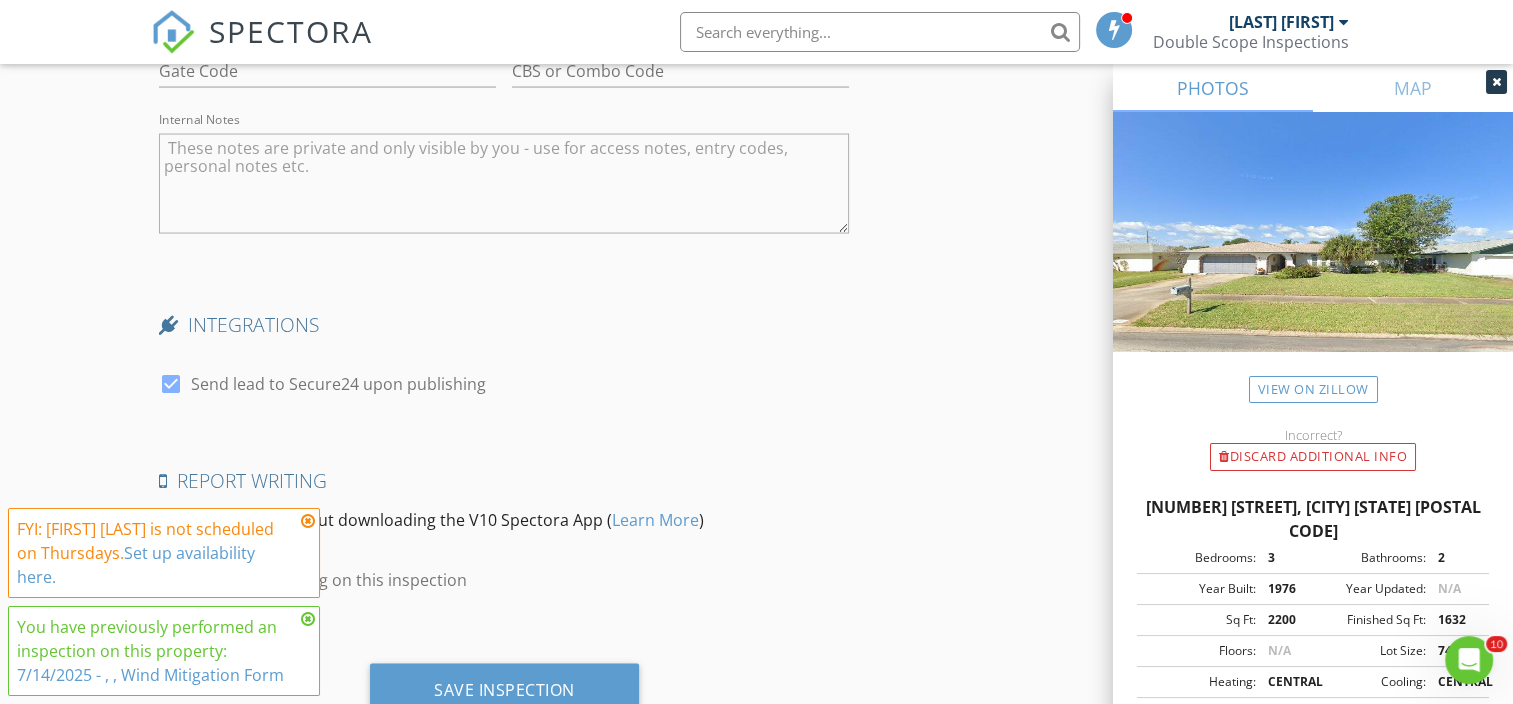 scroll, scrollTop: 3888, scrollLeft: 0, axis: vertical 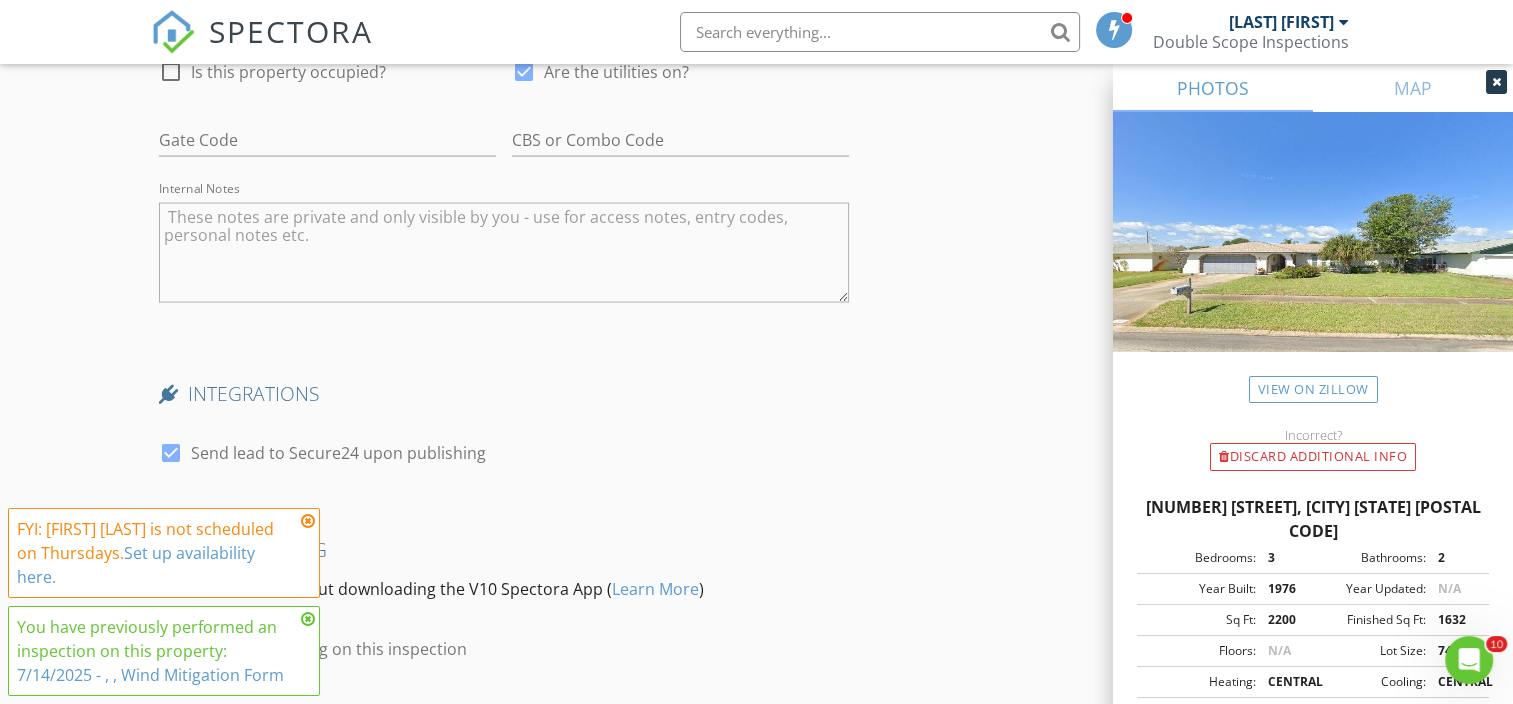 type 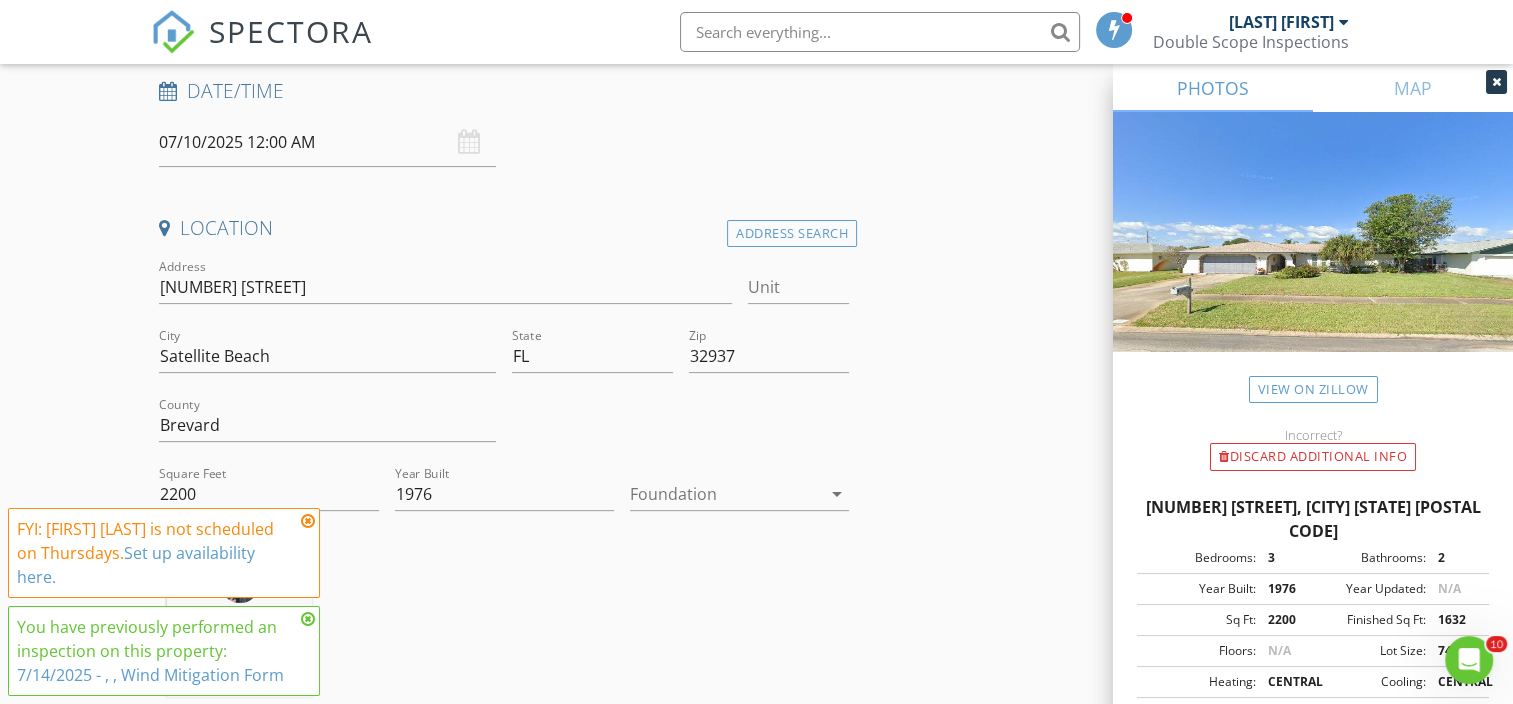 scroll, scrollTop: 483, scrollLeft: 0, axis: vertical 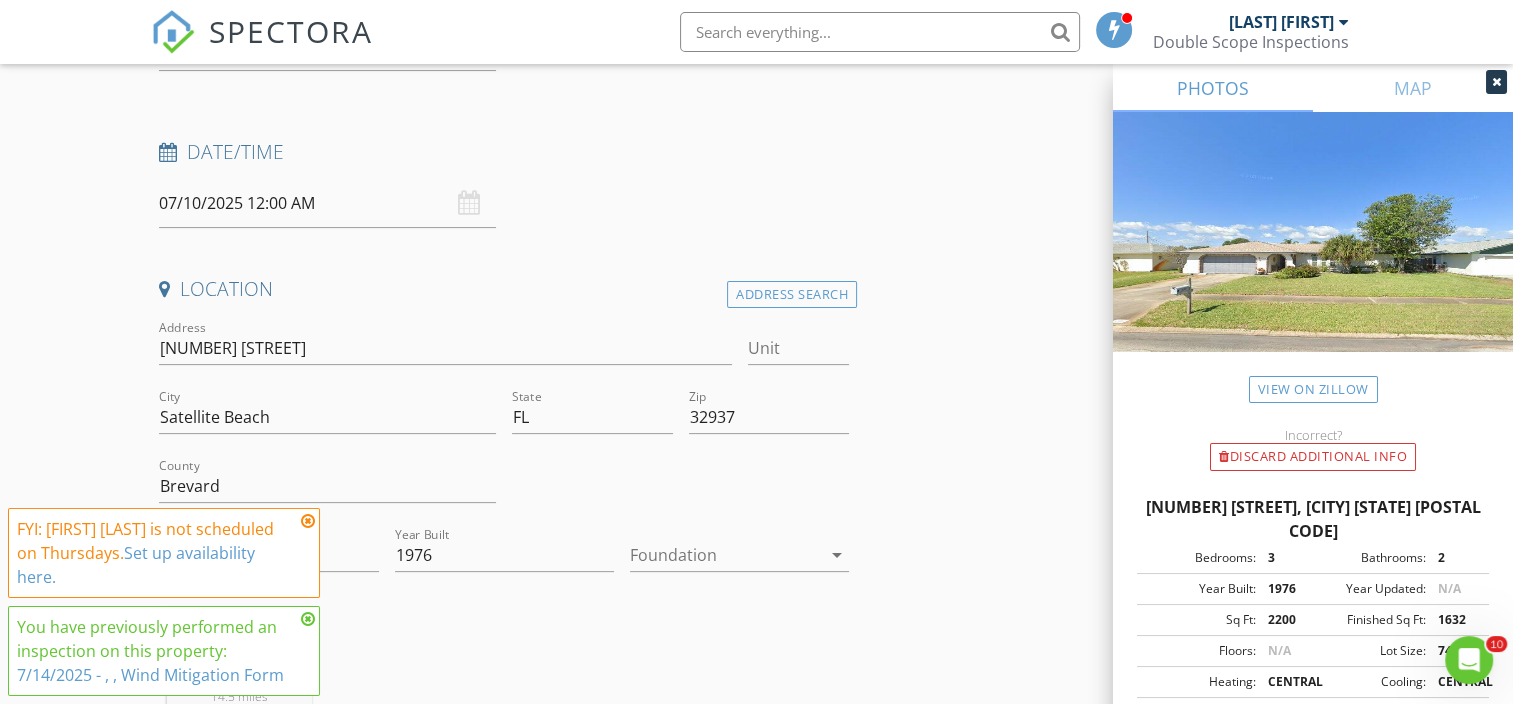 type on "Sewer Scope for 2pm yesterday, James: Buyer is an agent with Glover properties" 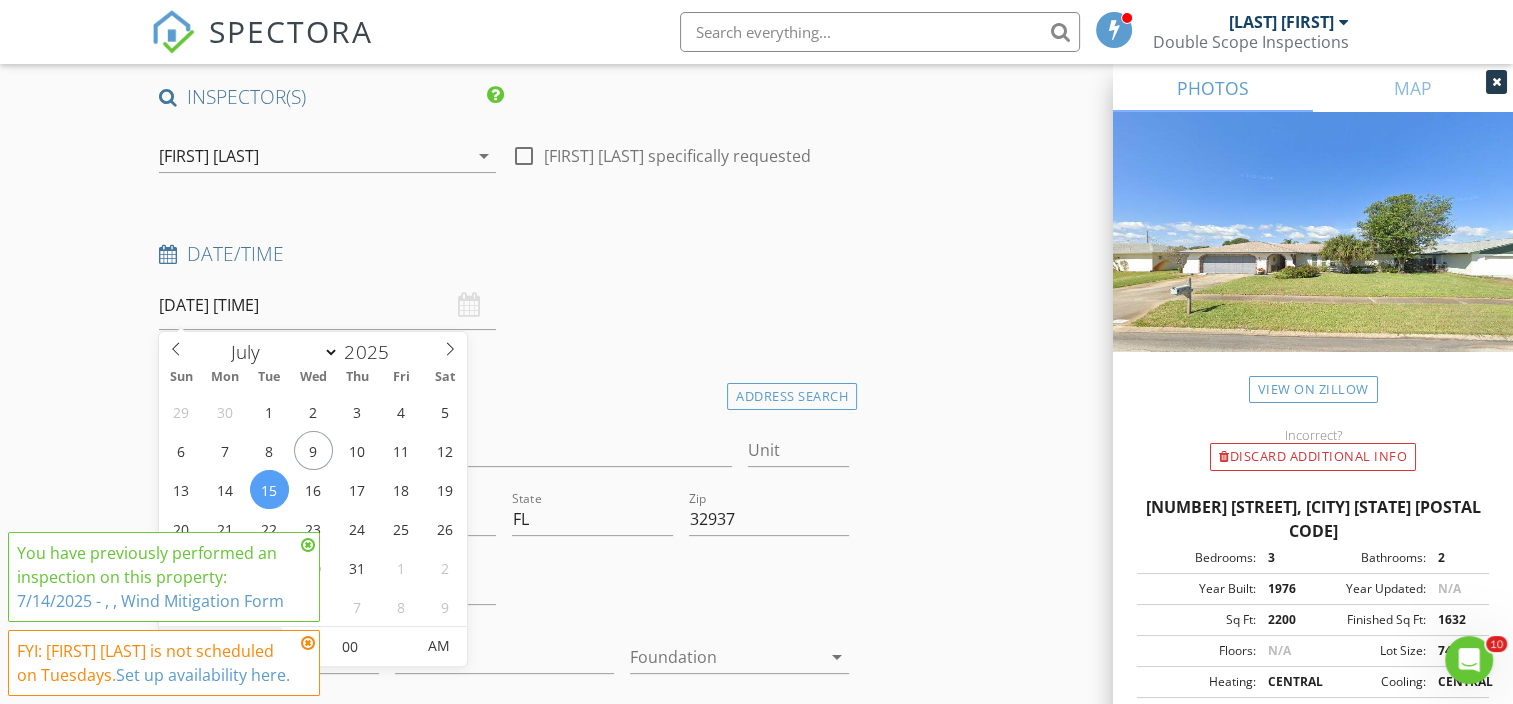 scroll, scrollTop: 368, scrollLeft: 0, axis: vertical 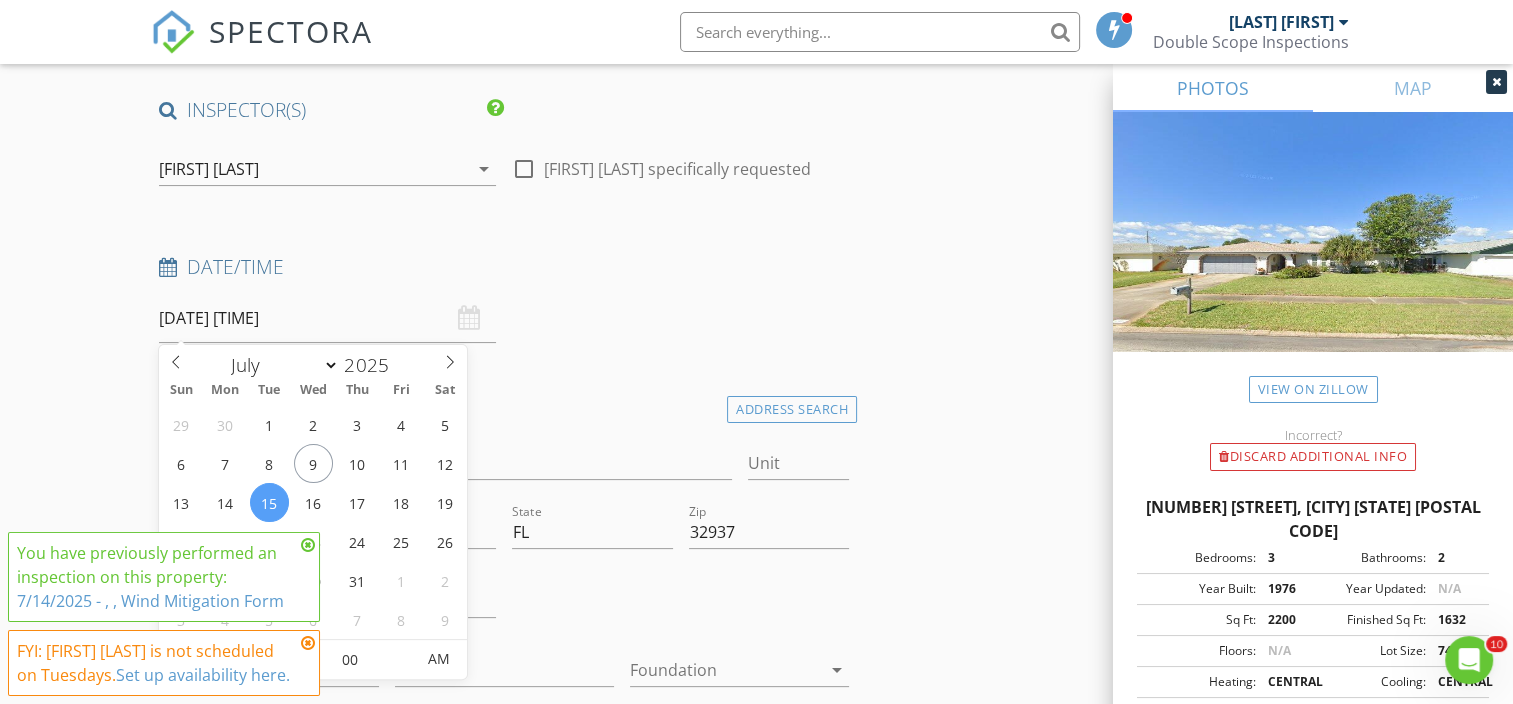 type on "8" 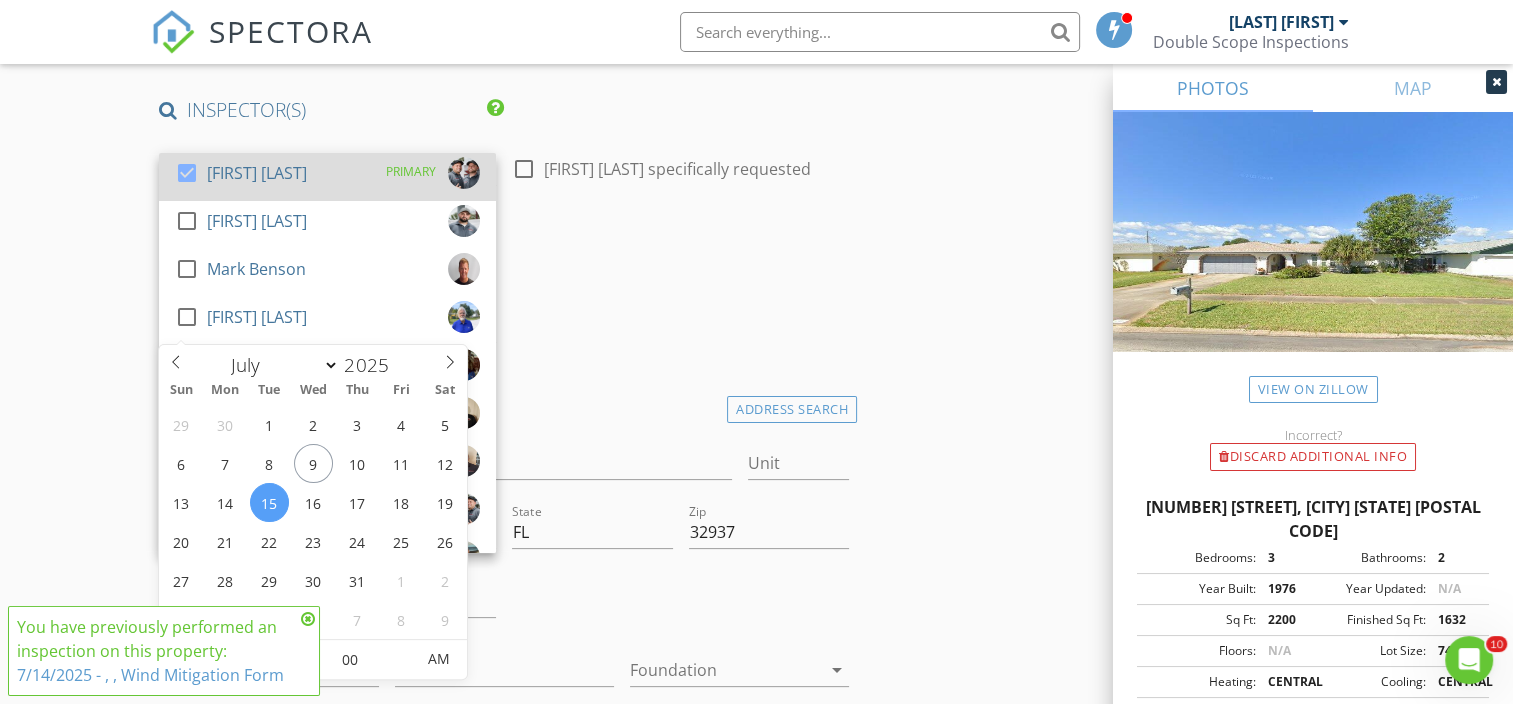 click on "check_box   Mark Watson   PRIMARY" at bounding box center (327, 177) 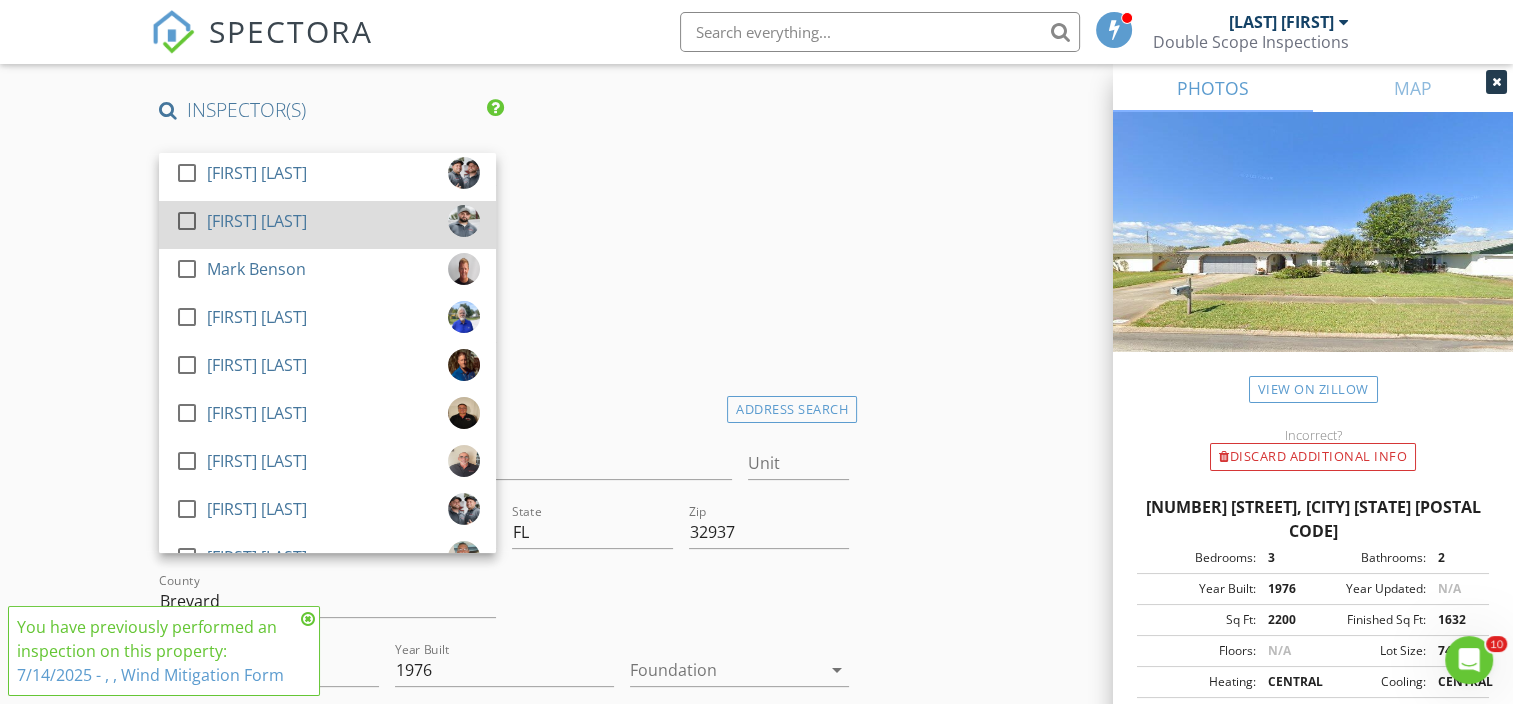 click on "check_box_outline_blank   William Watson" at bounding box center (241, 177) 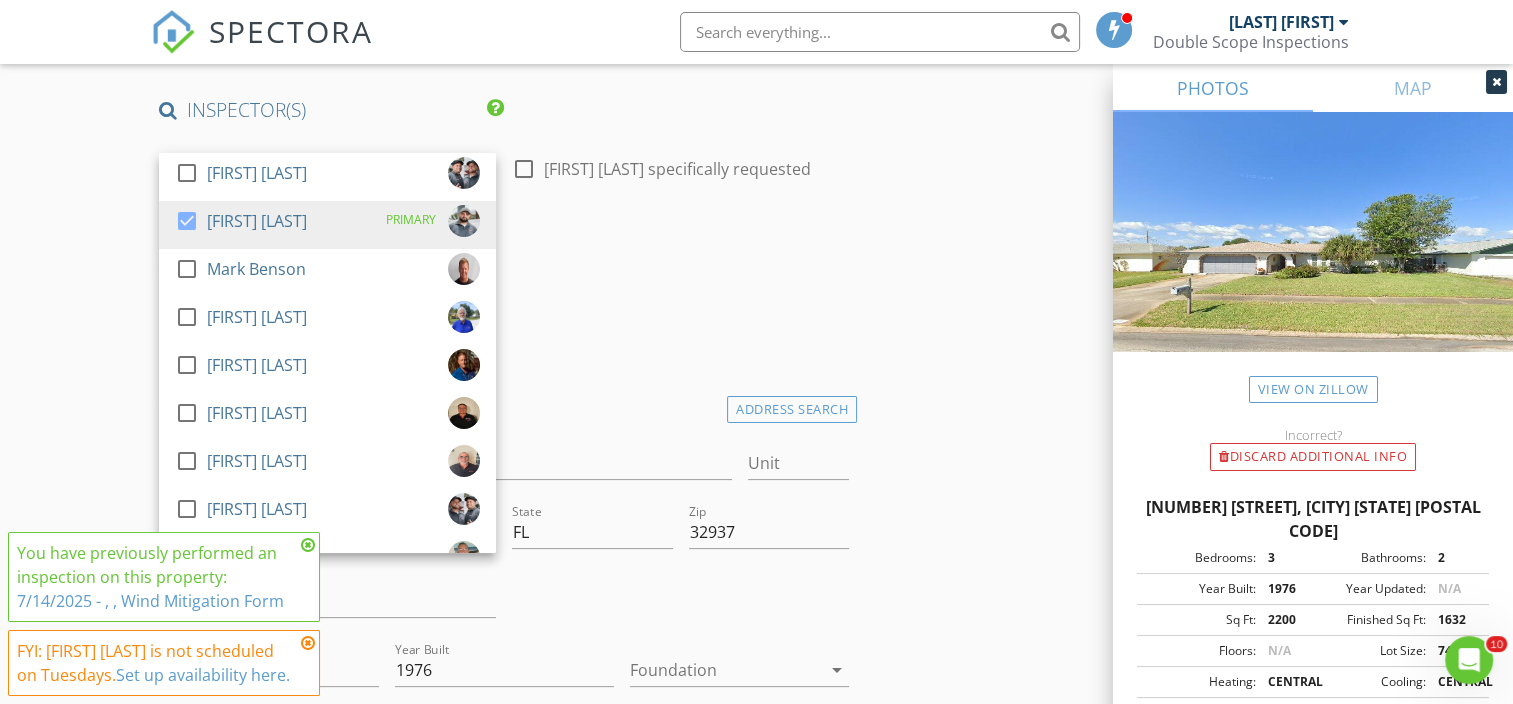 click on "Date/Time" at bounding box center (504, 117) 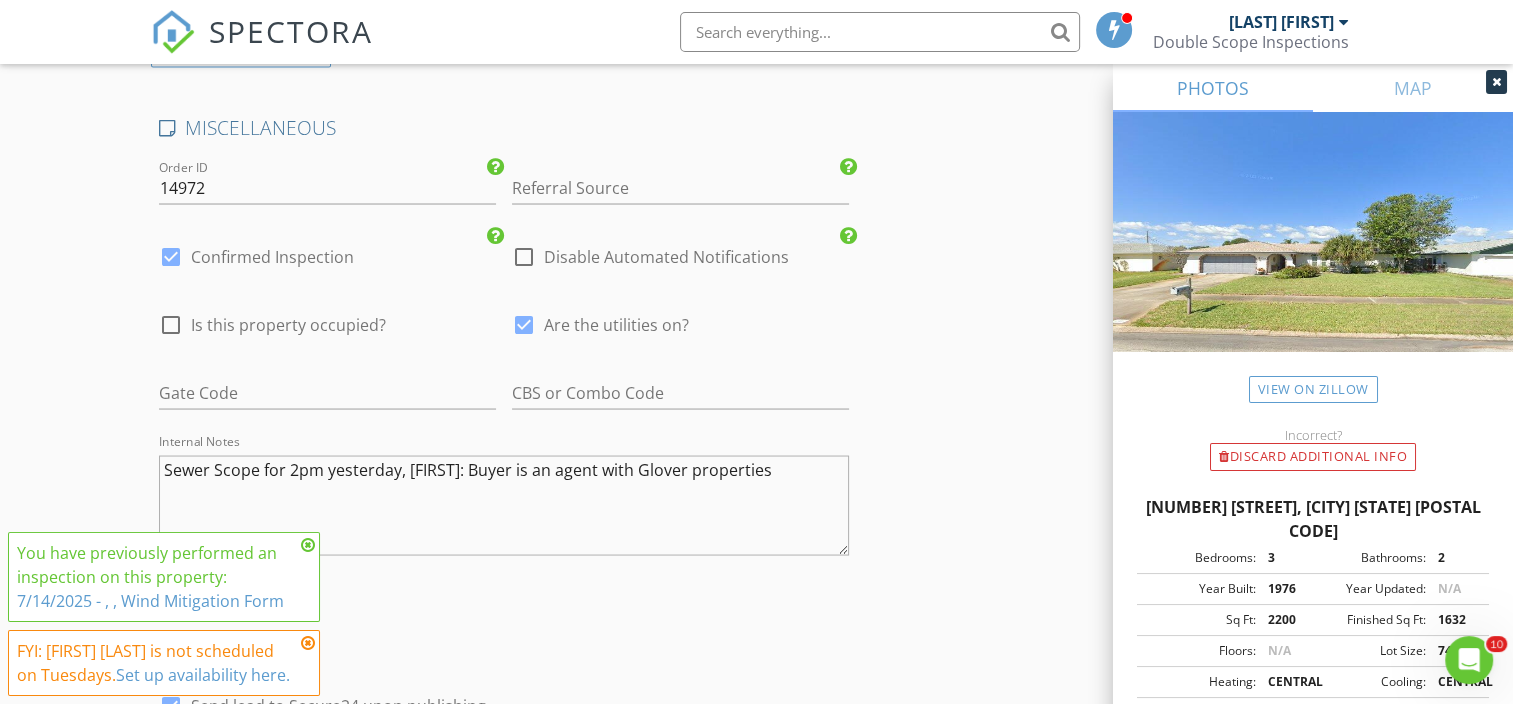 scroll, scrollTop: 4024, scrollLeft: 0, axis: vertical 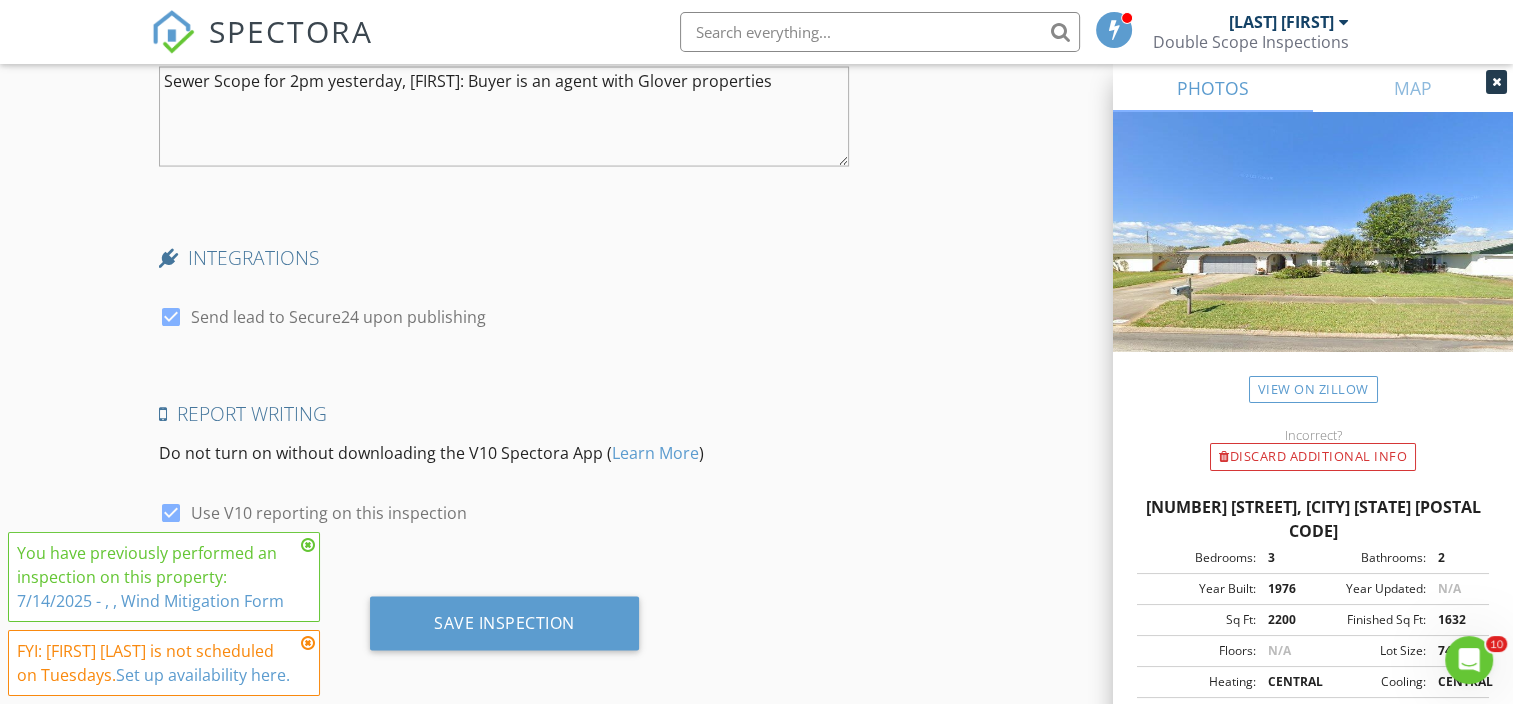 click on "Sewer Scope for 2pm yesterday, James: Buyer is an agent with Glover properties" at bounding box center [504, 117] 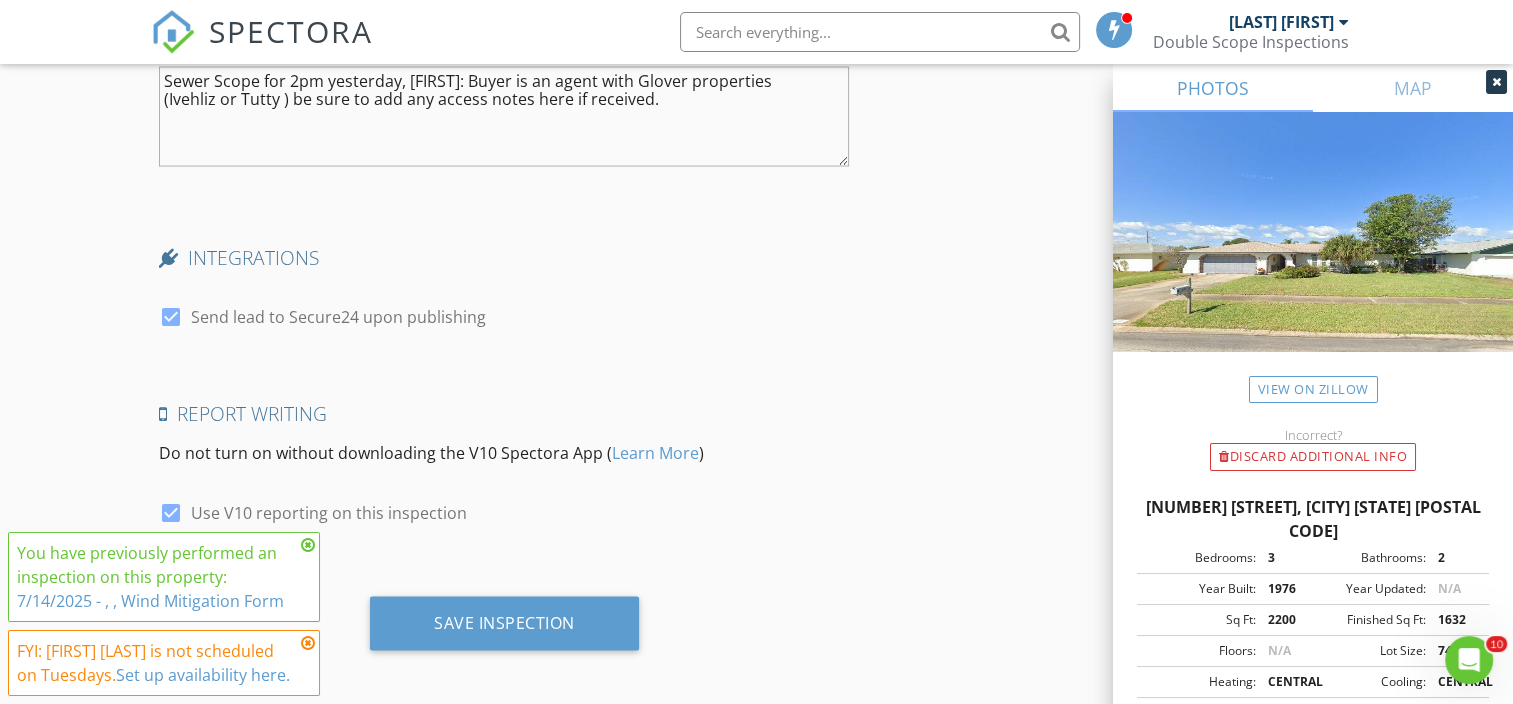 click on "Sewer Scope for 2pm yesterday, James: Buyer is an agent with Glover properties
(Ivehliz or Tutty ) be sure to add any access notes here if received." at bounding box center [504, 117] 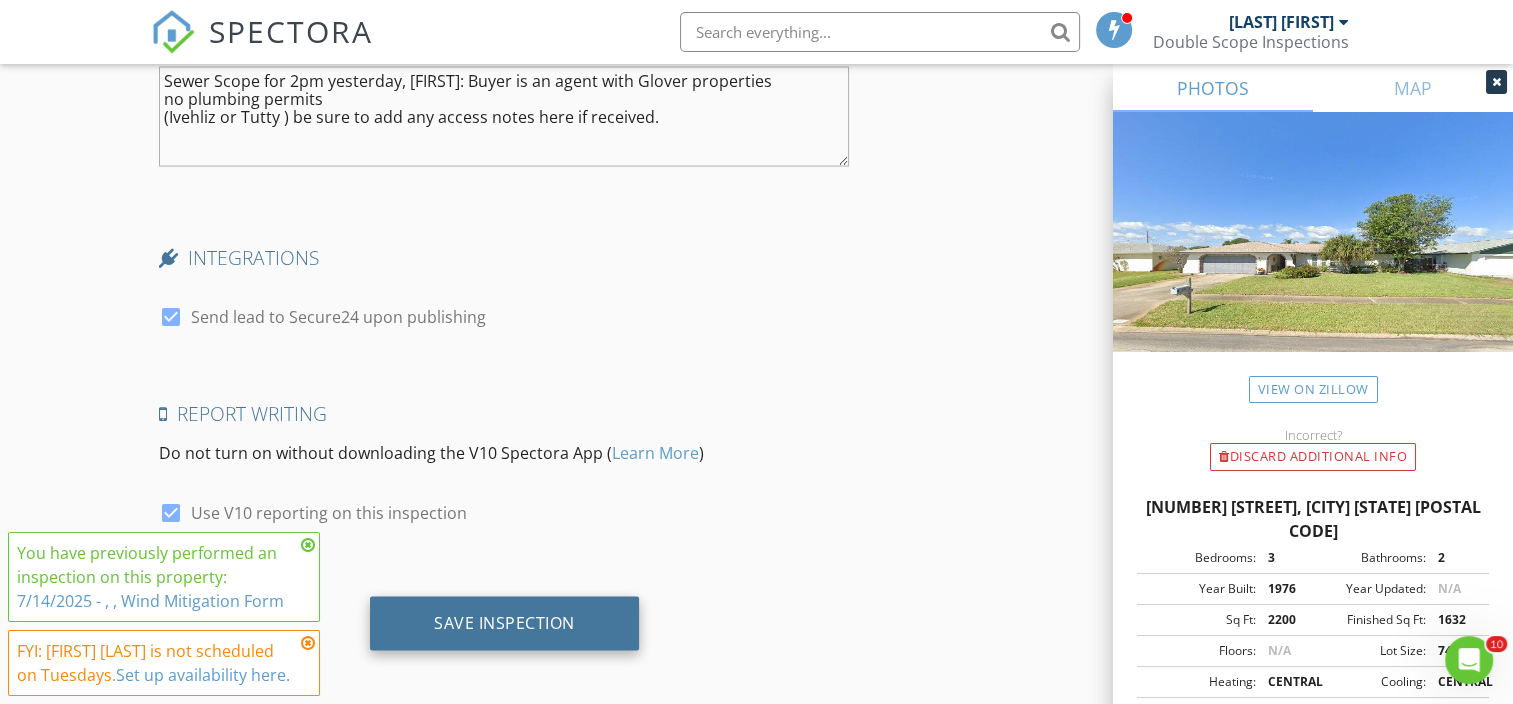 type on "Sewer Scope for 2pm yesterday, James: Buyer is an agent with Glover properties
no plumbing permits
(Ivehliz or Tutty ) be sure to add any access notes here if received." 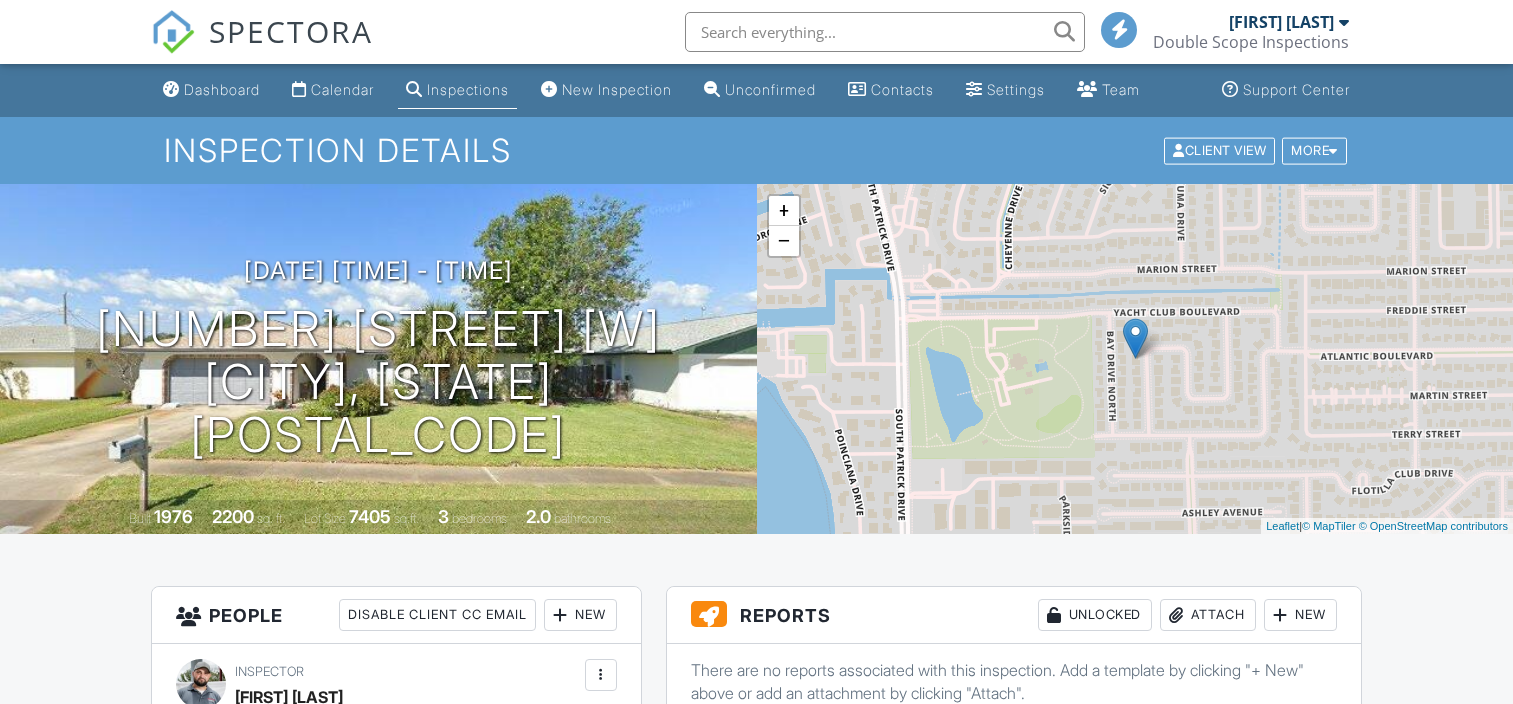 scroll, scrollTop: 0, scrollLeft: 0, axis: both 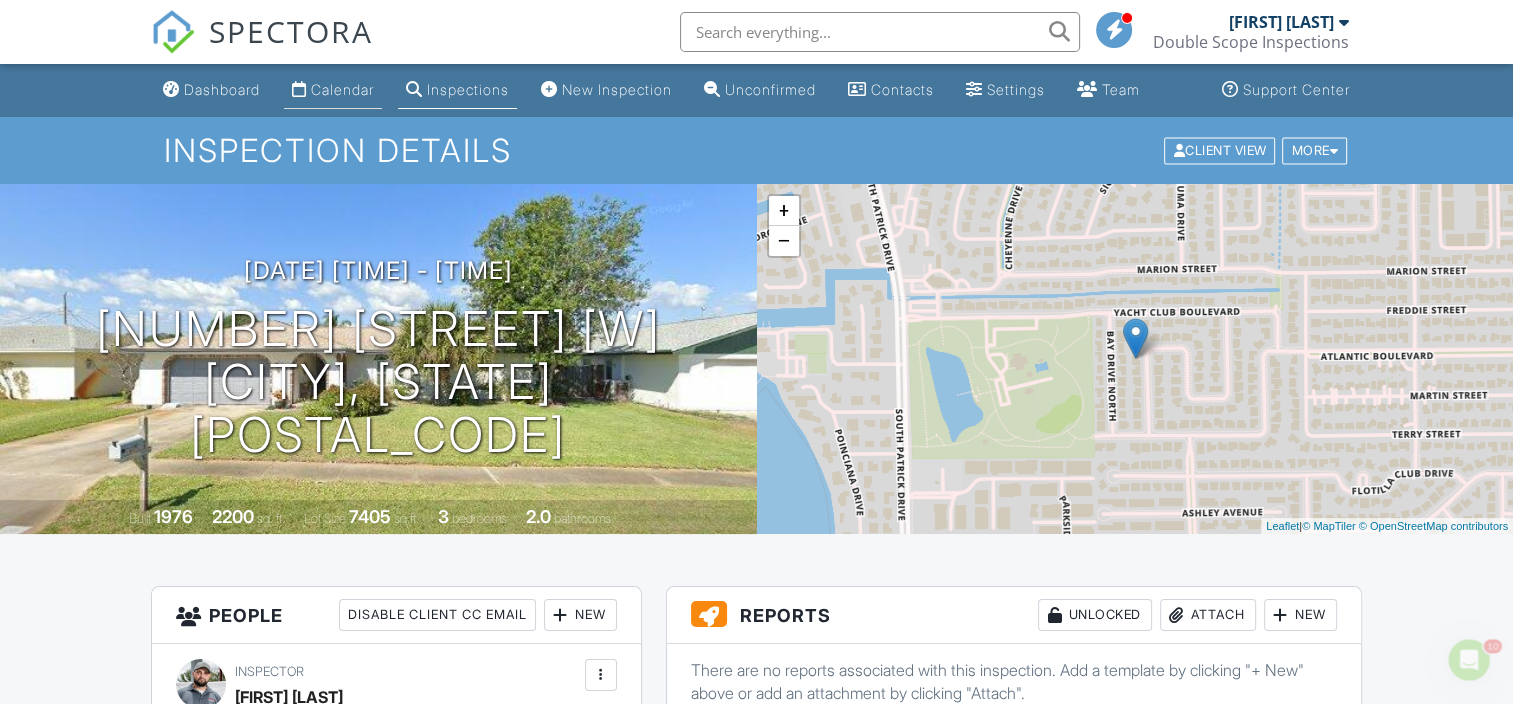 click on "Calendar" at bounding box center (333, 90) 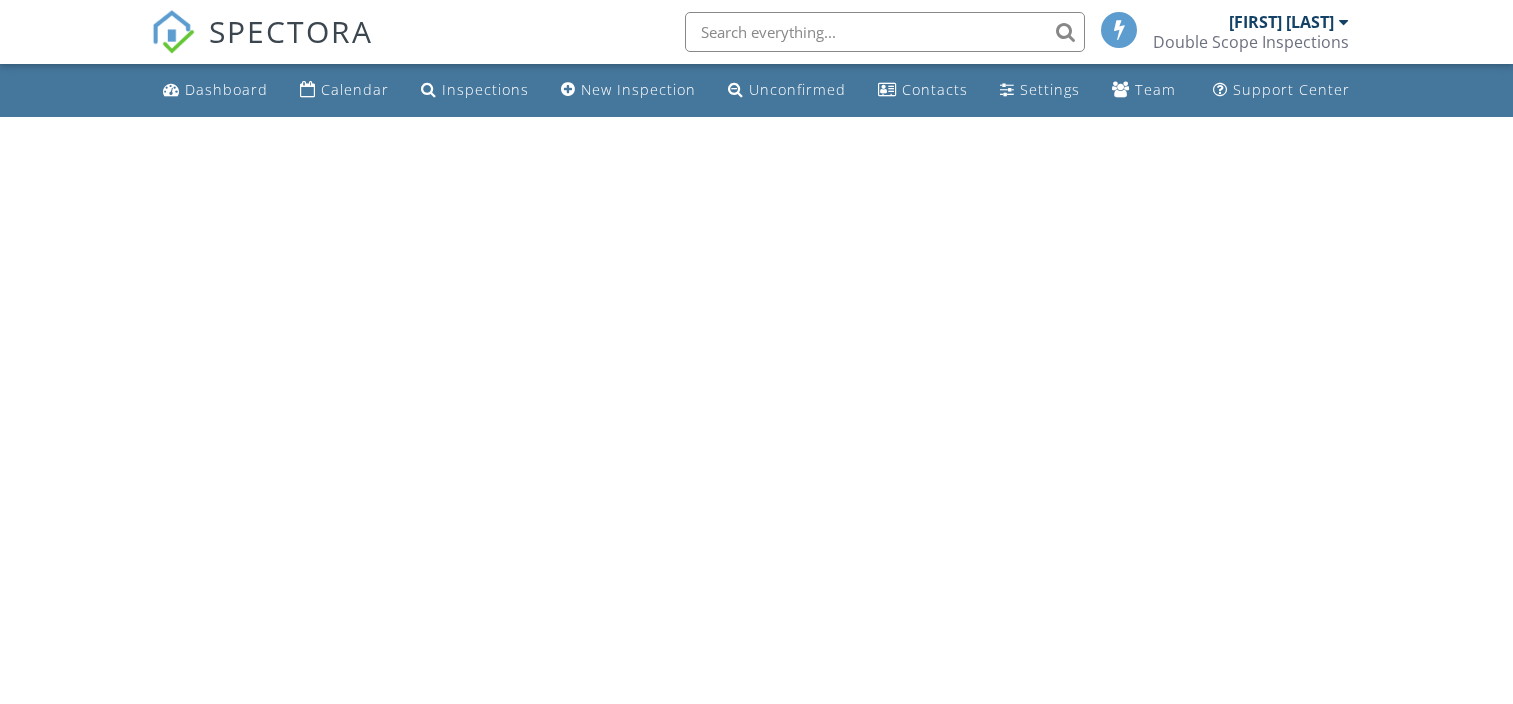 scroll, scrollTop: 0, scrollLeft: 0, axis: both 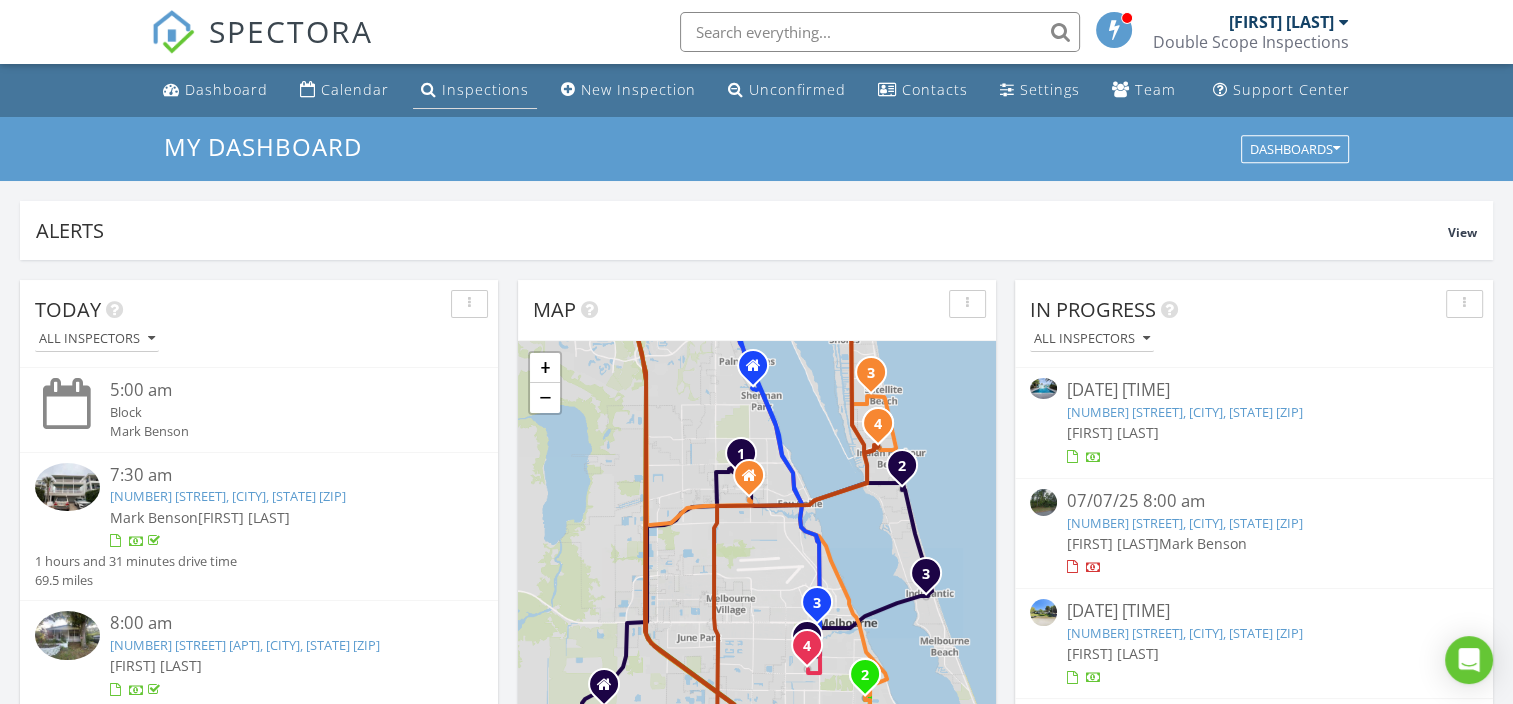 click on "Inspections" at bounding box center (475, 90) 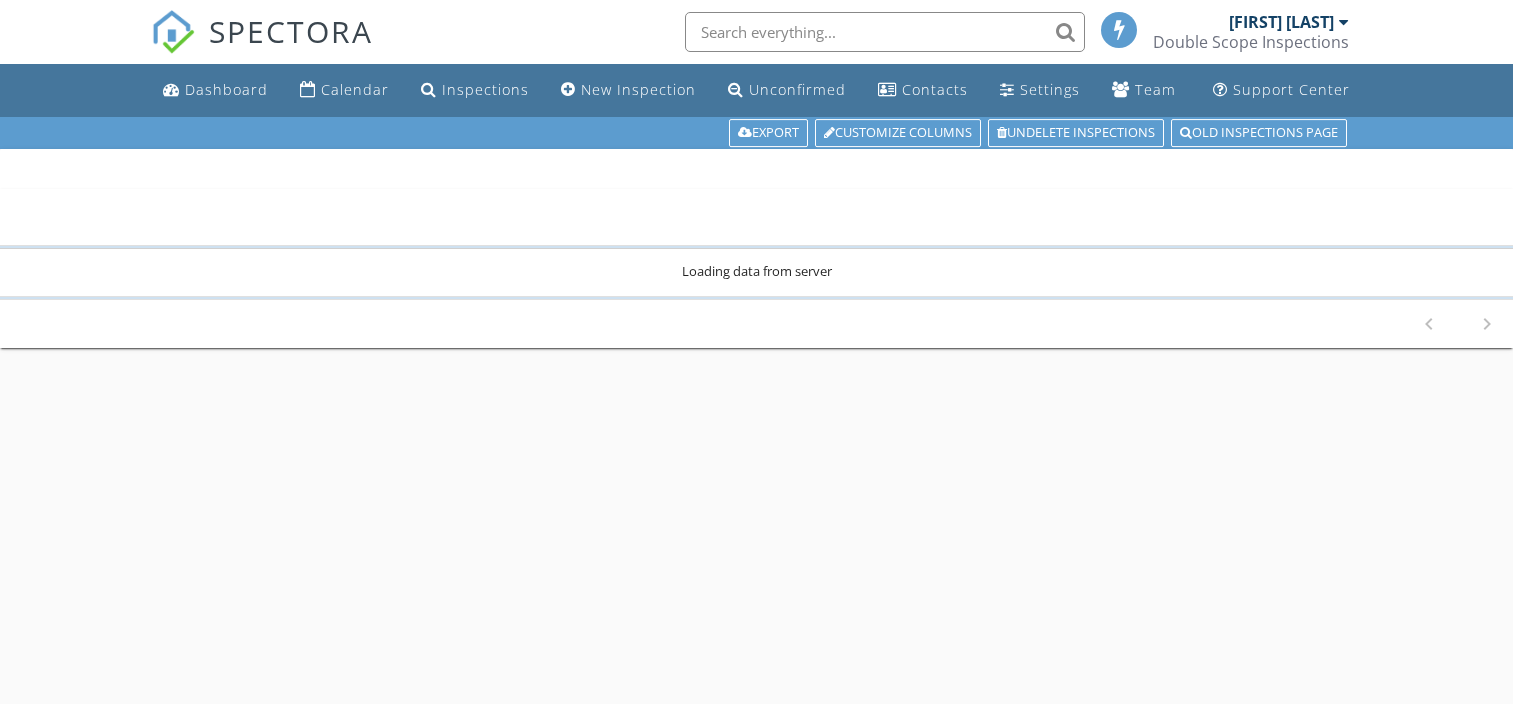 scroll, scrollTop: 0, scrollLeft: 0, axis: both 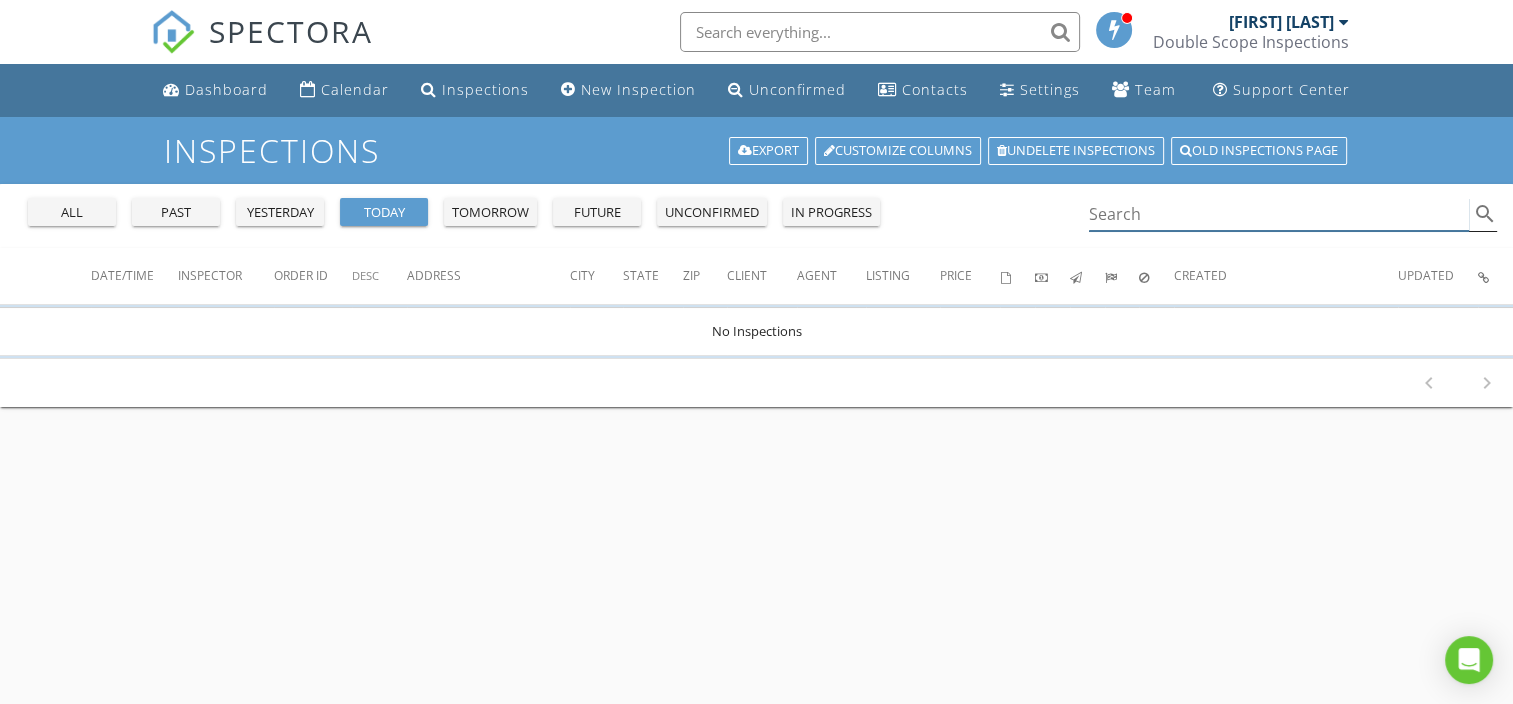 click at bounding box center [1279, 214] 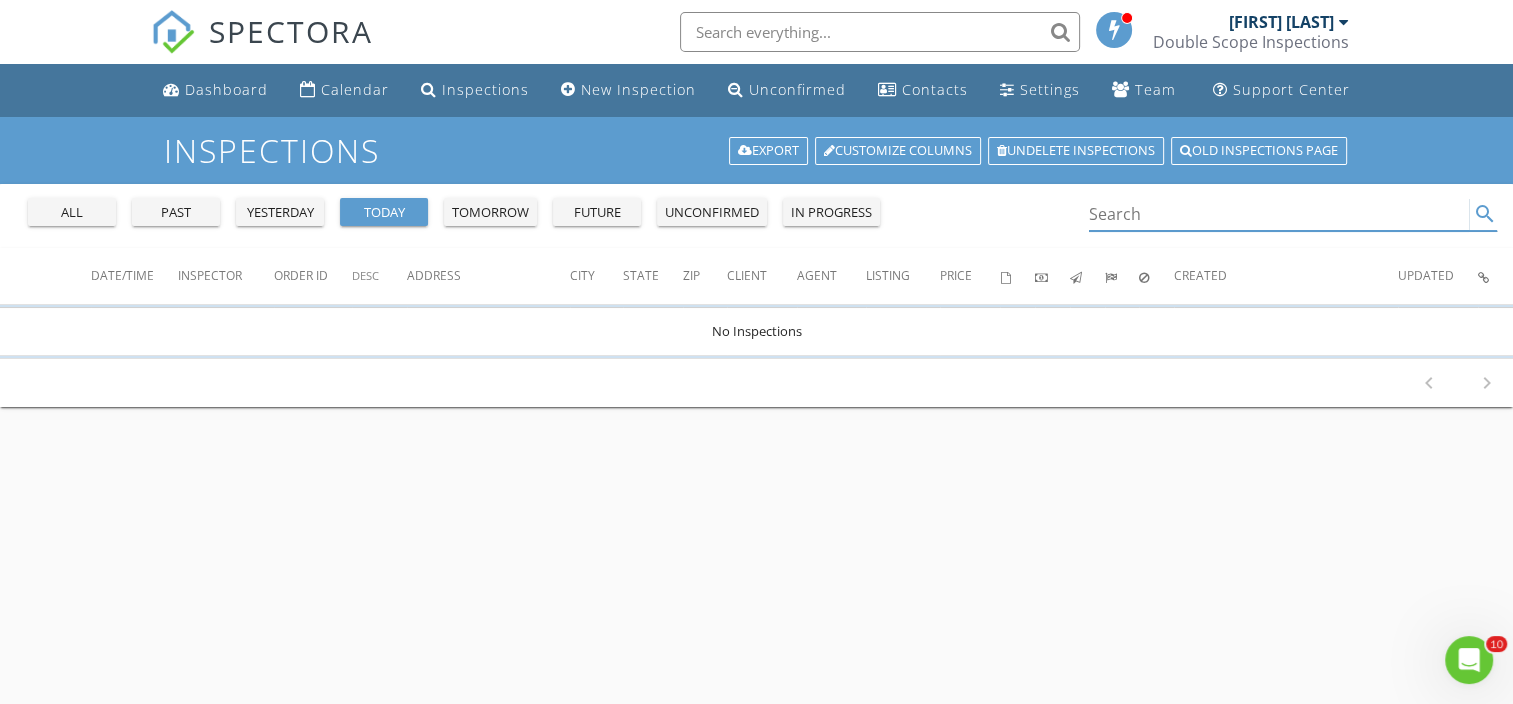 scroll, scrollTop: 0, scrollLeft: 0, axis: both 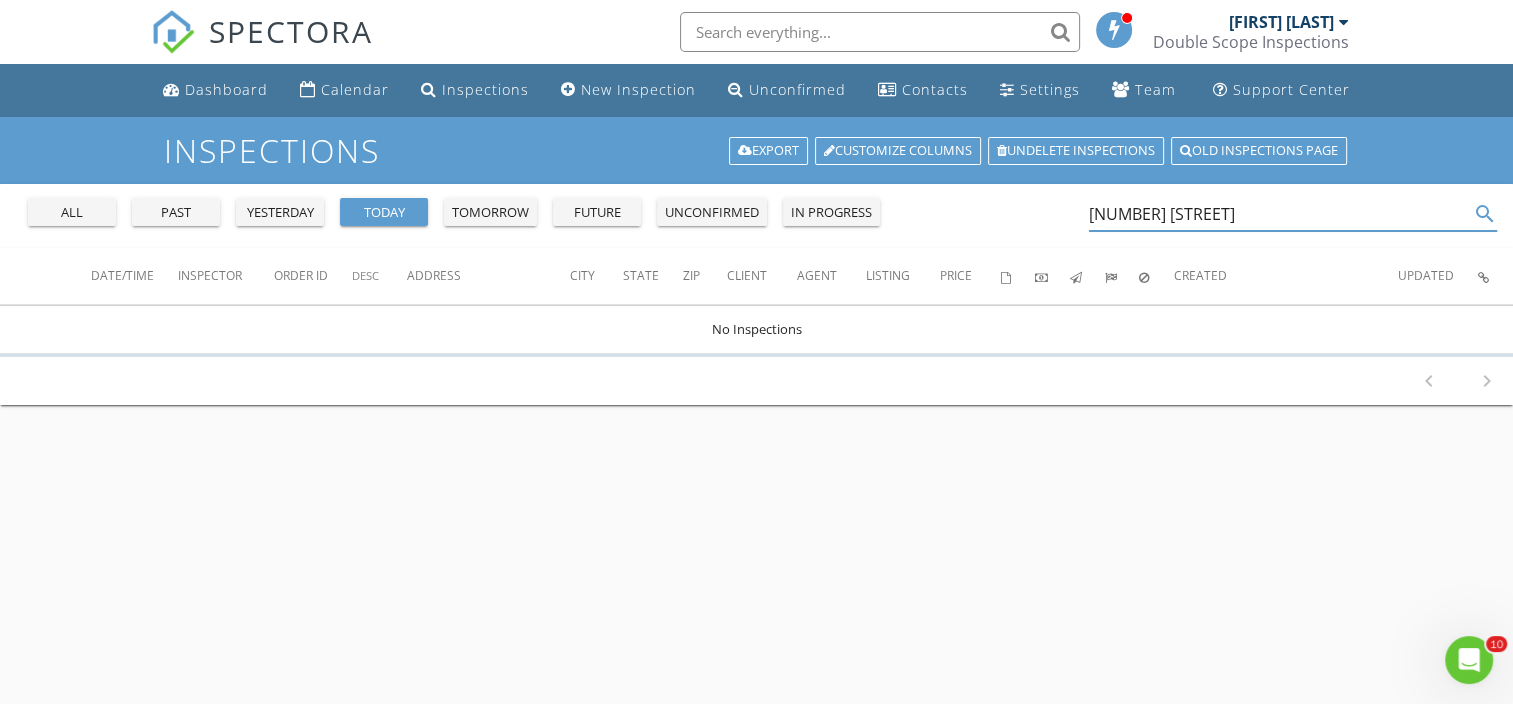 click on "tomorrow" at bounding box center [72, 213] 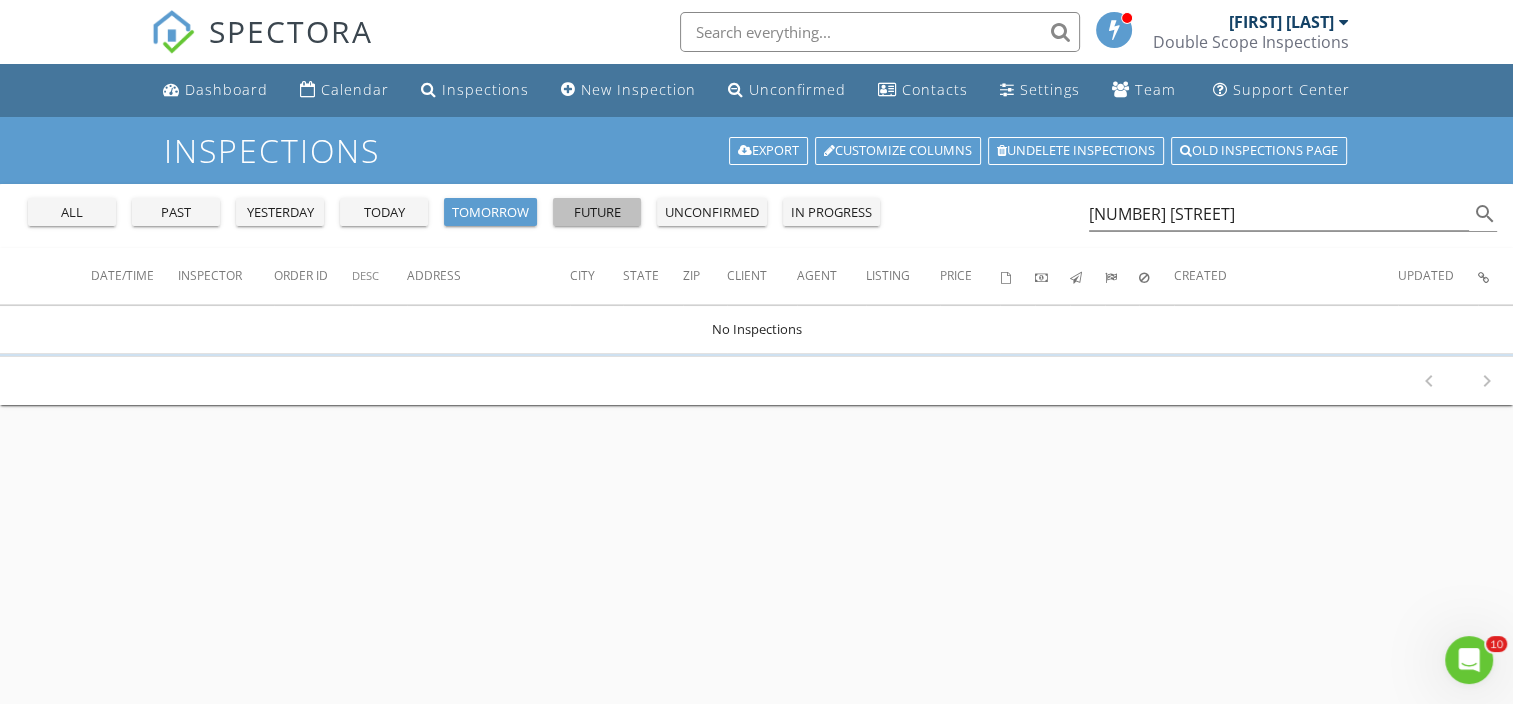 click on "future" at bounding box center [72, 213] 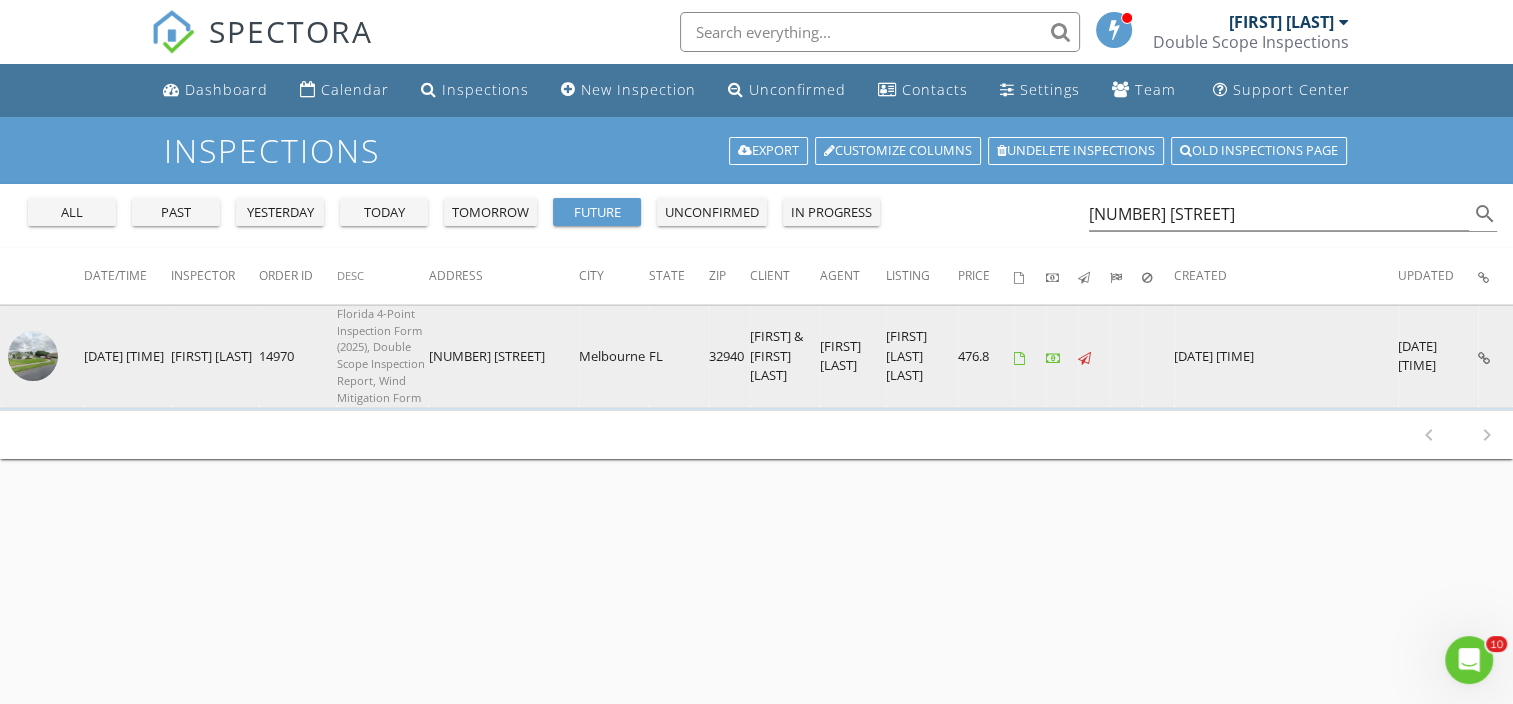 click at bounding box center [1484, 358] 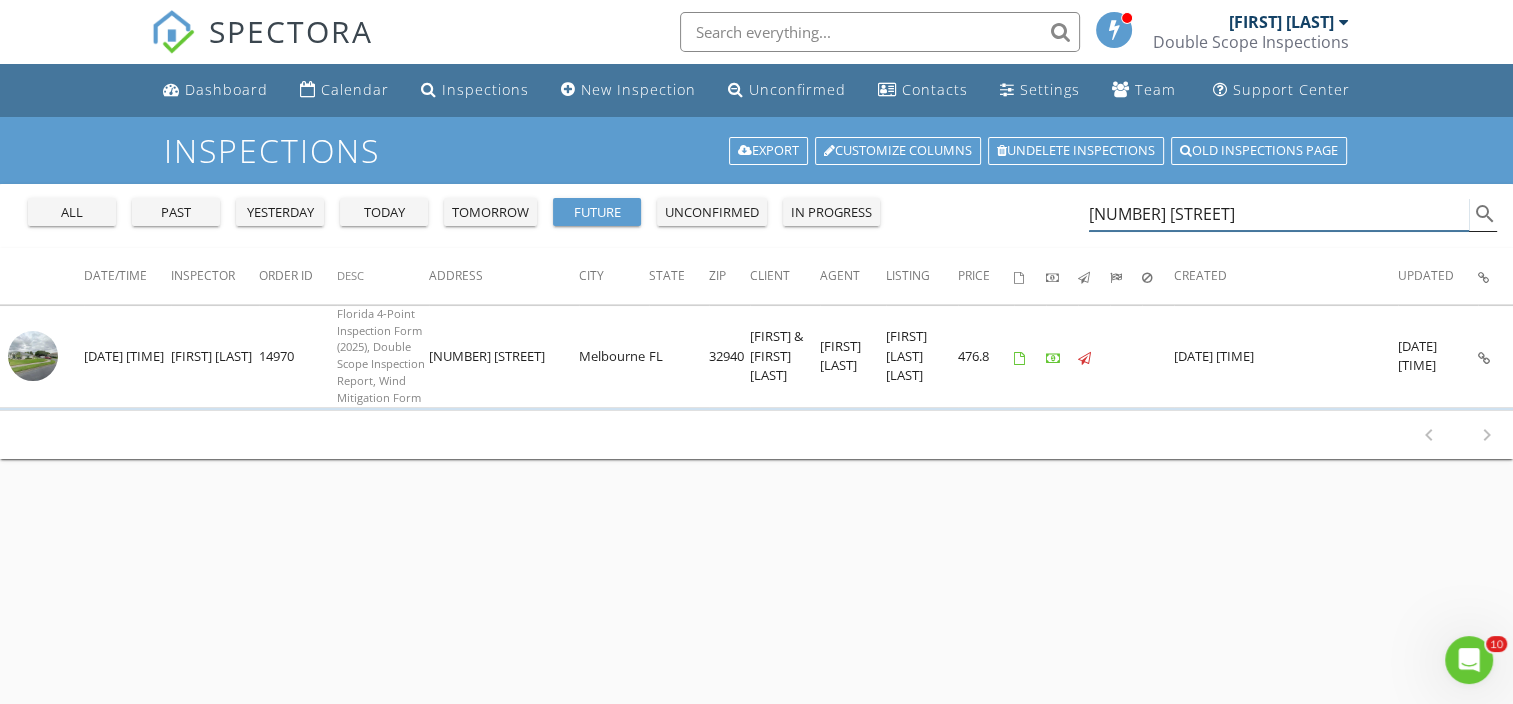 click on "[NUMBER] [STREET] search" at bounding box center (1293, 214) 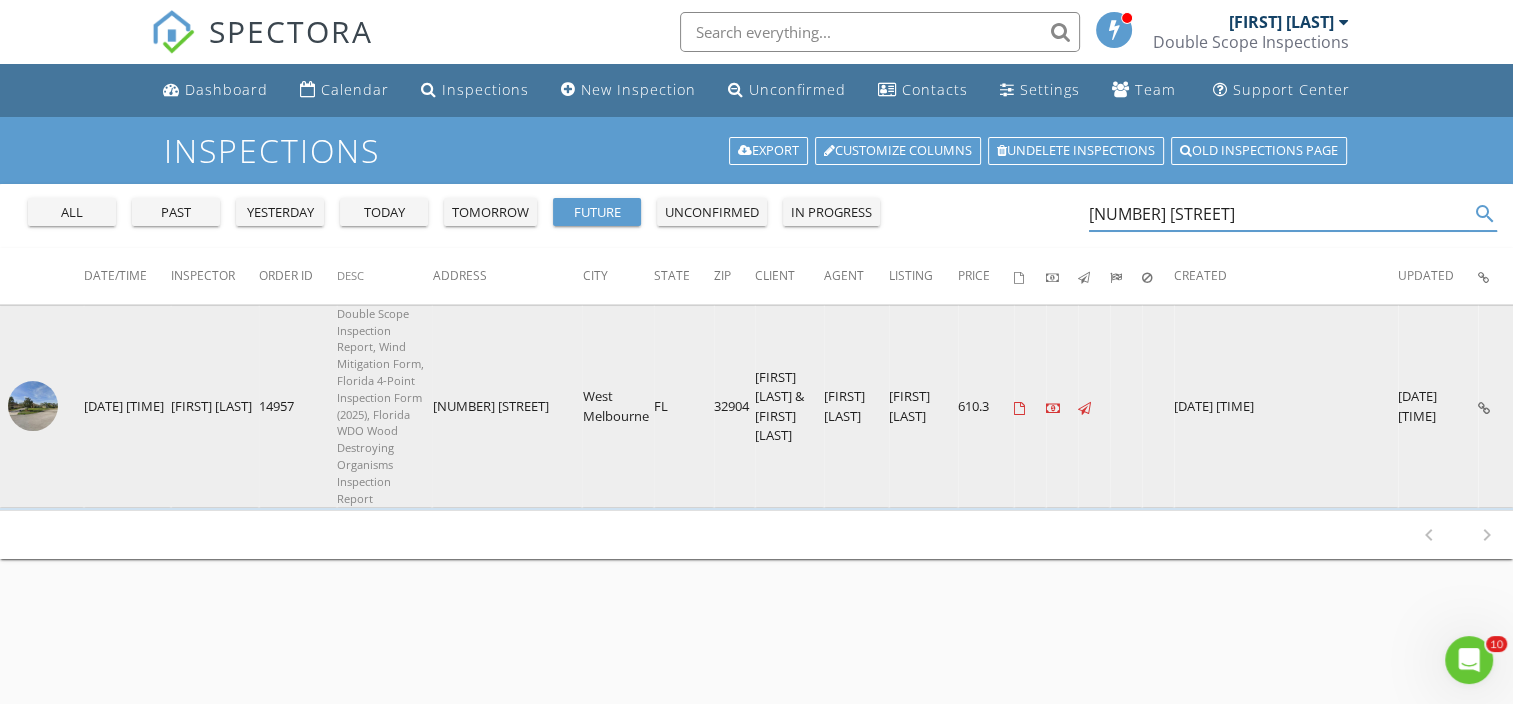 click at bounding box center (1484, 408) 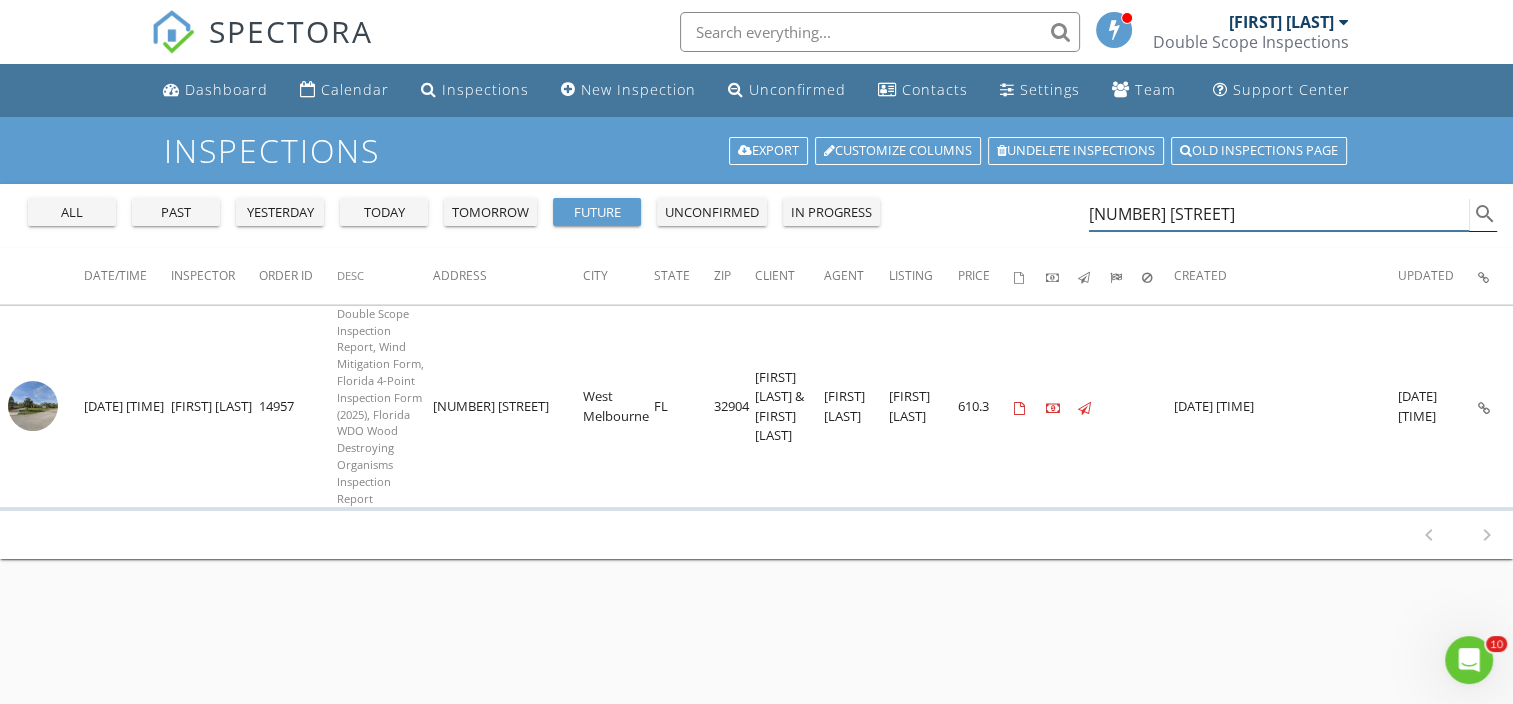 click on "[NUMBER] [STREET]" at bounding box center [1279, 214] 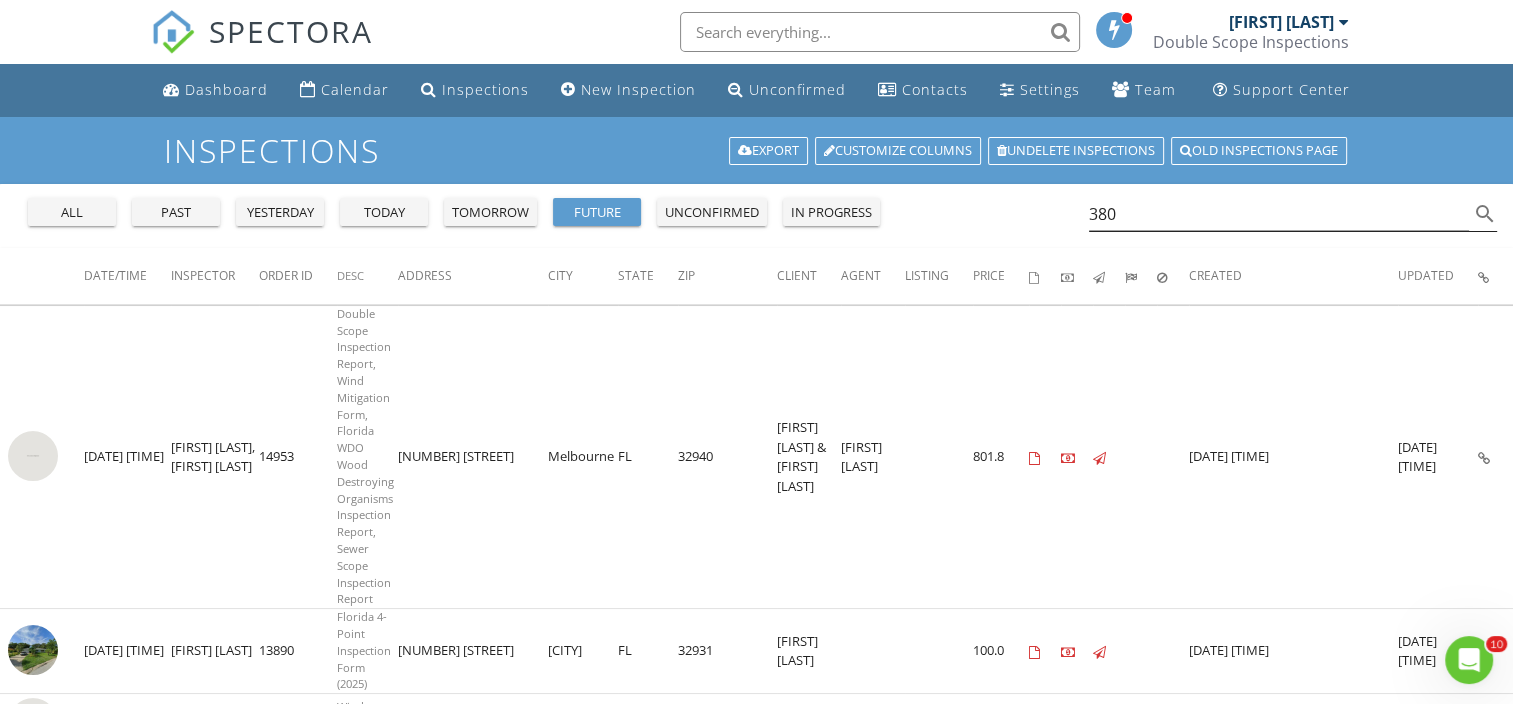 click on "[FIRST] [LAST] & [FIRST] [LAST]" at bounding box center (809, 456) 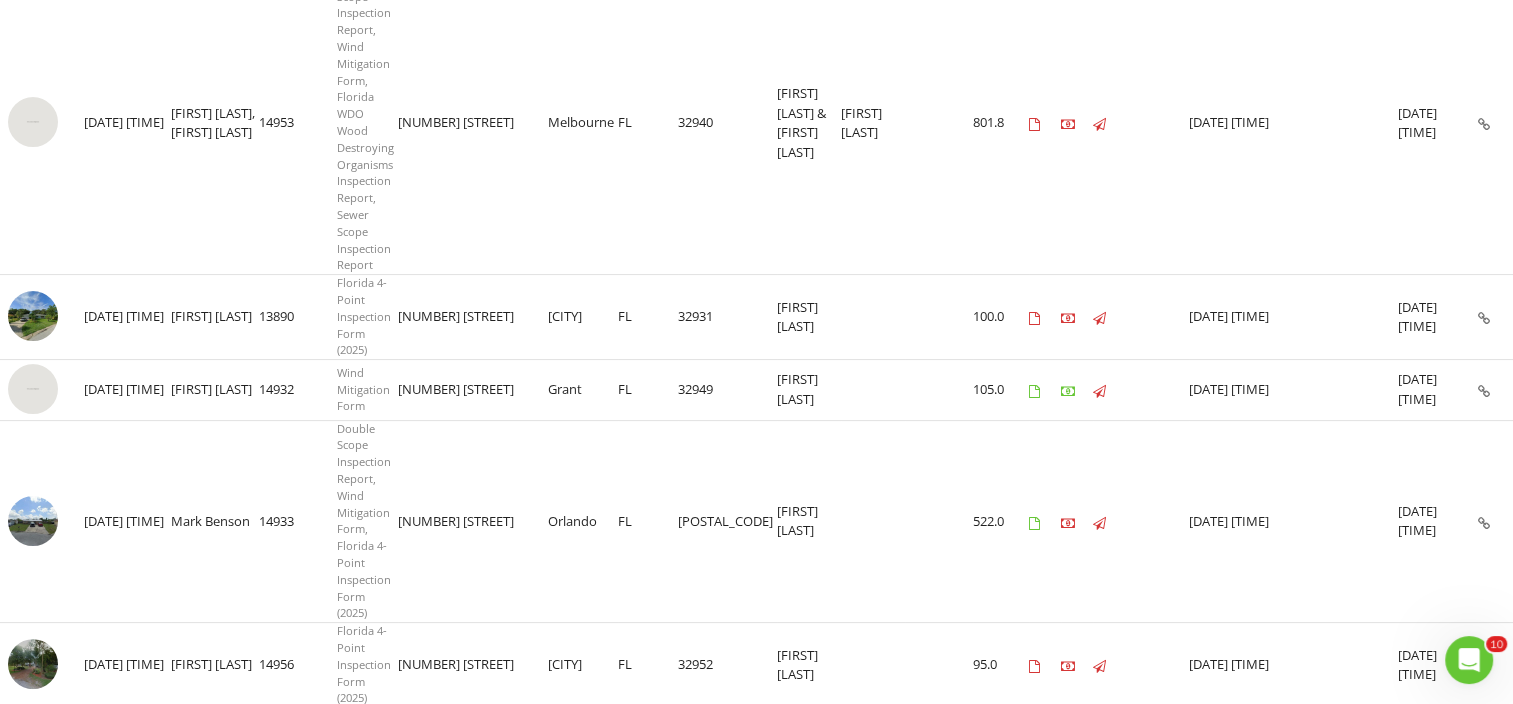 scroll, scrollTop: 0, scrollLeft: 0, axis: both 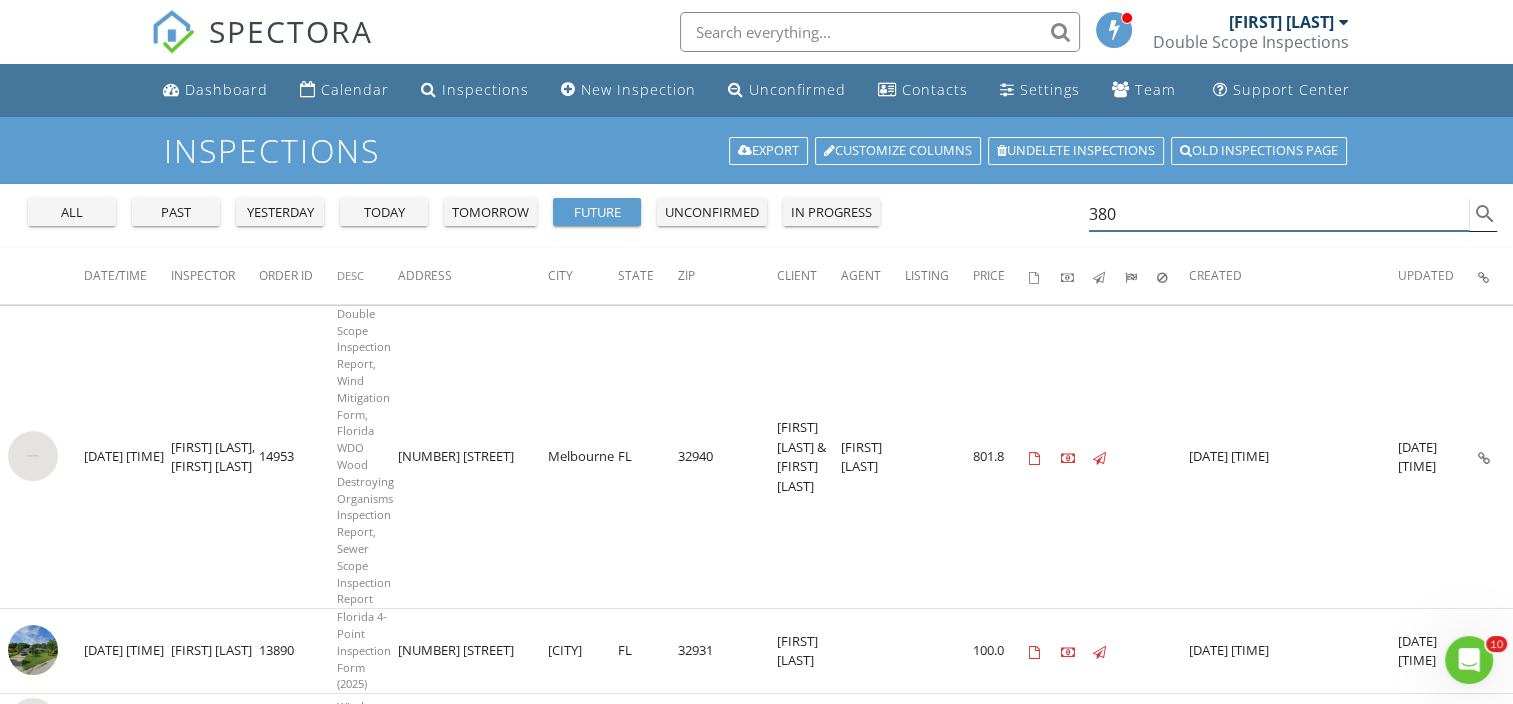 click on "380" at bounding box center [1279, 214] 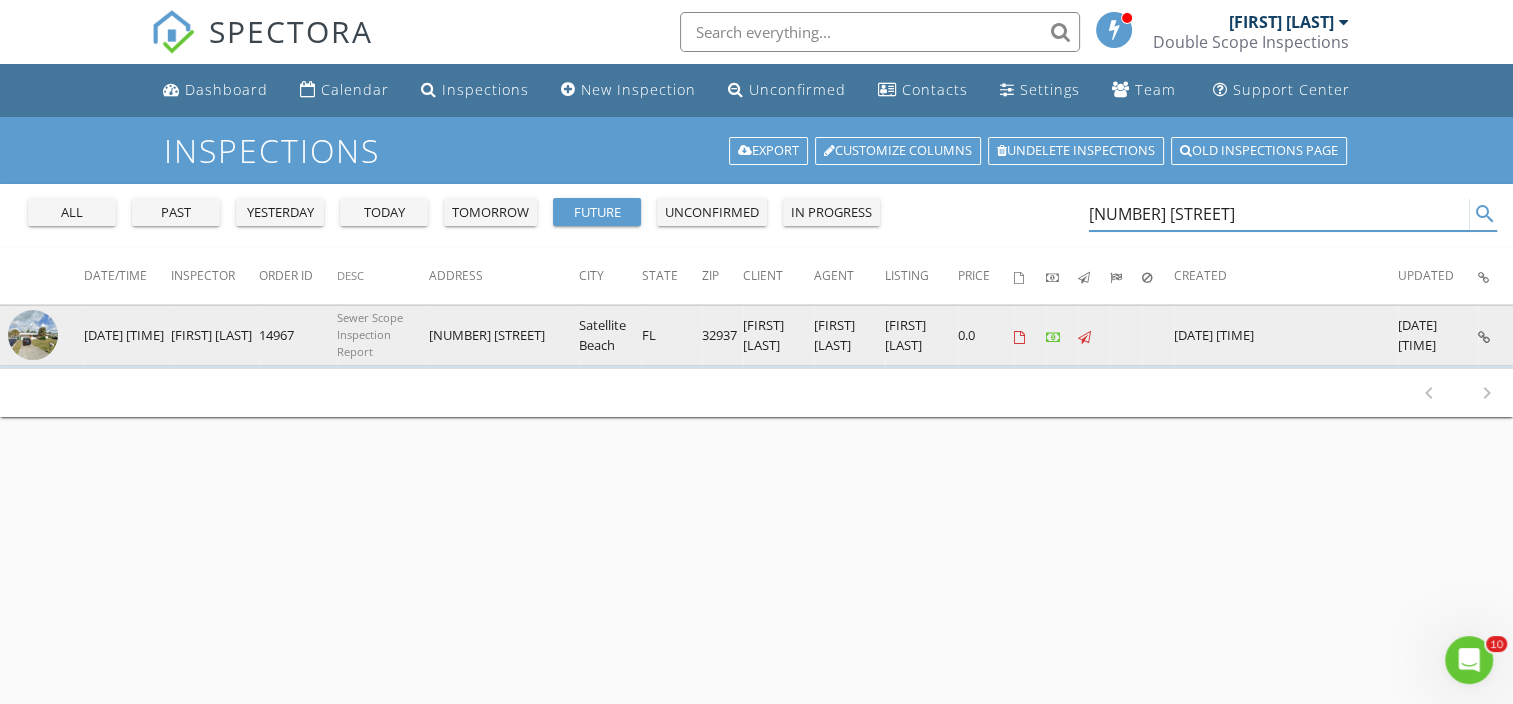 type on "[NUMBER] [STREET]" 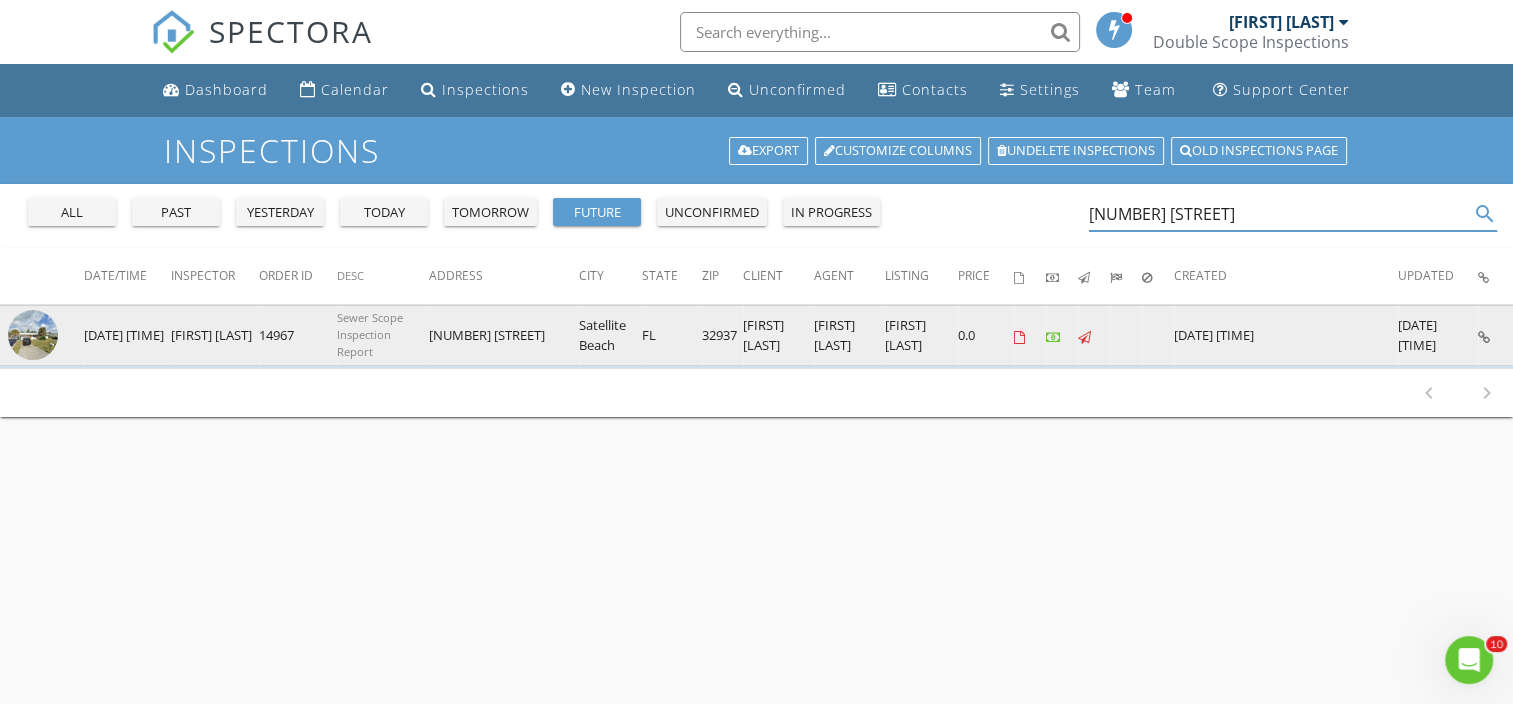 click at bounding box center [1484, 337] 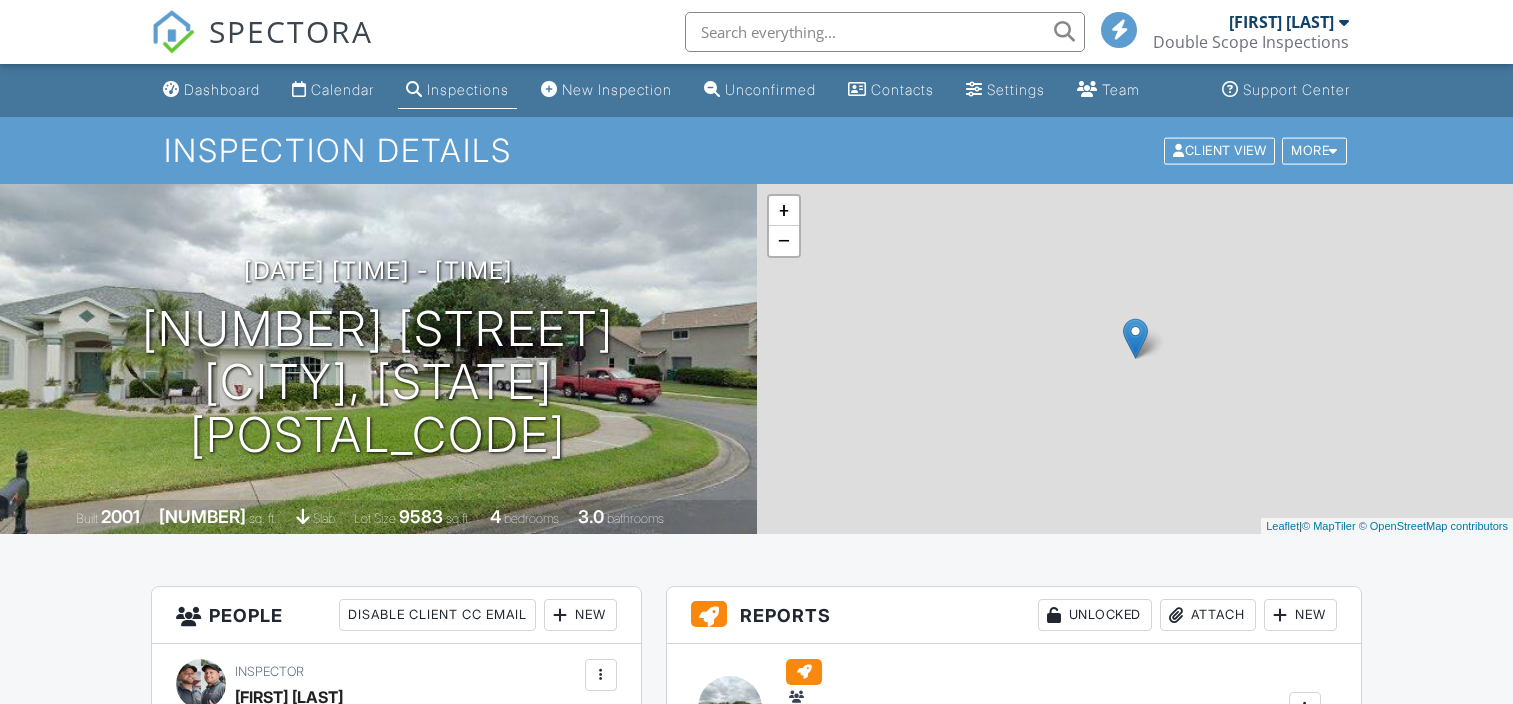scroll, scrollTop: 0, scrollLeft: 0, axis: both 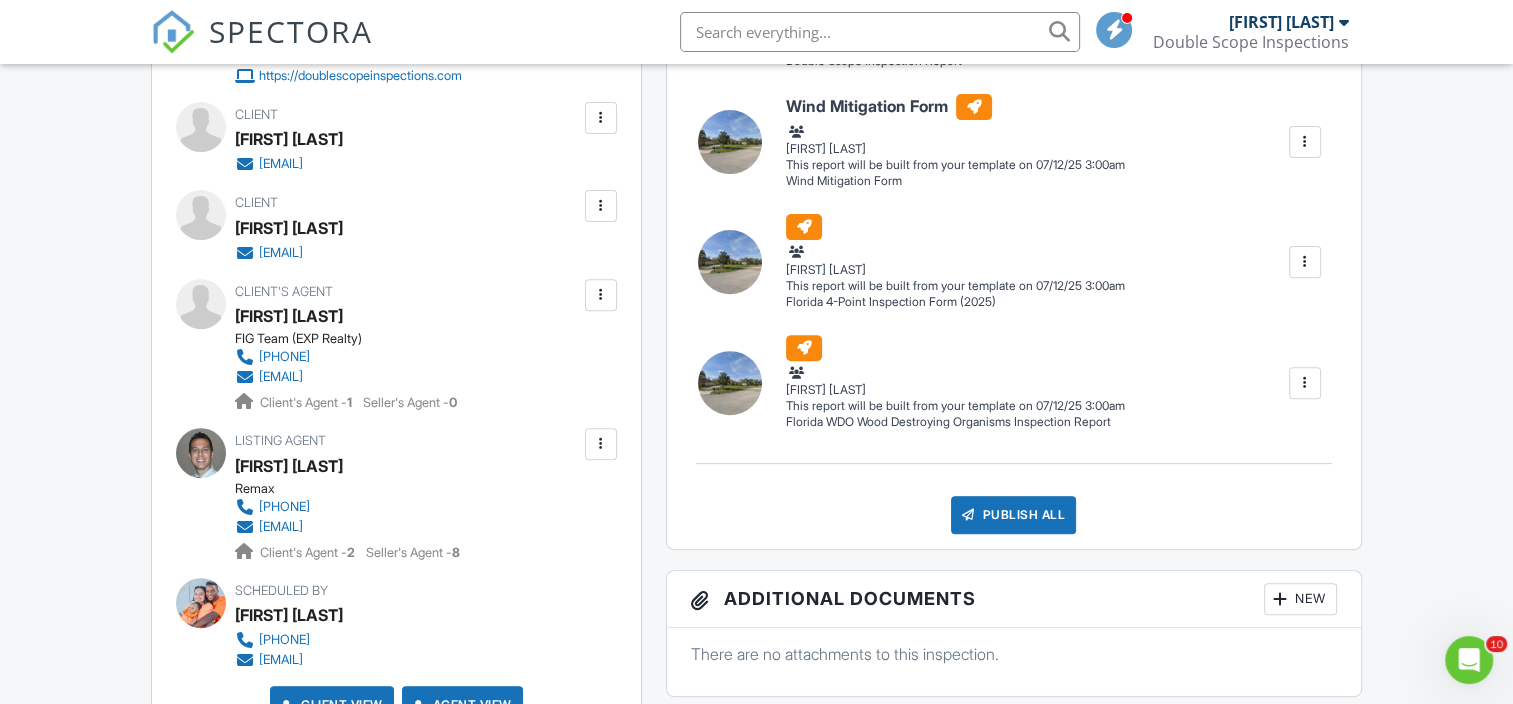 click at bounding box center (601, 118) 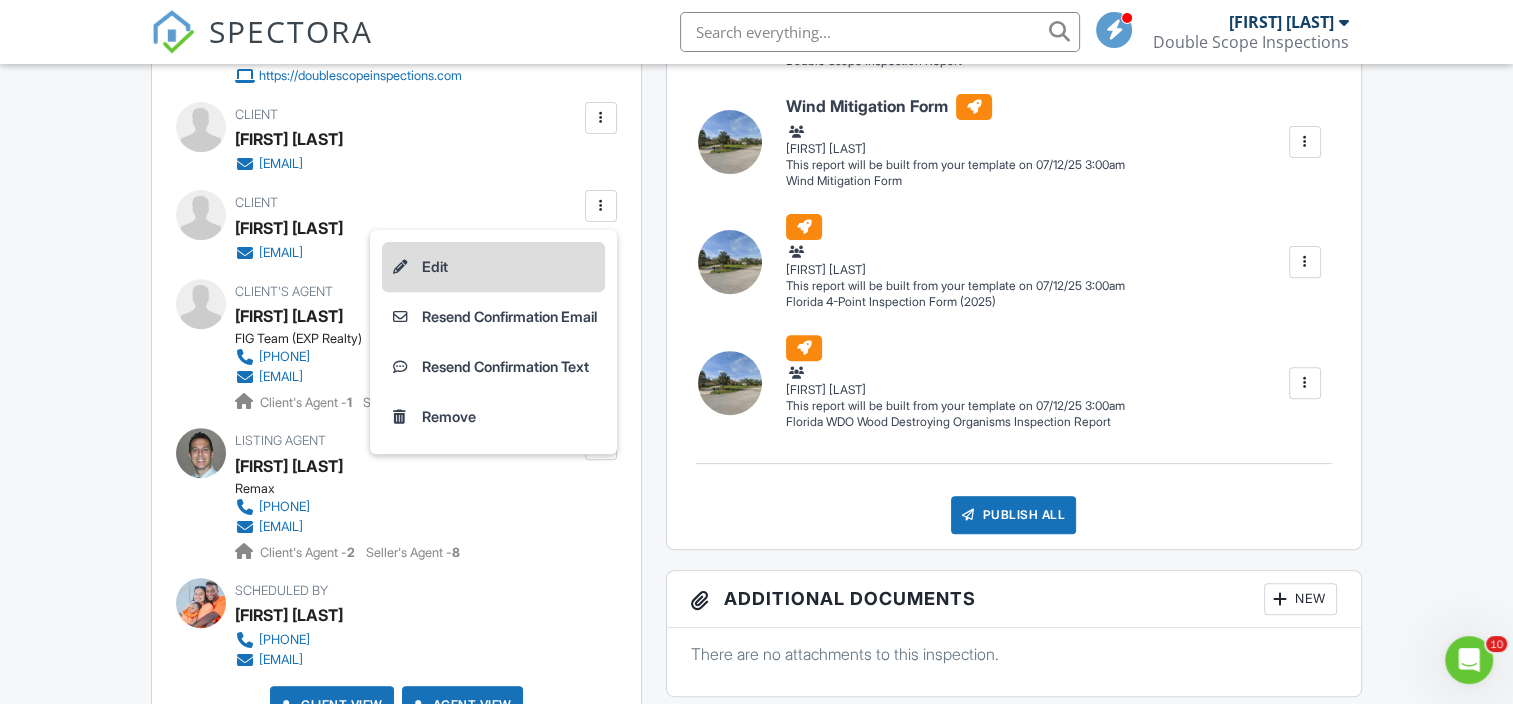 click on "Edit" at bounding box center (493, 267) 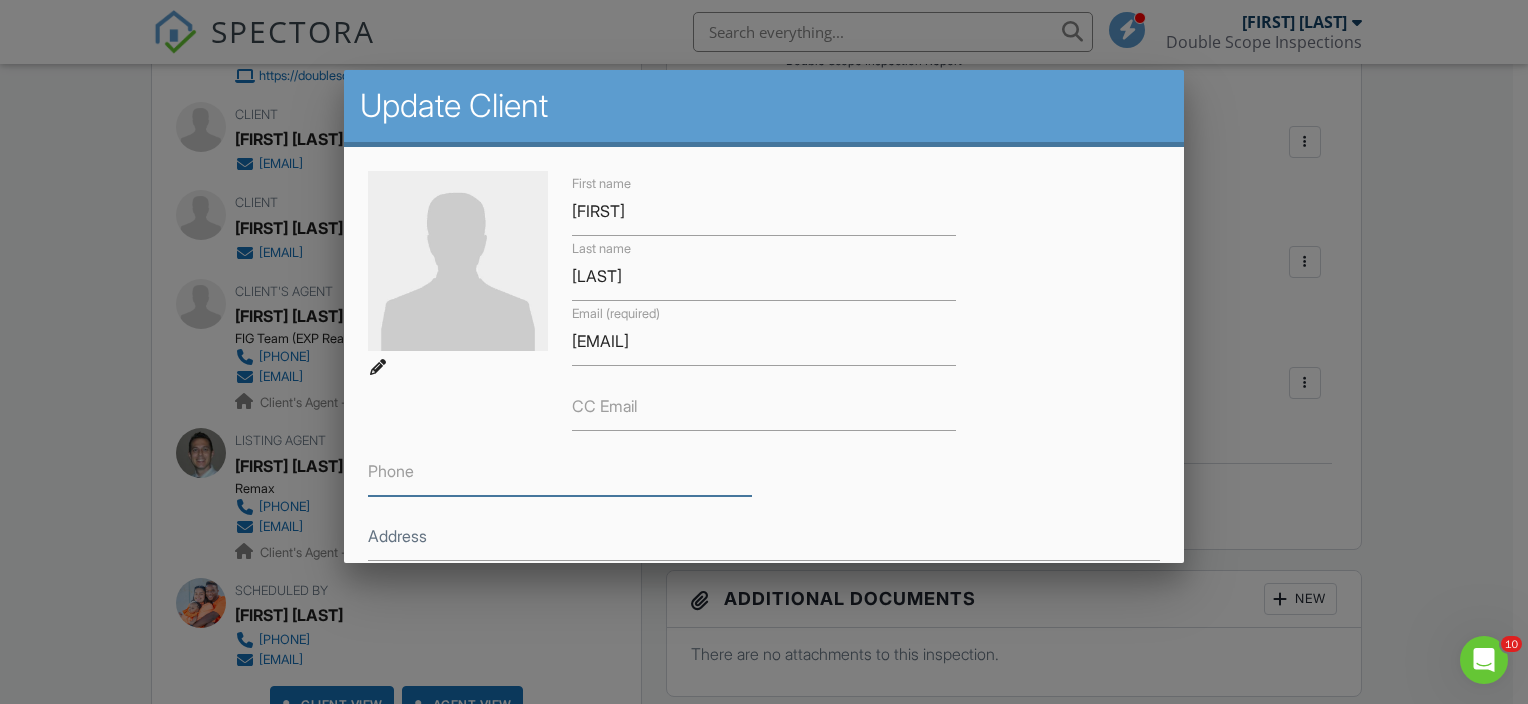 click on "Phone" at bounding box center [560, 471] 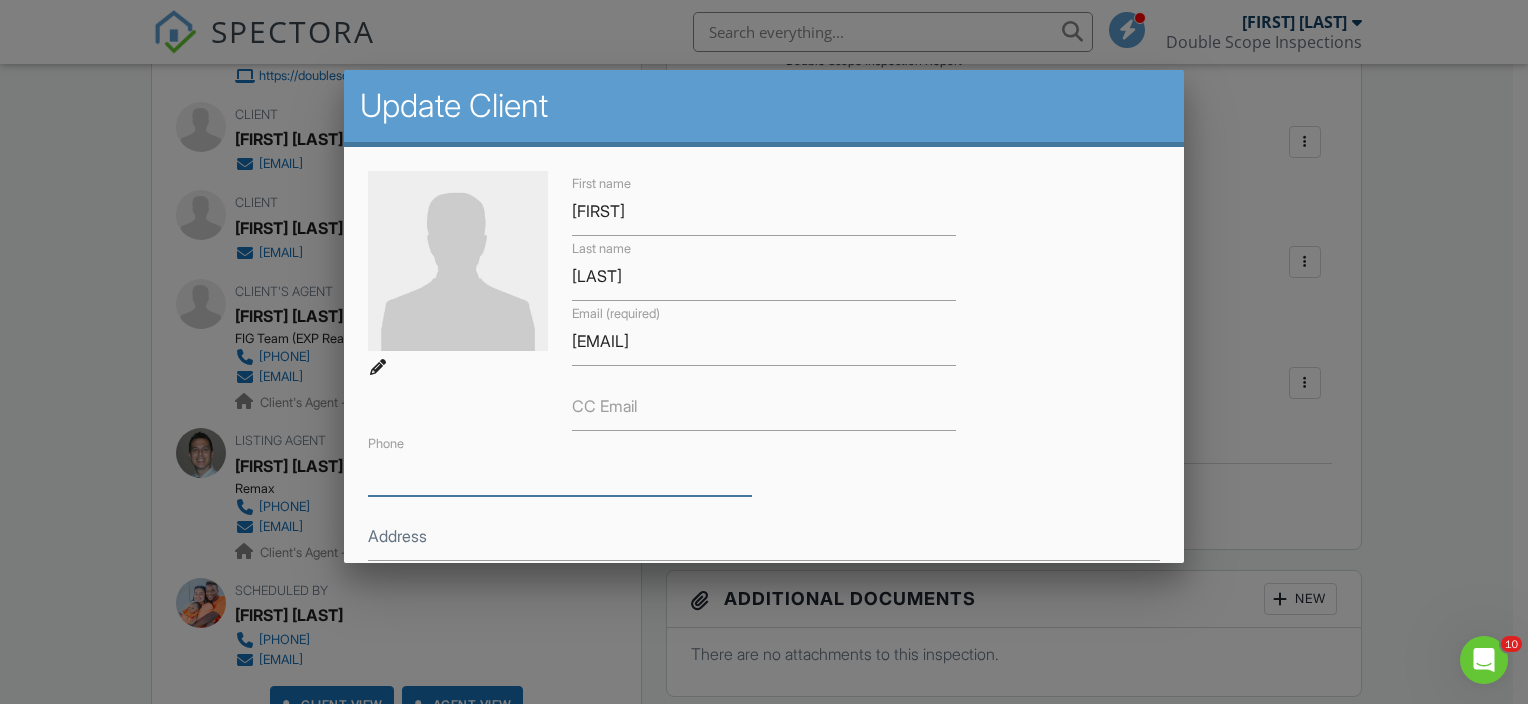 paste on "808-349-8631." 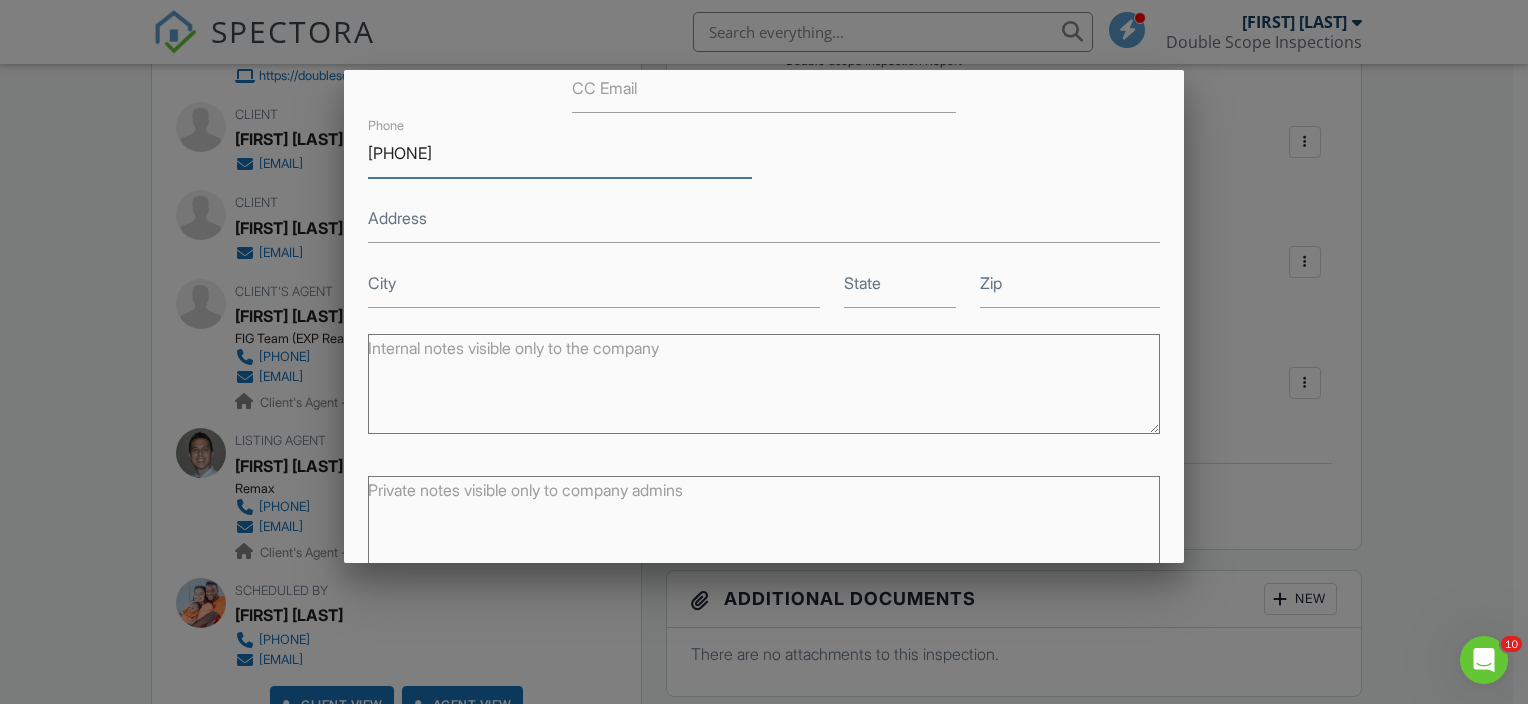 scroll, scrollTop: 420, scrollLeft: 0, axis: vertical 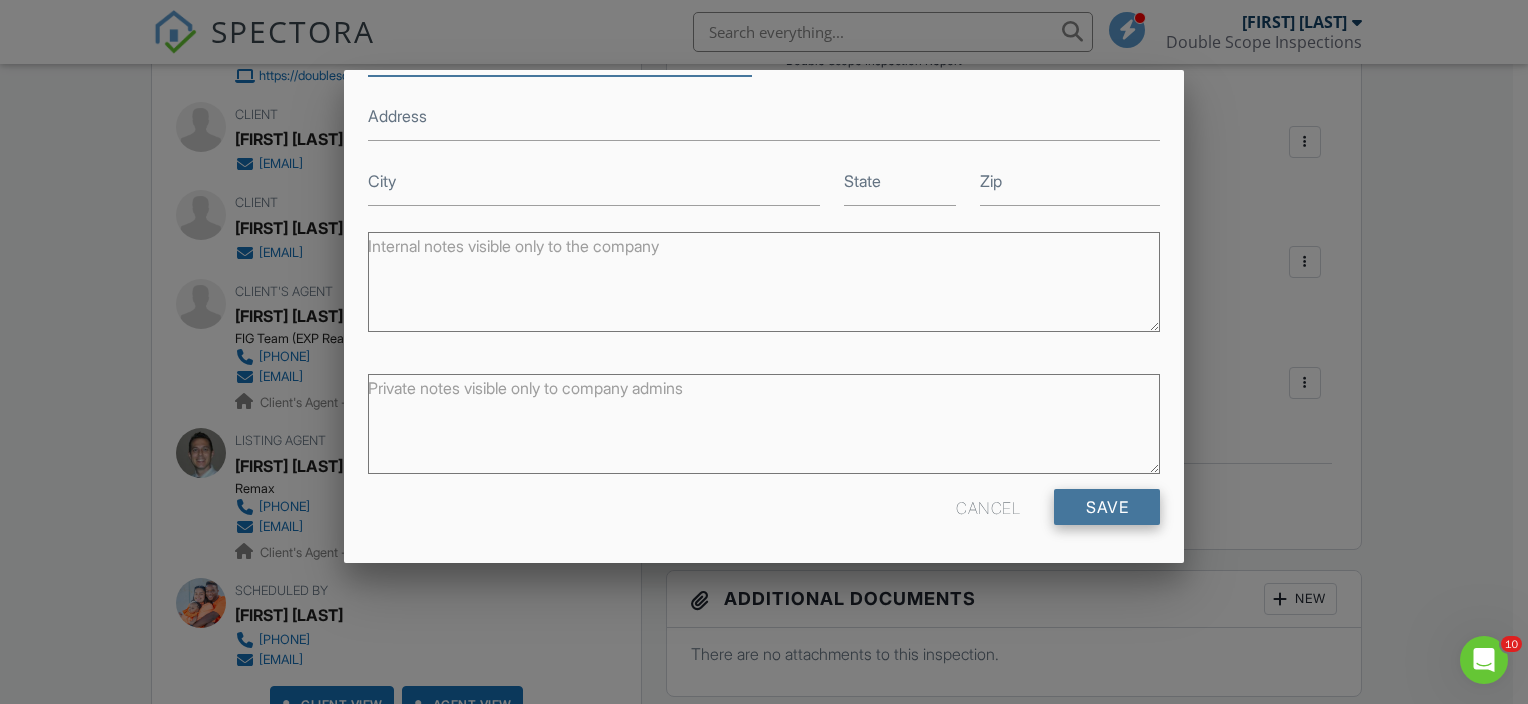 type on "[PHONE]" 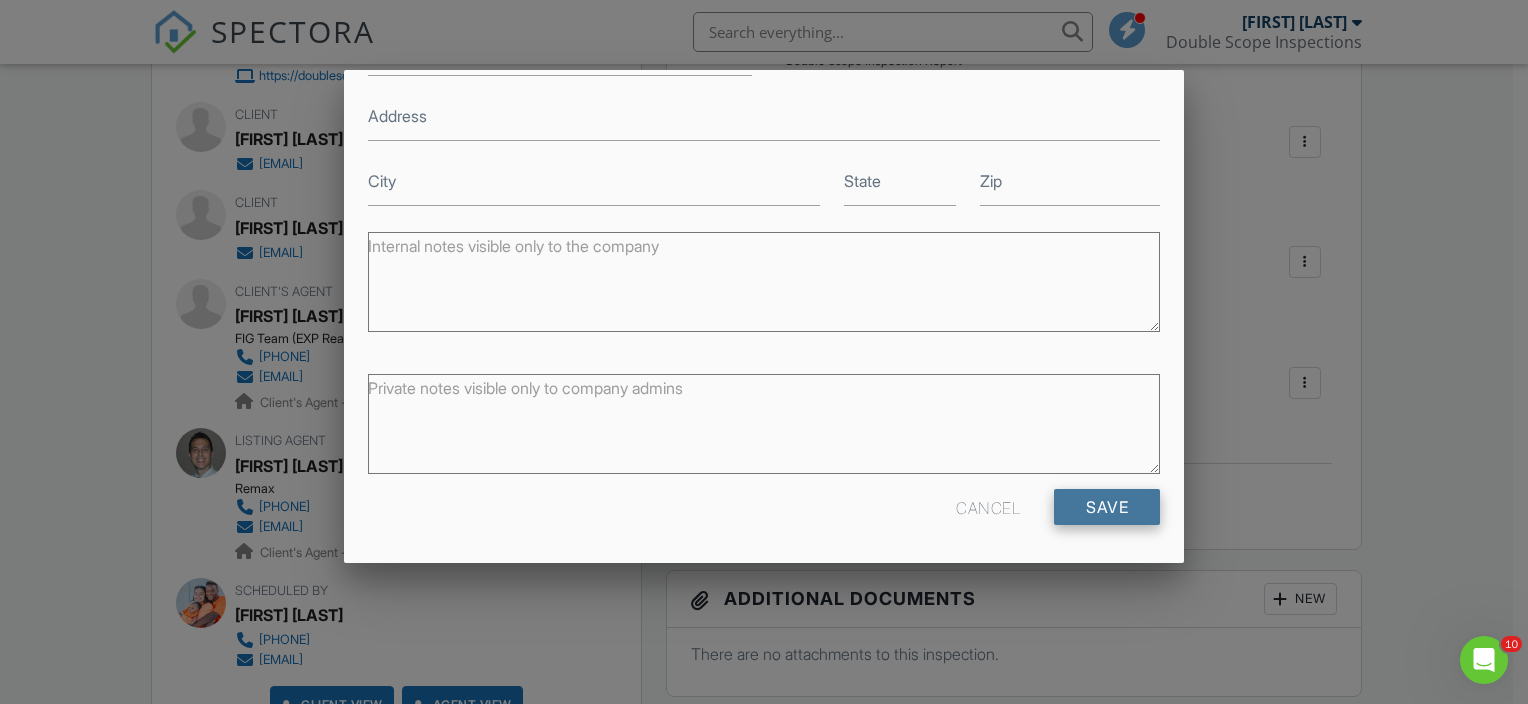 click on "Save" at bounding box center [1107, 507] 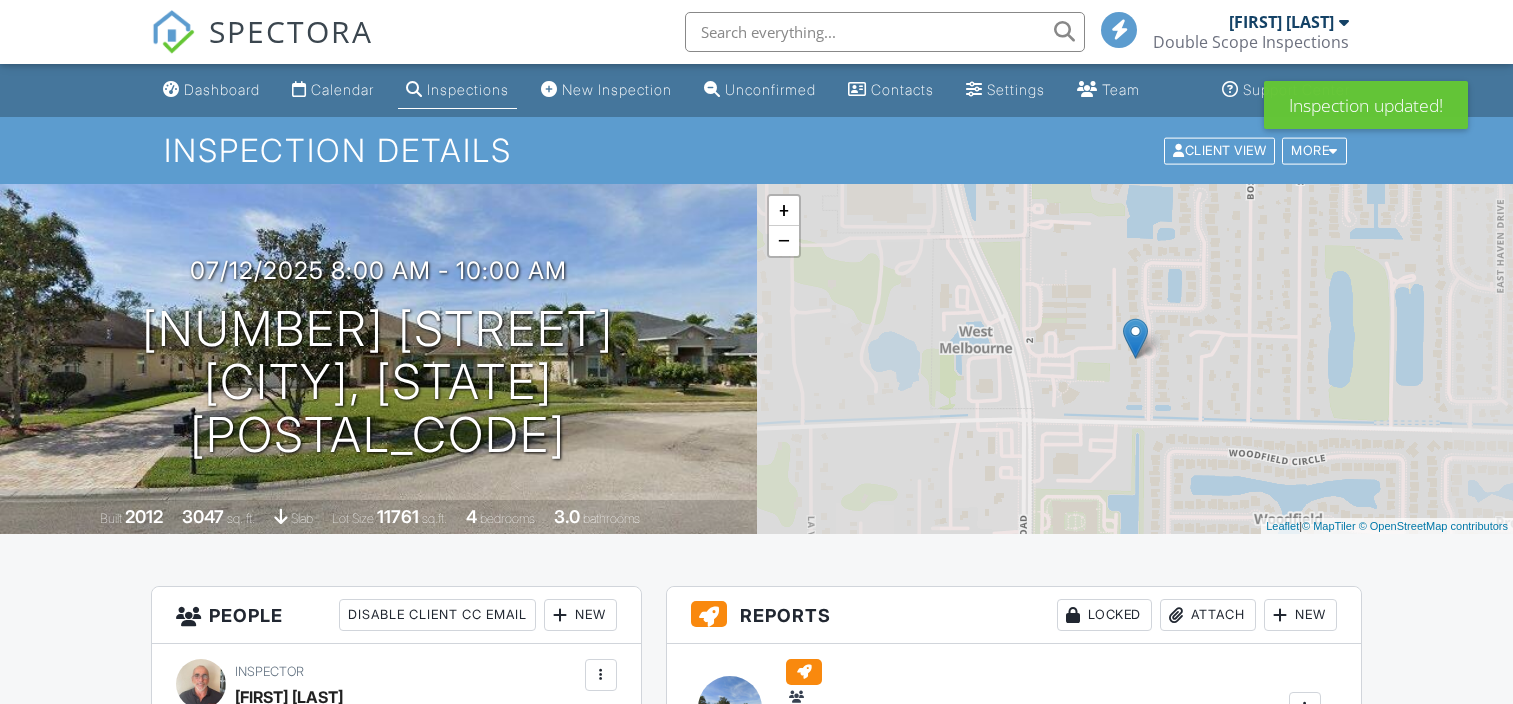 scroll, scrollTop: 0, scrollLeft: 0, axis: both 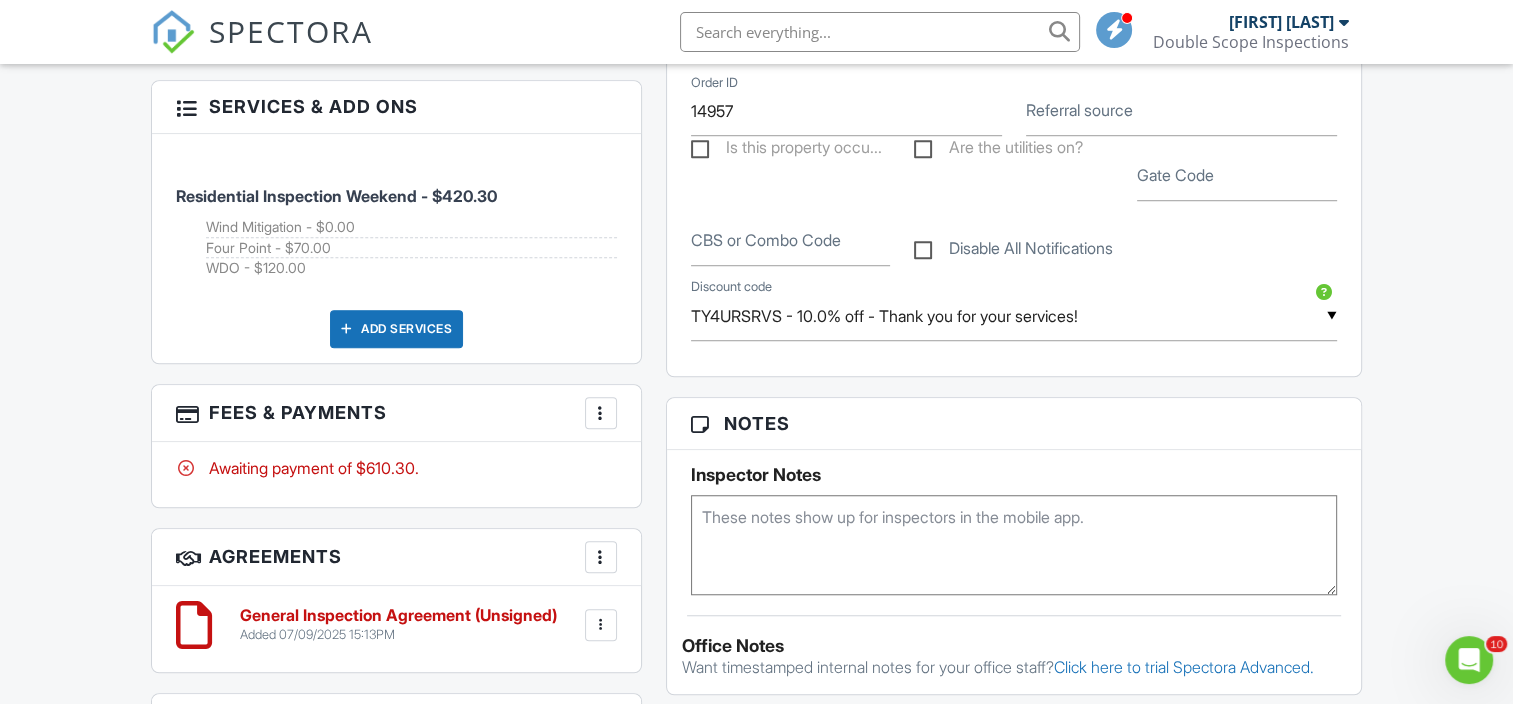 click at bounding box center (1014, 545) 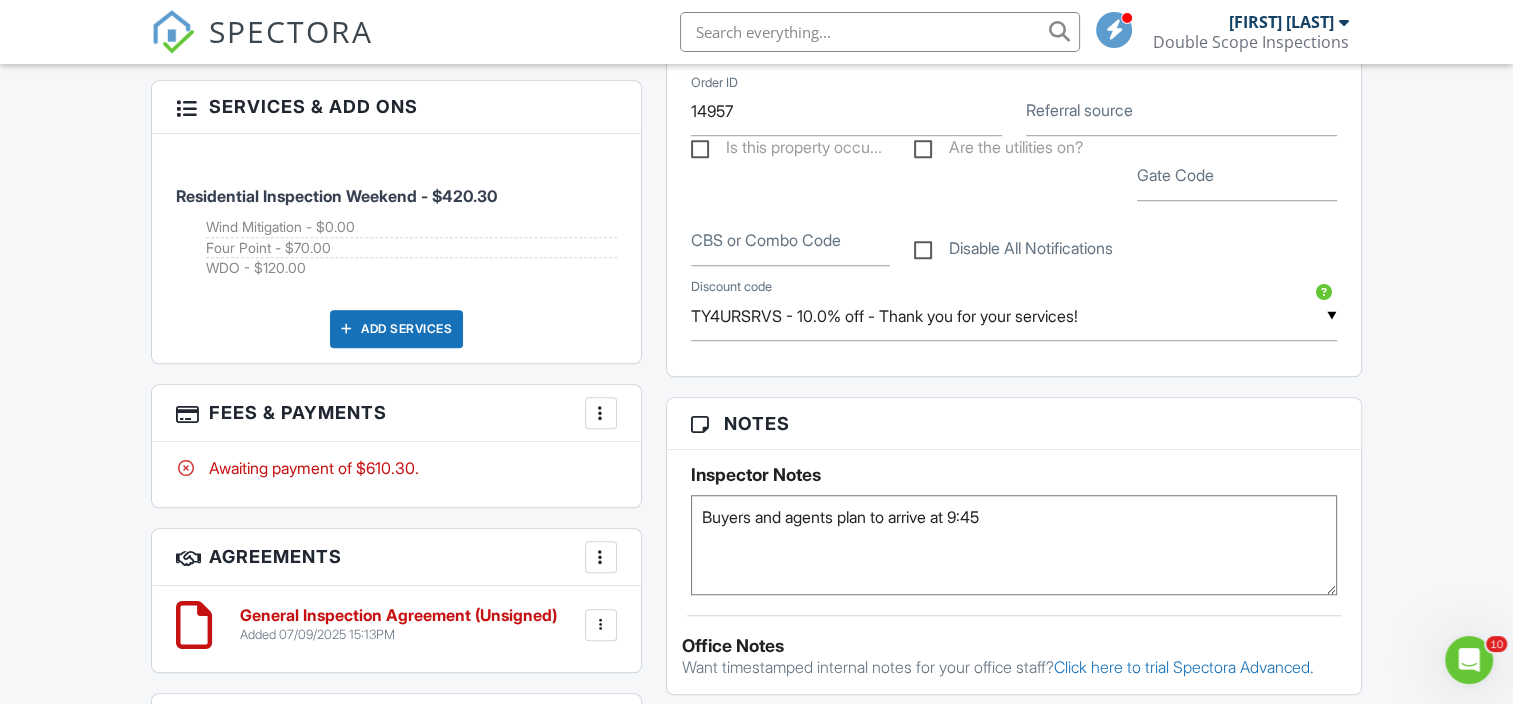 type on "Buyers and agents plan to arrive at 9:45" 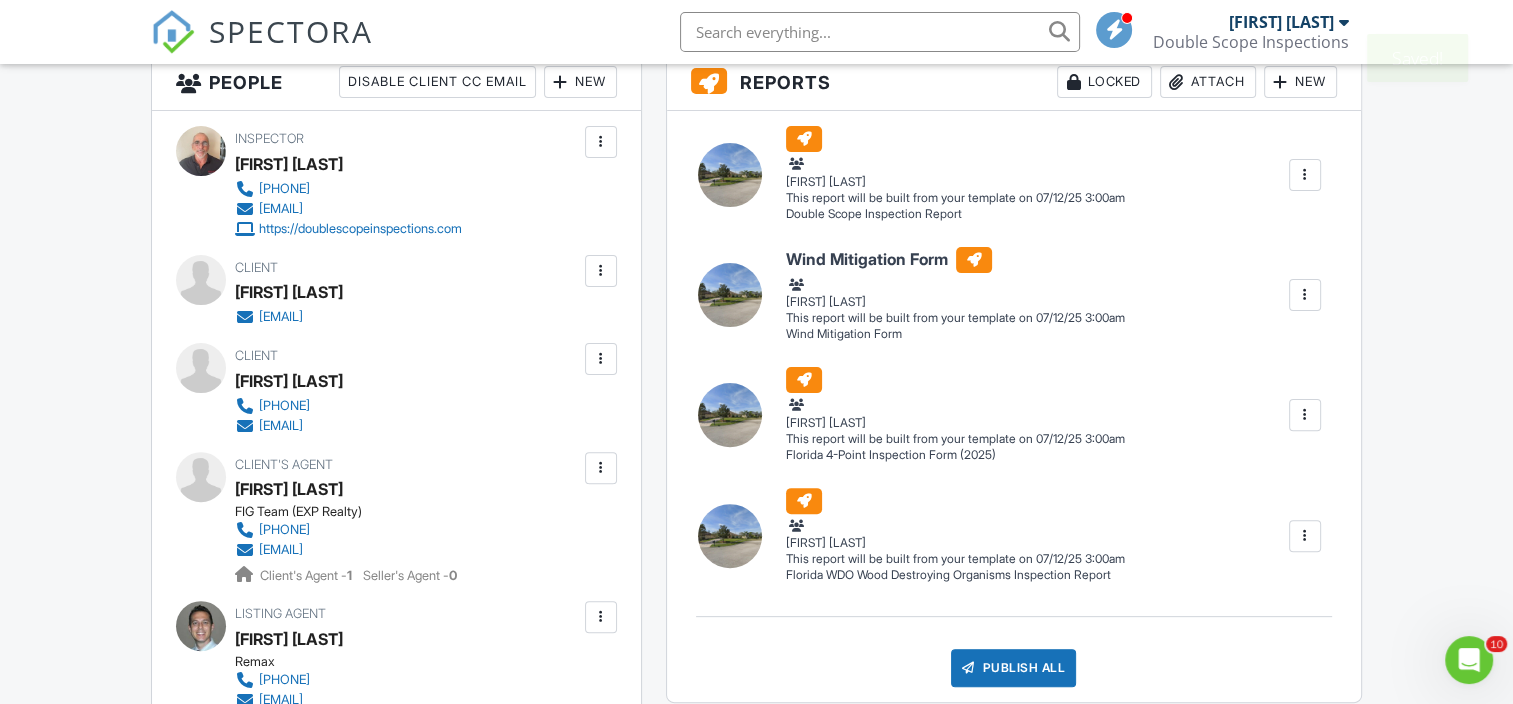 scroll, scrollTop: 534, scrollLeft: 0, axis: vertical 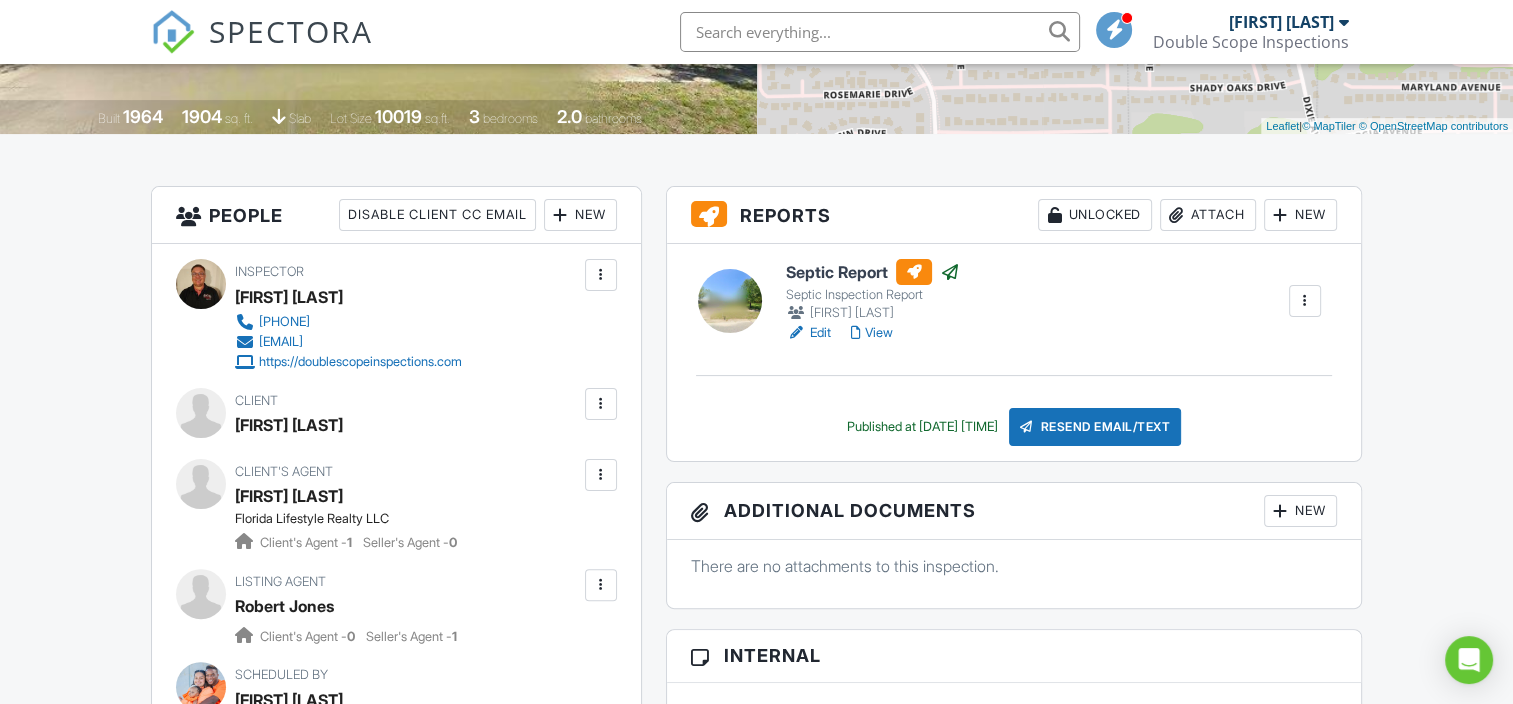 click at bounding box center [1305, 301] 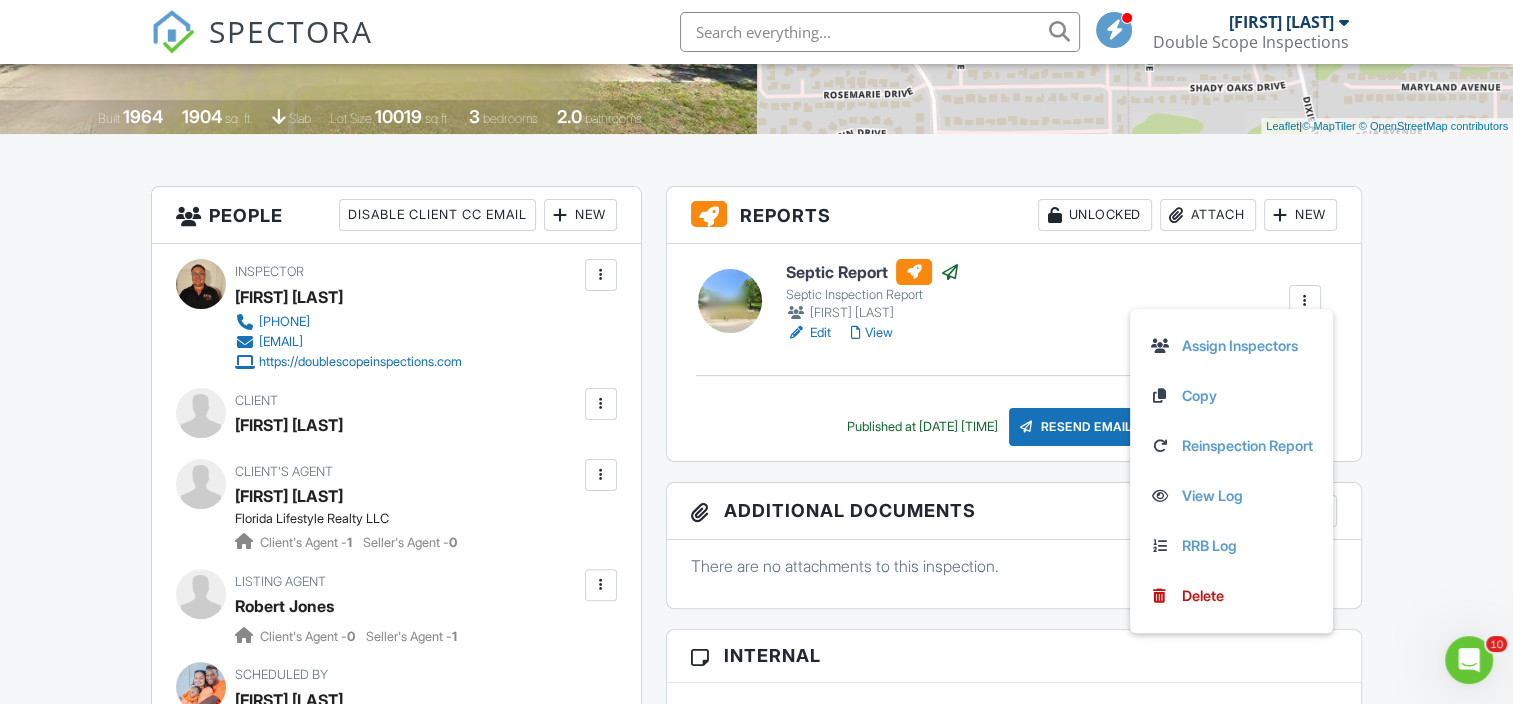 scroll, scrollTop: 0, scrollLeft: 0, axis: both 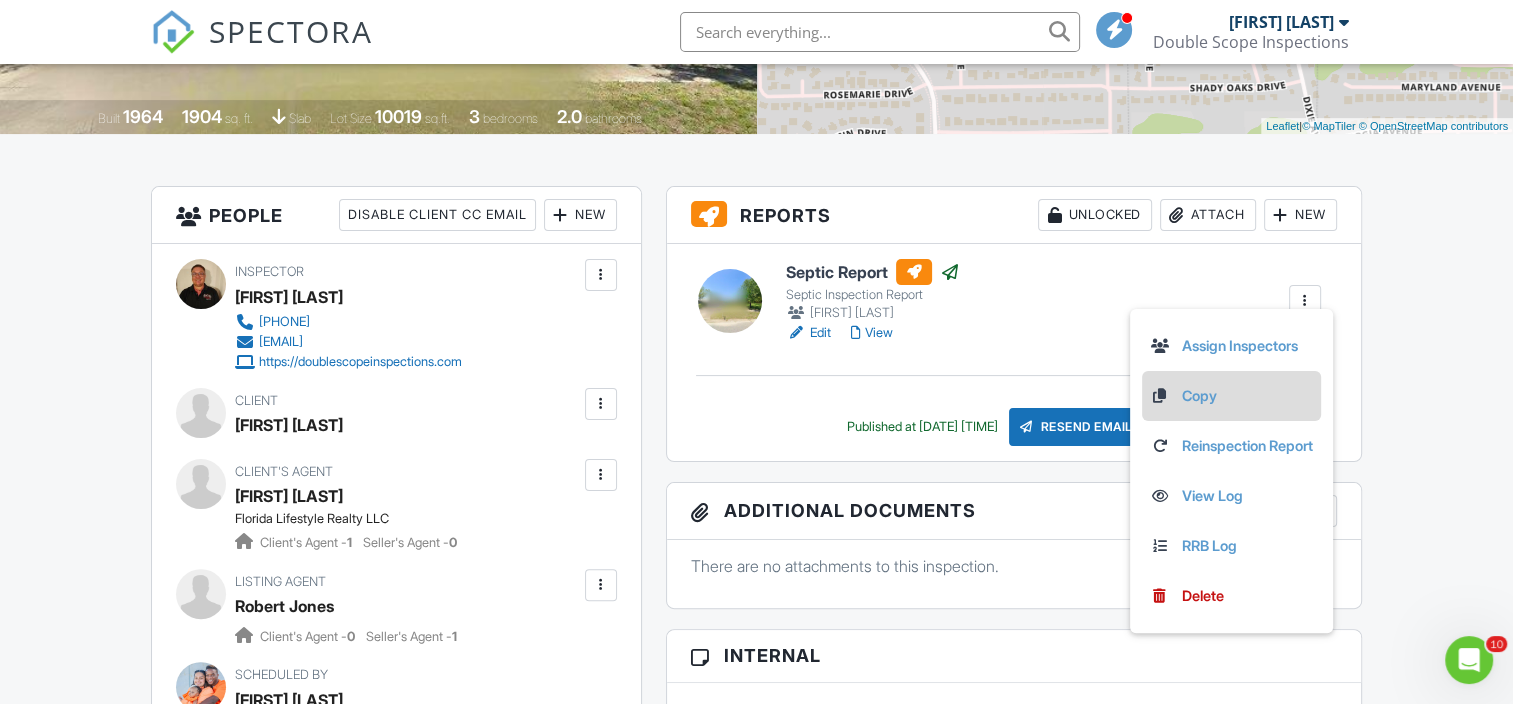 click on "Copy" at bounding box center [1231, 396] 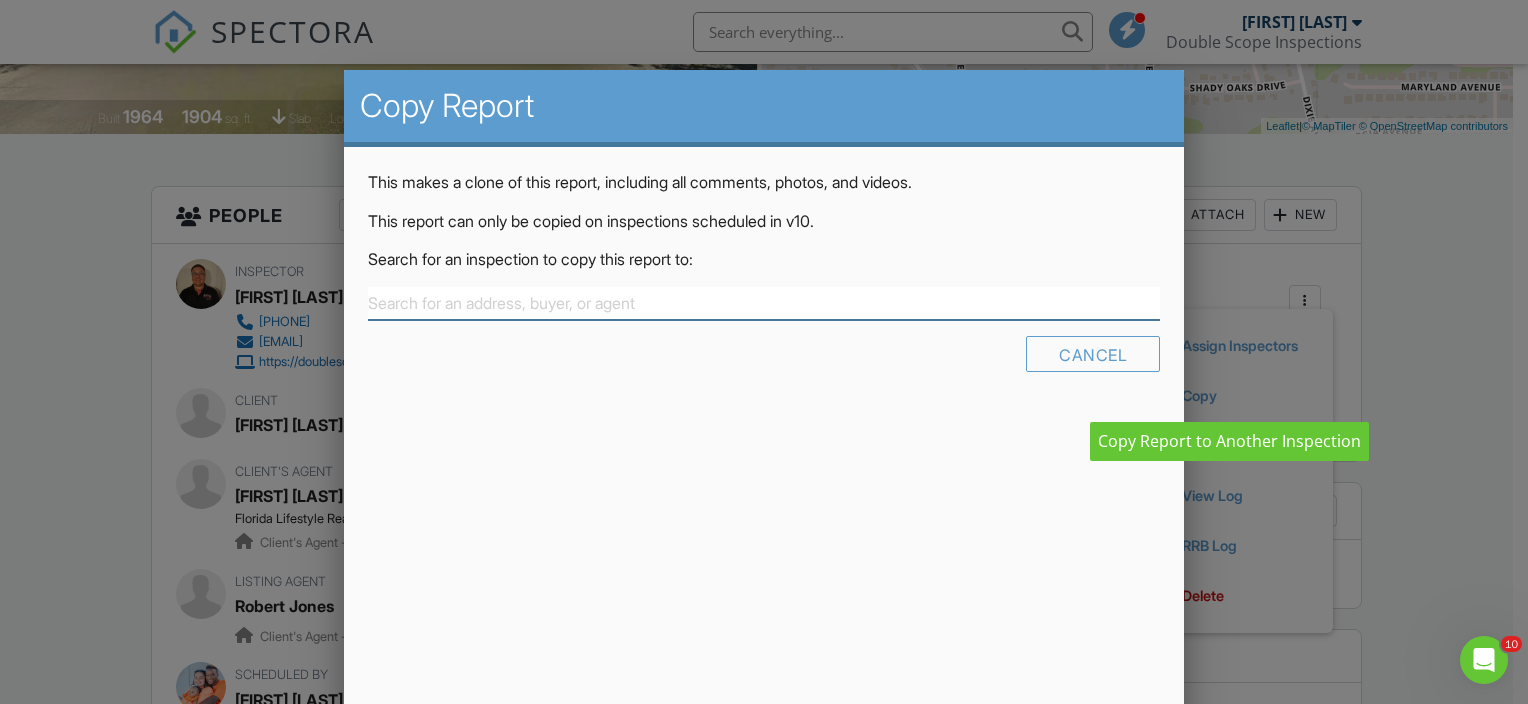 click at bounding box center (764, 303) 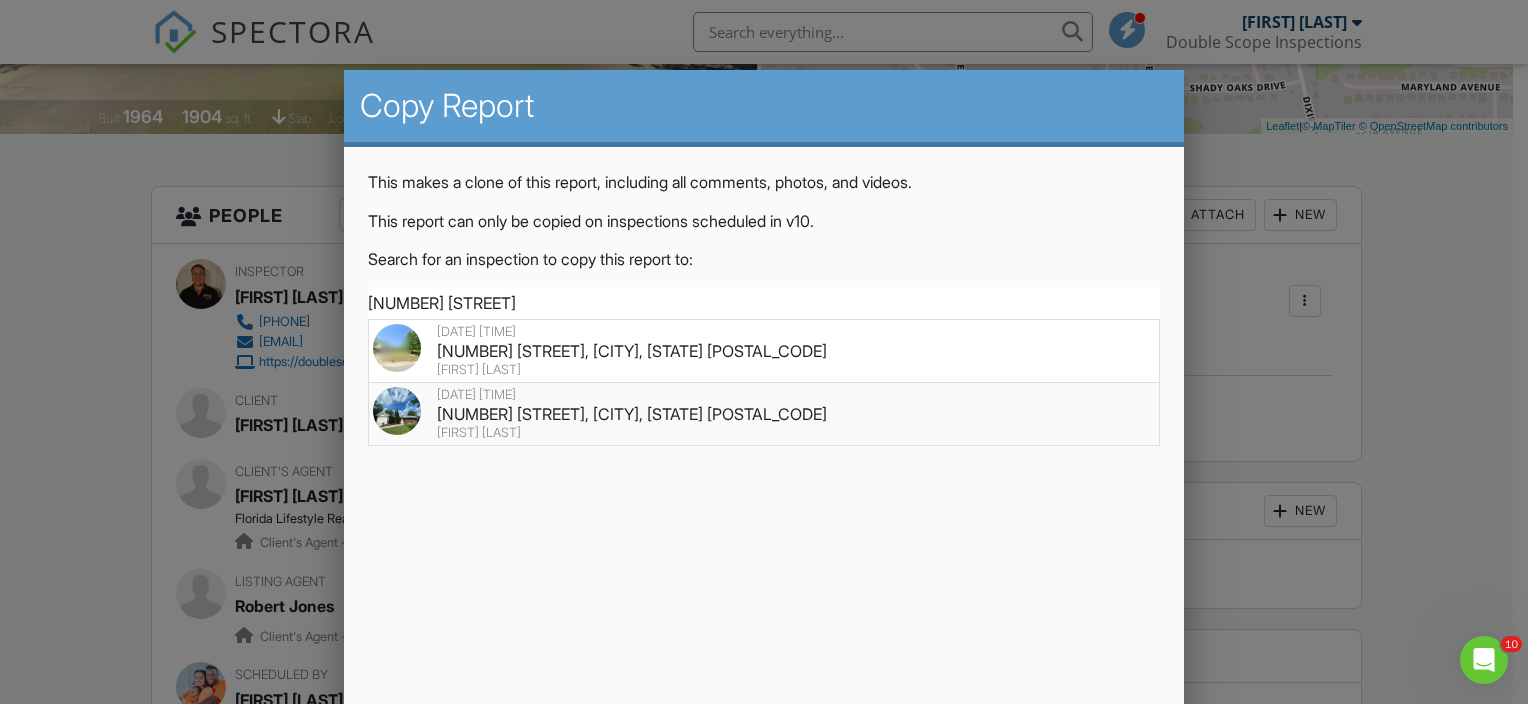 type on "[NUMBER] [STREET]" 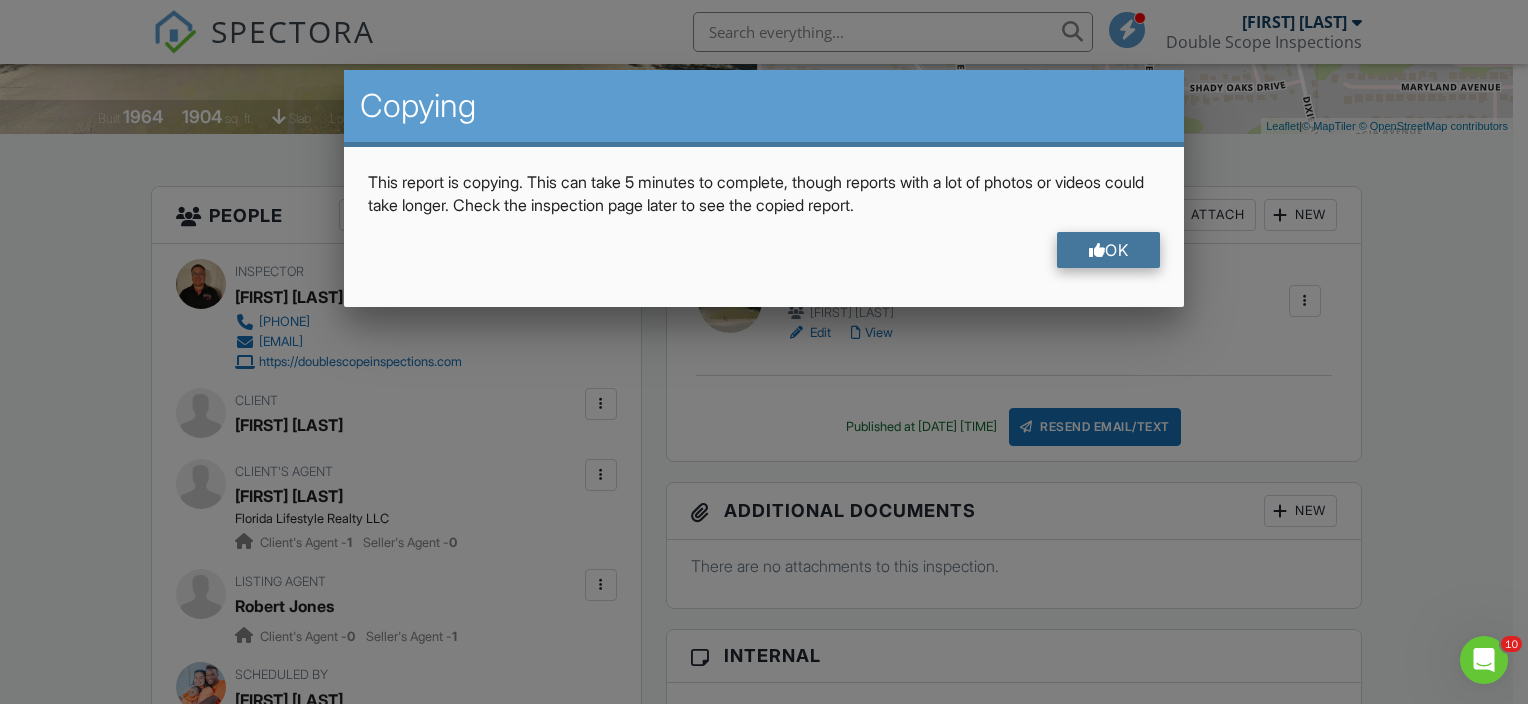 click on "OK" at bounding box center [1109, 250] 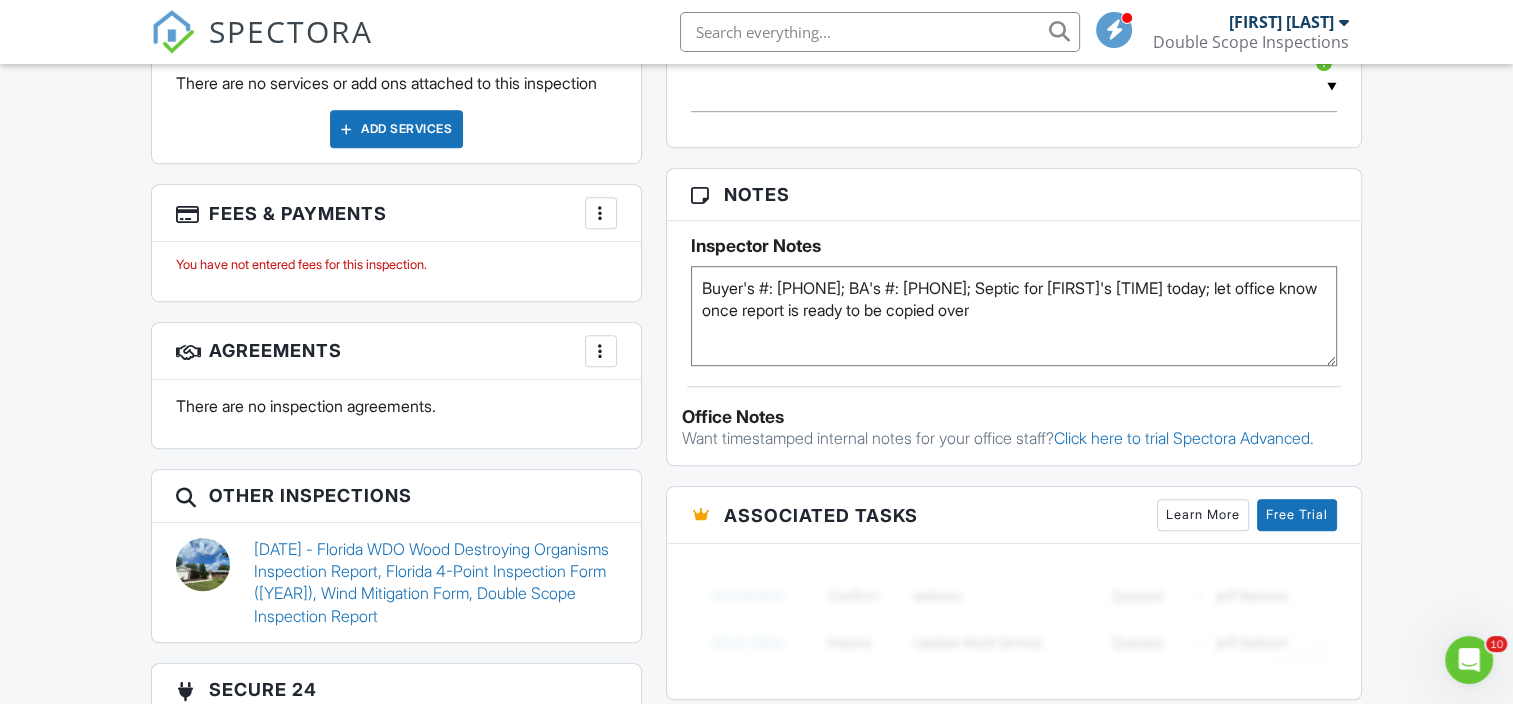 scroll, scrollTop: 1267, scrollLeft: 0, axis: vertical 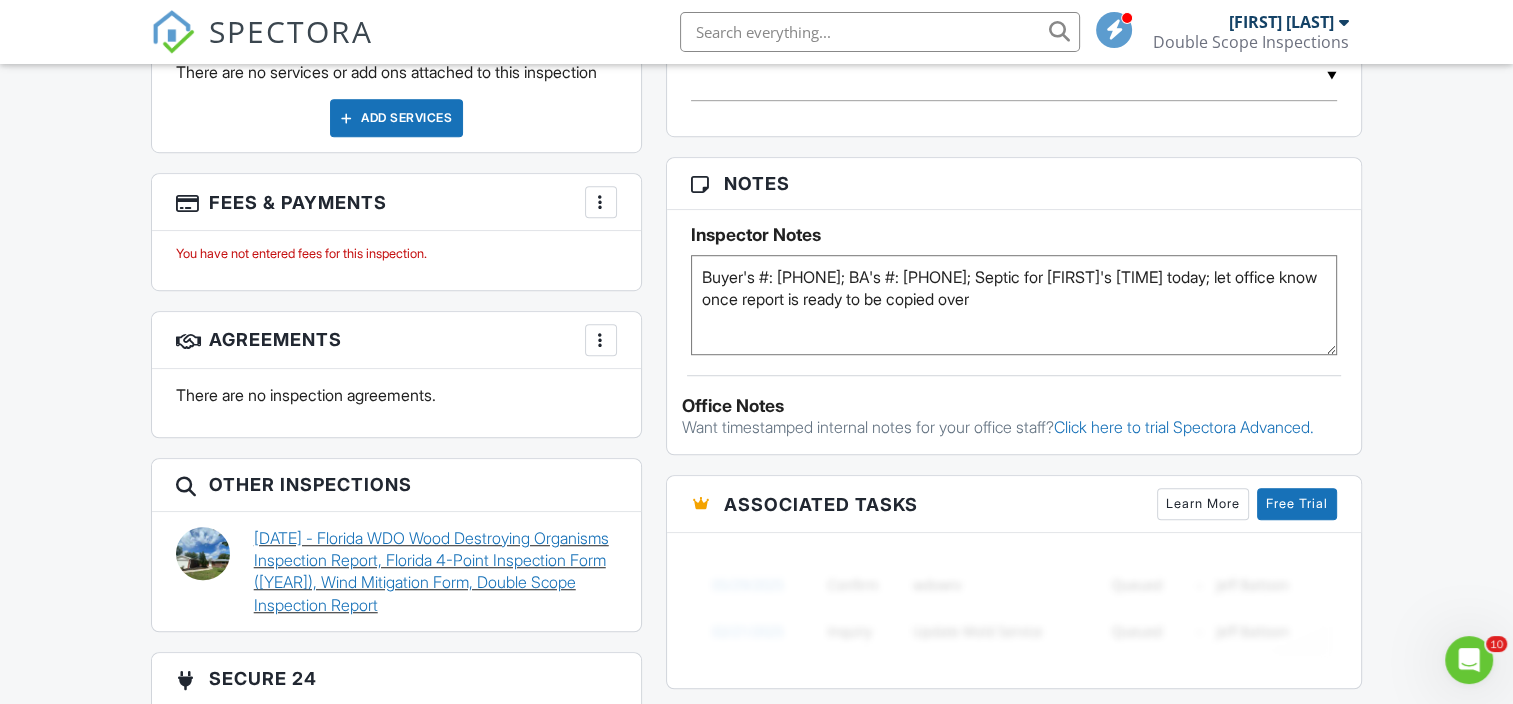 click on "[DATE] - Florida WDO Wood Destroying Organisms Inspection Report, Florida 4-Point Inspection Form ([YEAR]), Wind Mitigation Form, Double Scope Inspection Report" at bounding box center (435, 572) 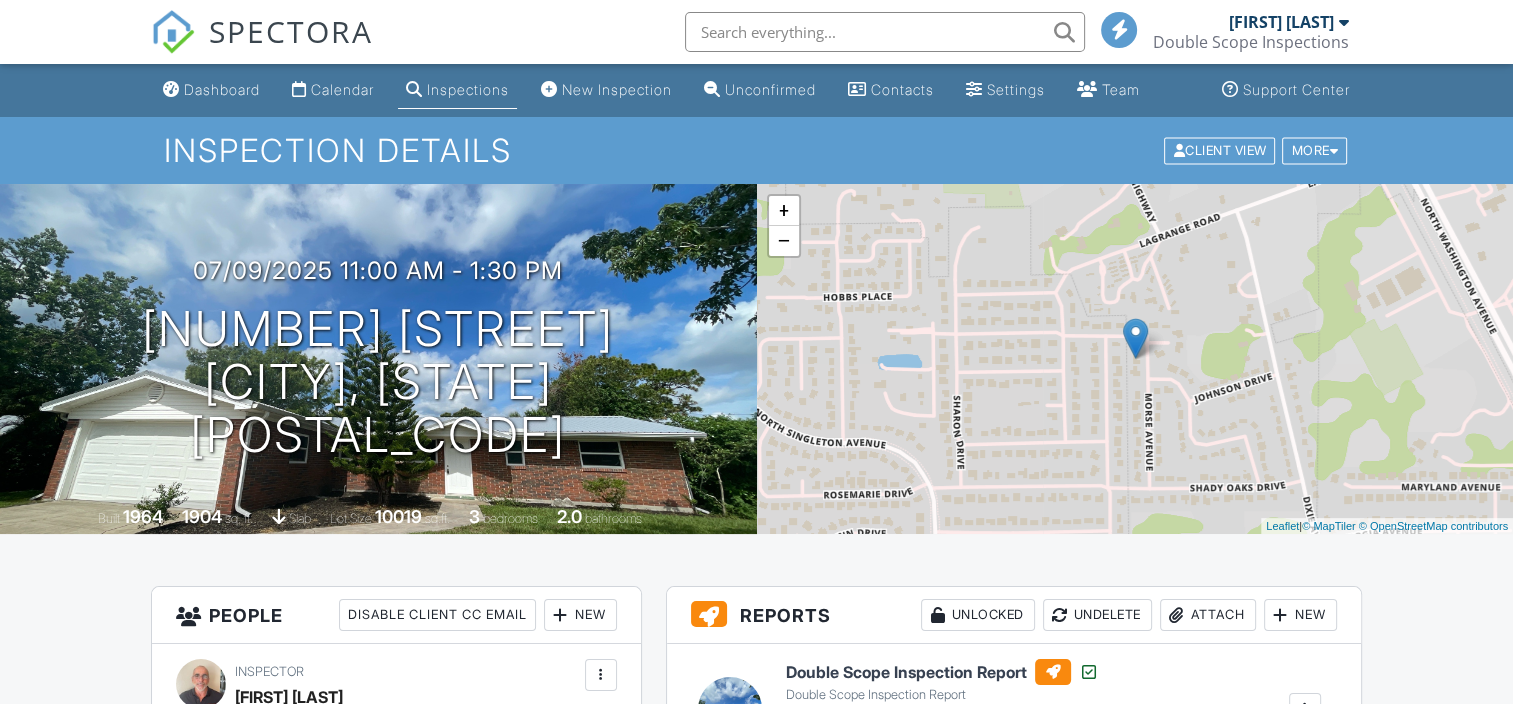 scroll, scrollTop: 836, scrollLeft: 0, axis: vertical 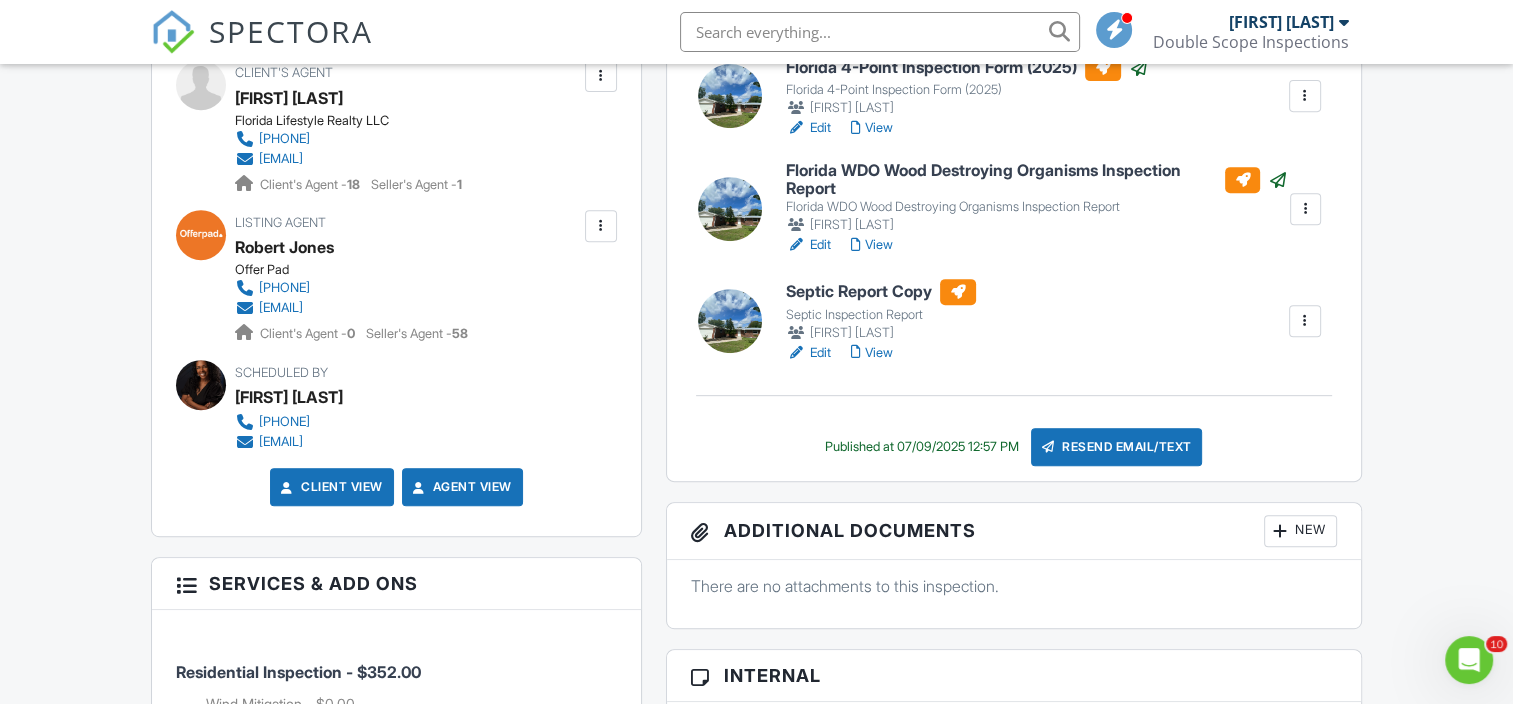 click on "Septic Report Copy" at bounding box center (881, 292) 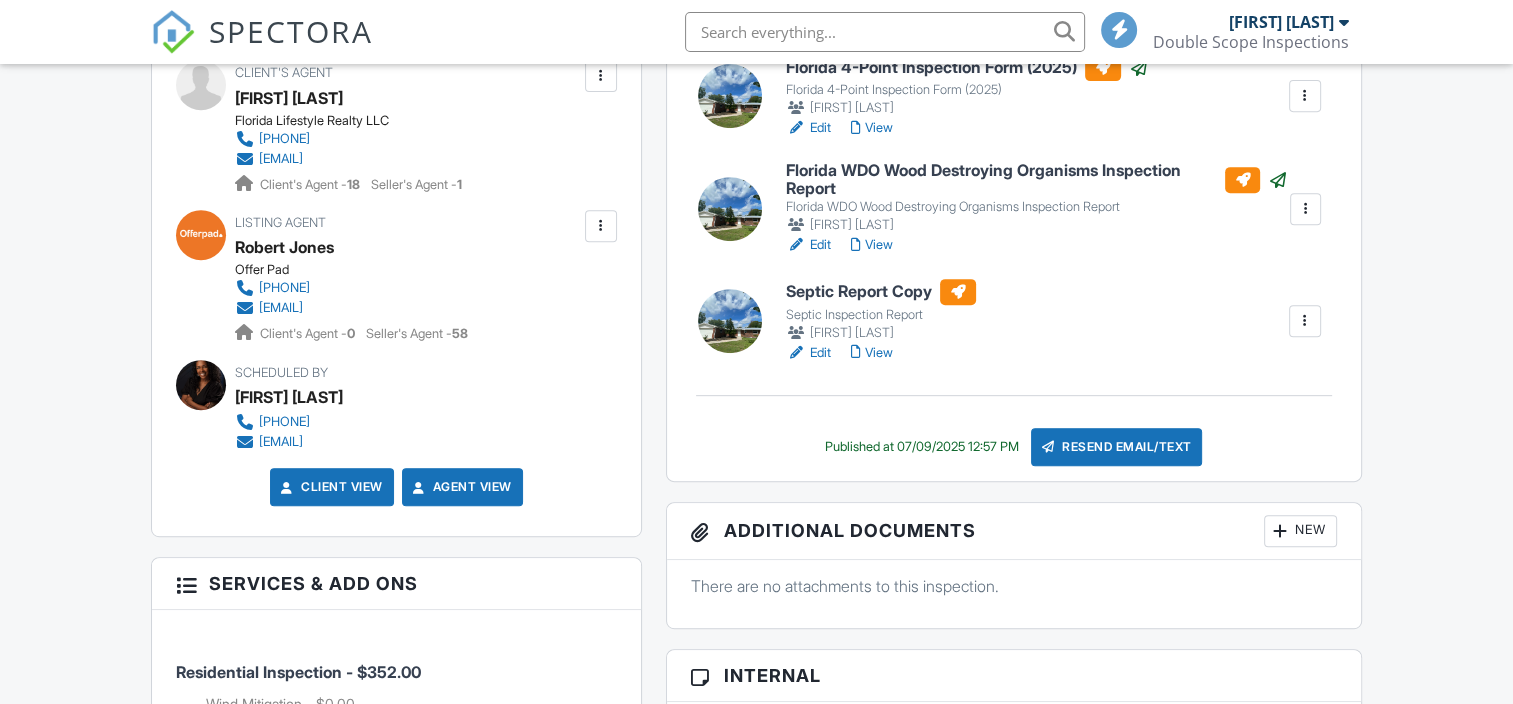 scroll, scrollTop: 836, scrollLeft: 0, axis: vertical 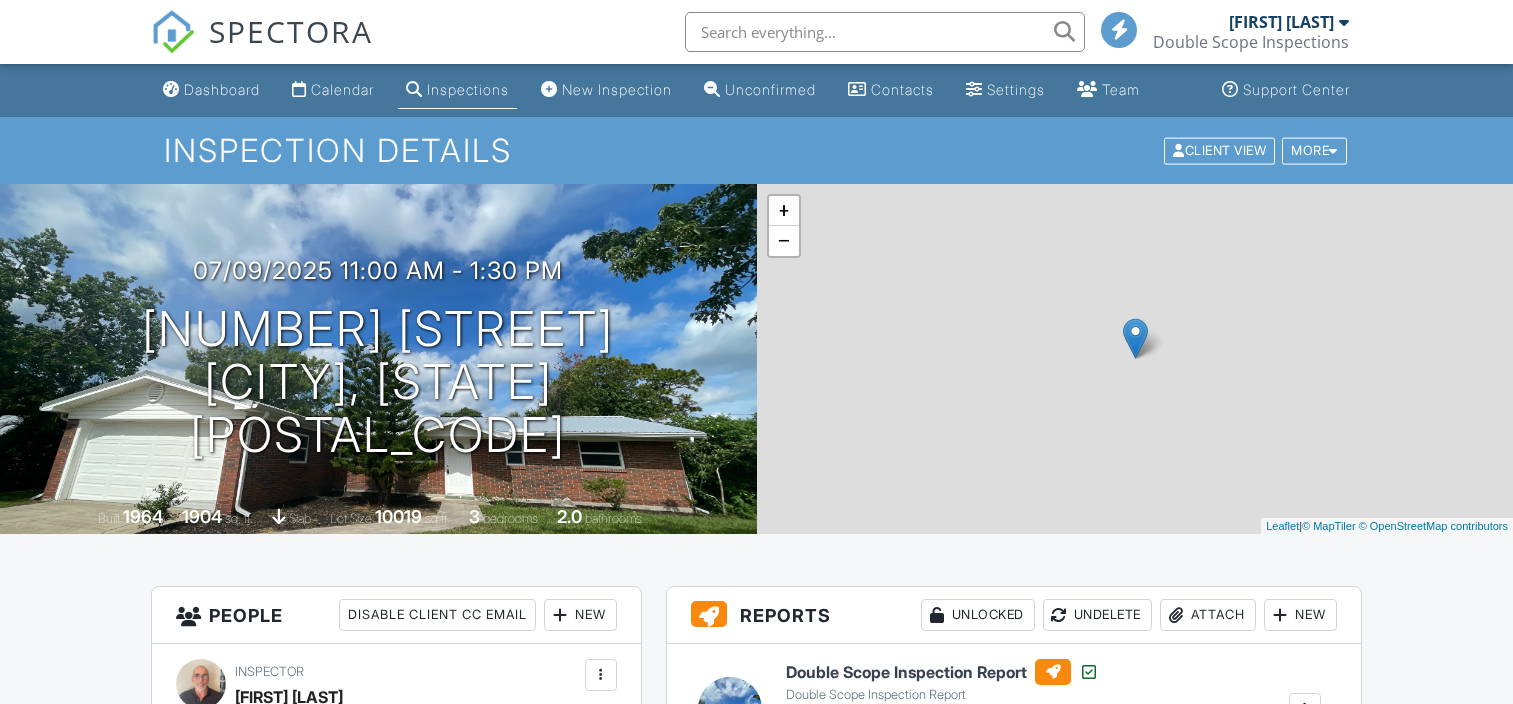 click on "Resend Email/Text" at bounding box center (1117, 1283) 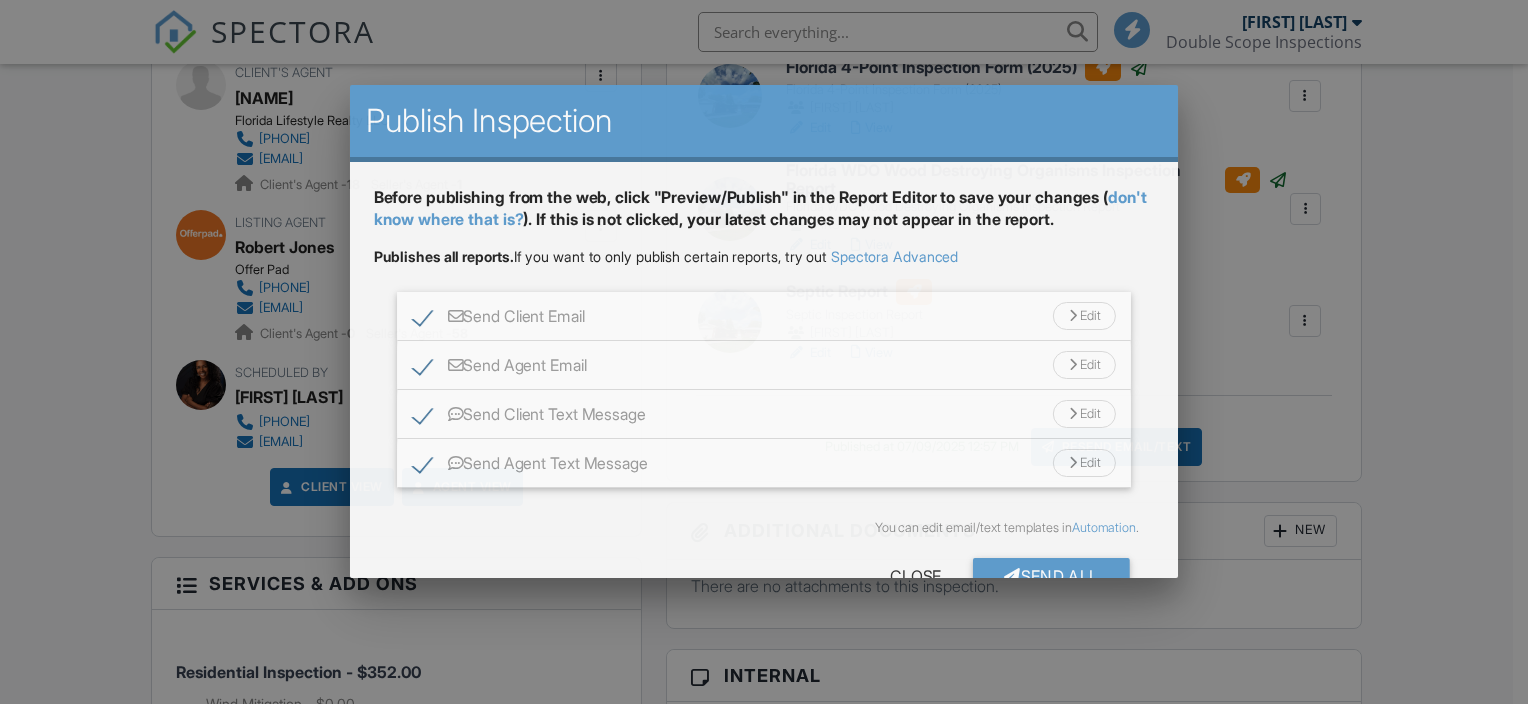 scroll, scrollTop: 836, scrollLeft: 0, axis: vertical 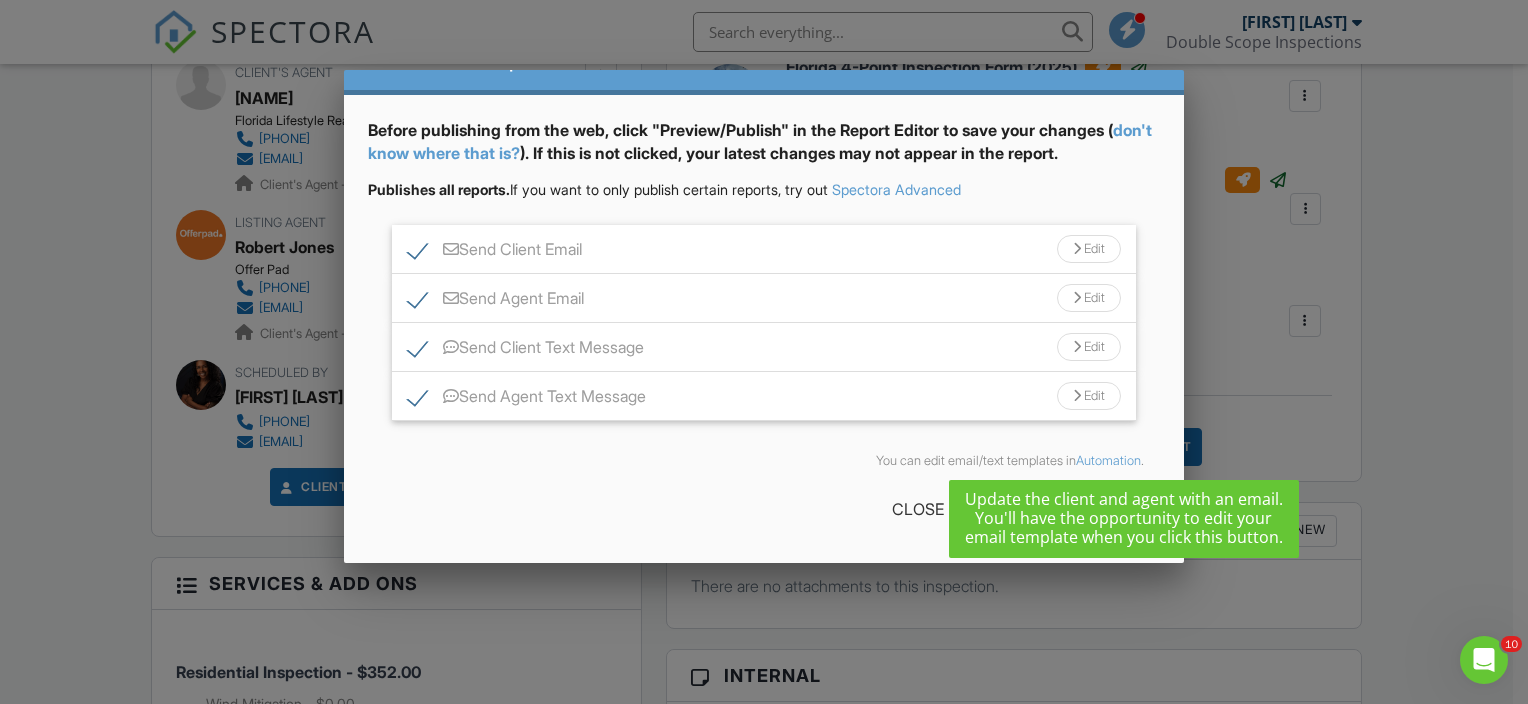 click on "You can edit email/text templates in  Automation ." at bounding box center [764, 461] 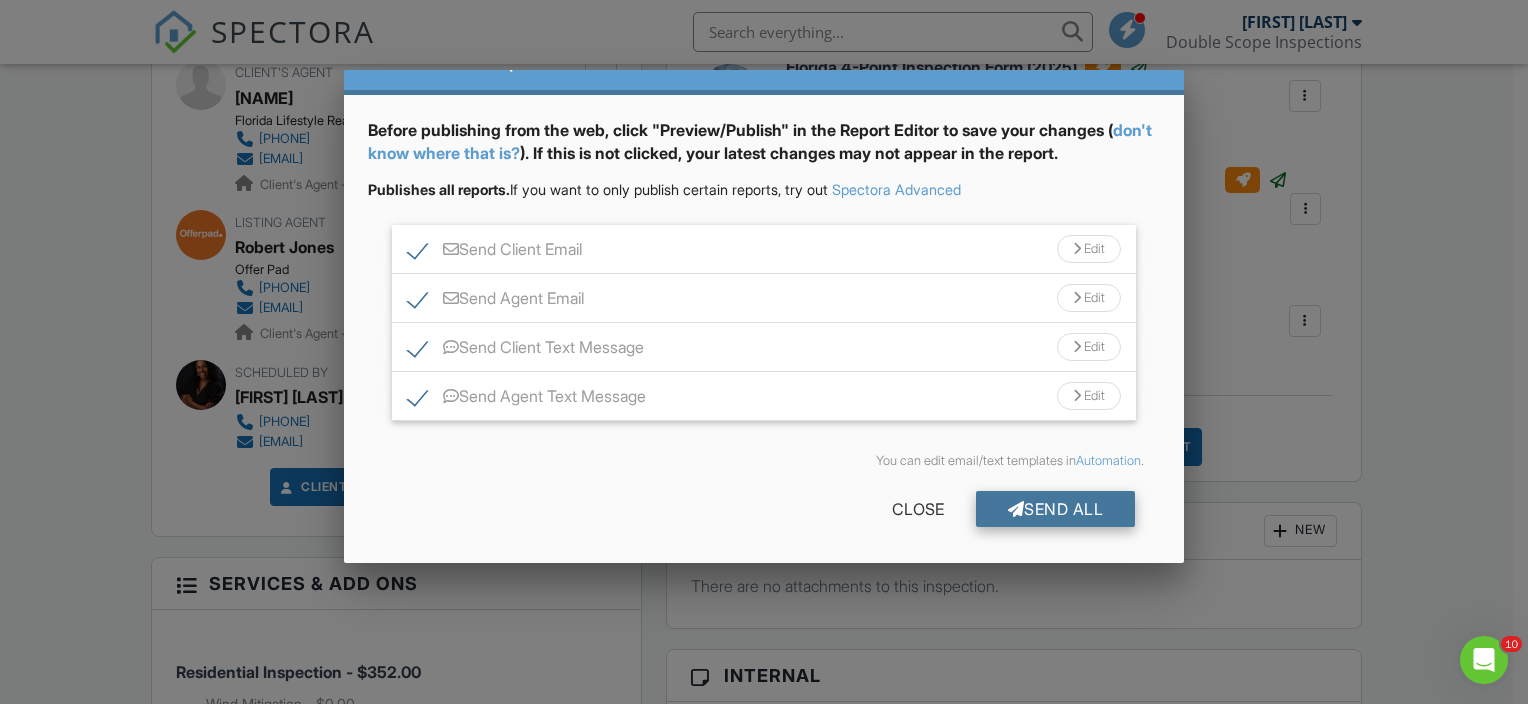 click on "Send All" at bounding box center [1056, 509] 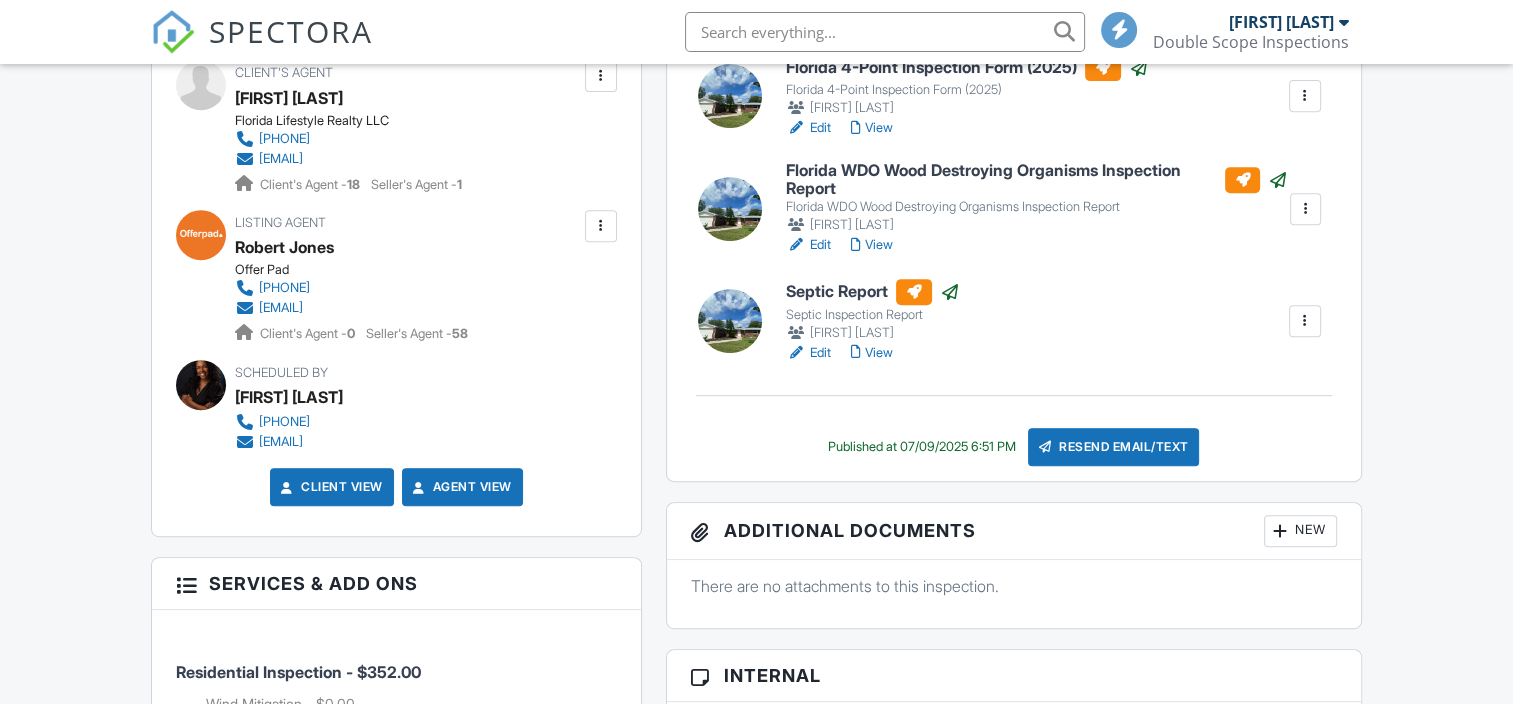 scroll, scrollTop: 836, scrollLeft: 0, axis: vertical 